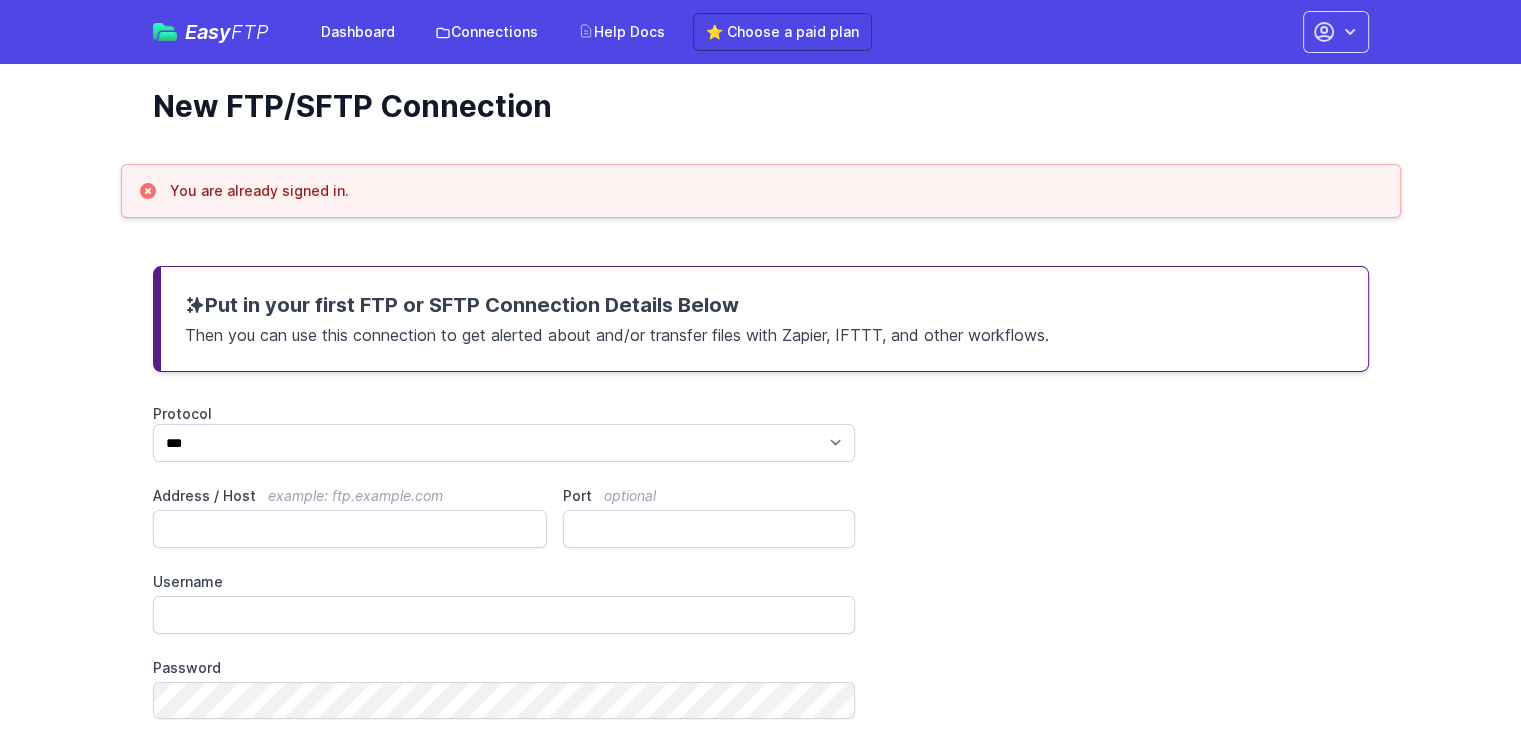 scroll, scrollTop: 159, scrollLeft: 0, axis: vertical 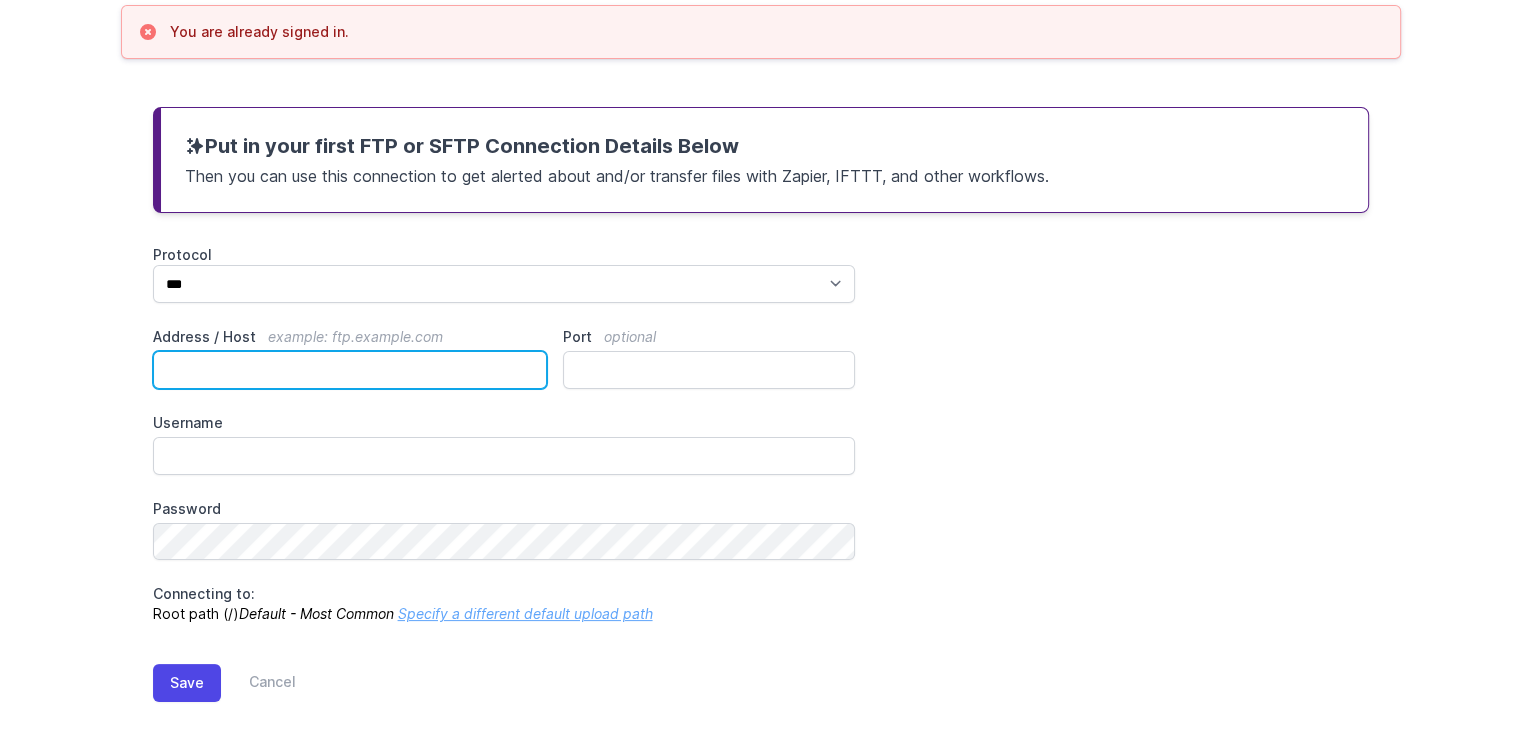 click on "Address / Host  example: ftp.mydomain.com" at bounding box center [350, 370] 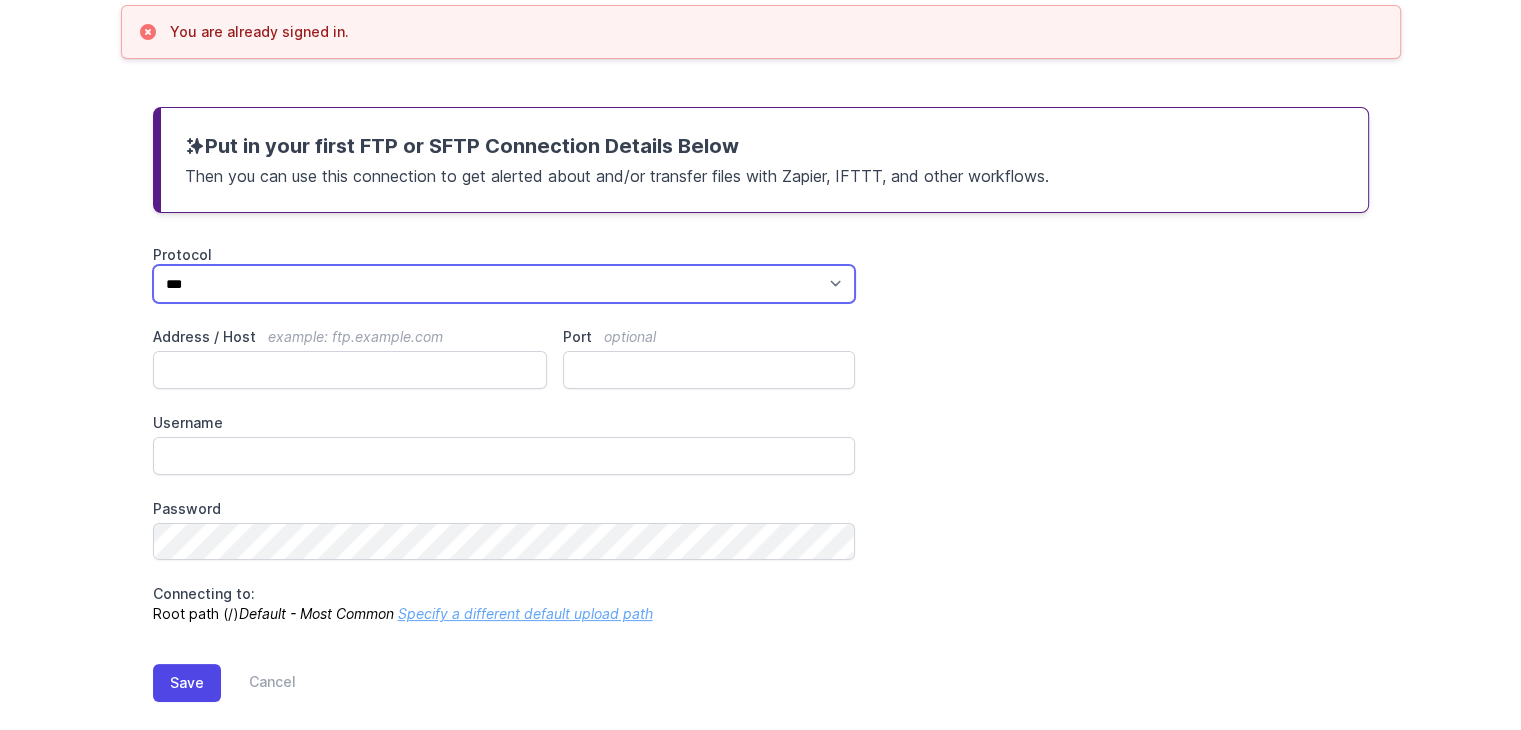 click on "***
****
****" at bounding box center [504, 284] 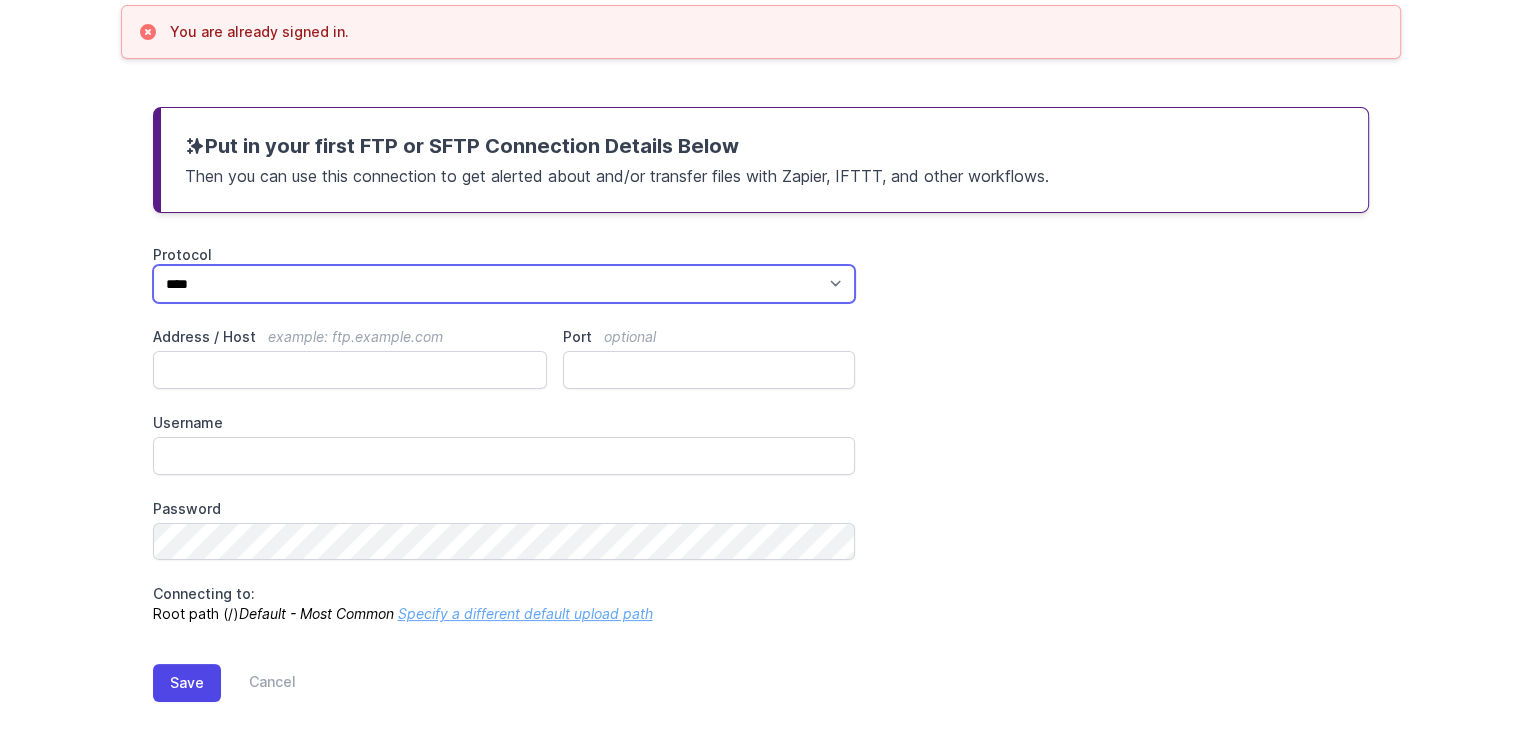 click on "***
****
****" at bounding box center (504, 284) 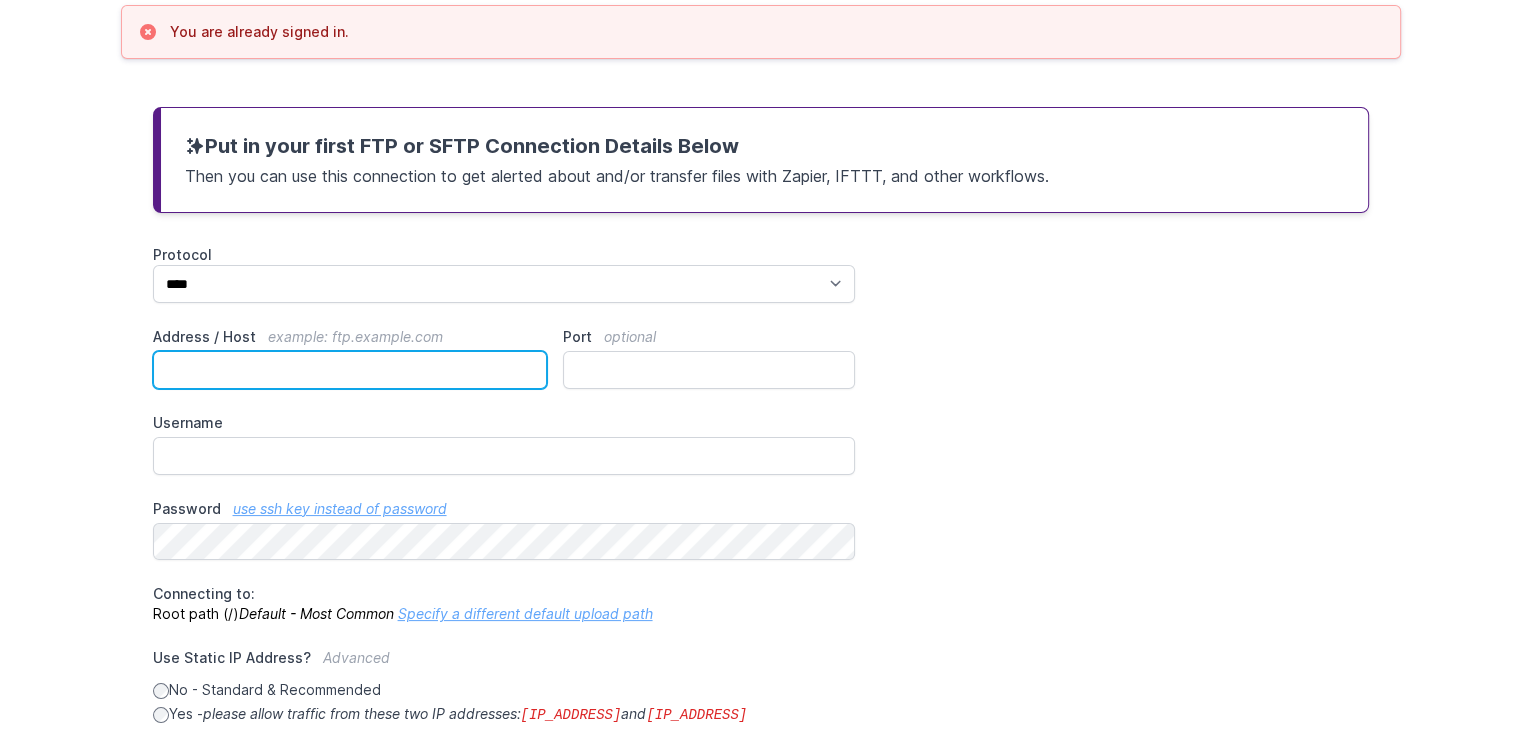 click on "Address / Host  example: ftp.mydomain.com" at bounding box center [350, 370] 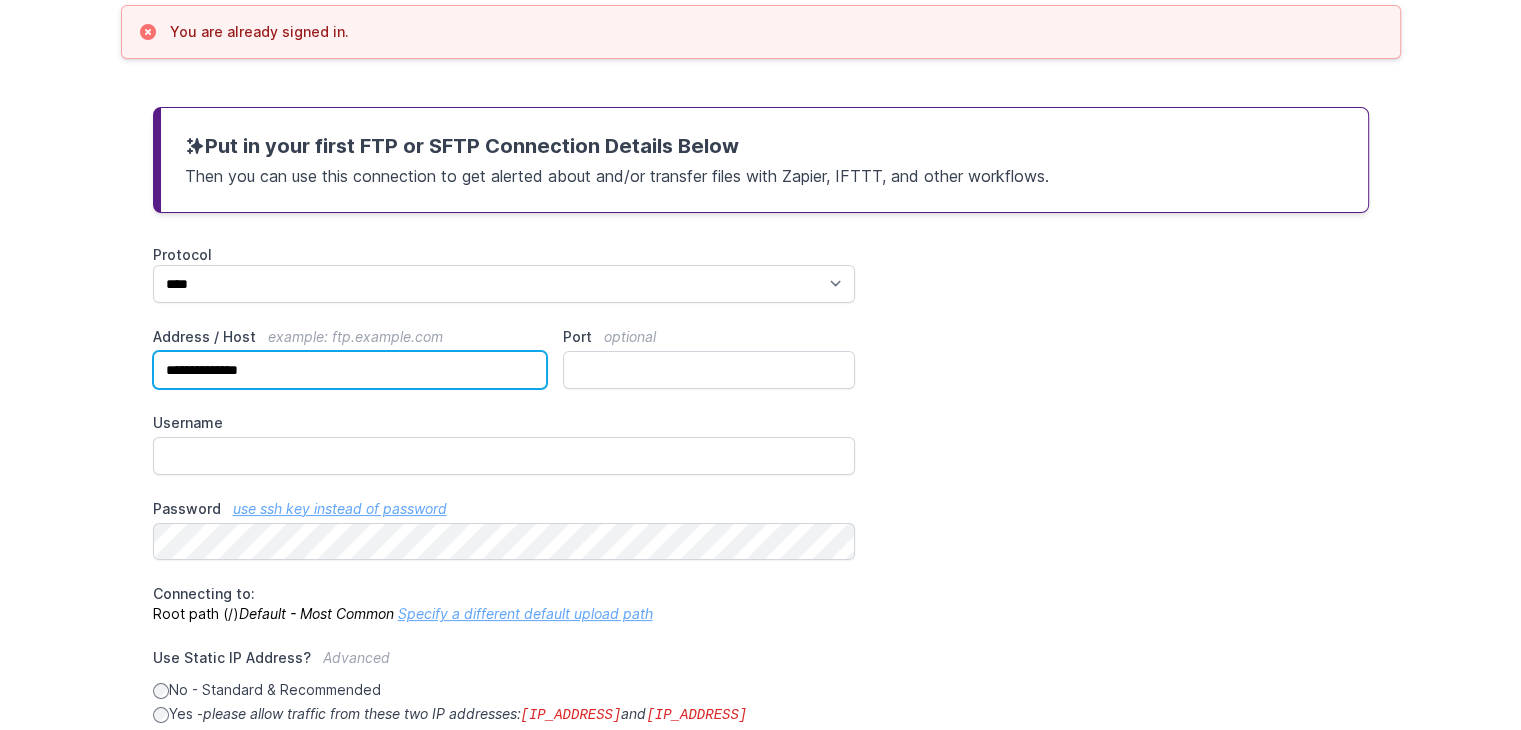 type on "**********" 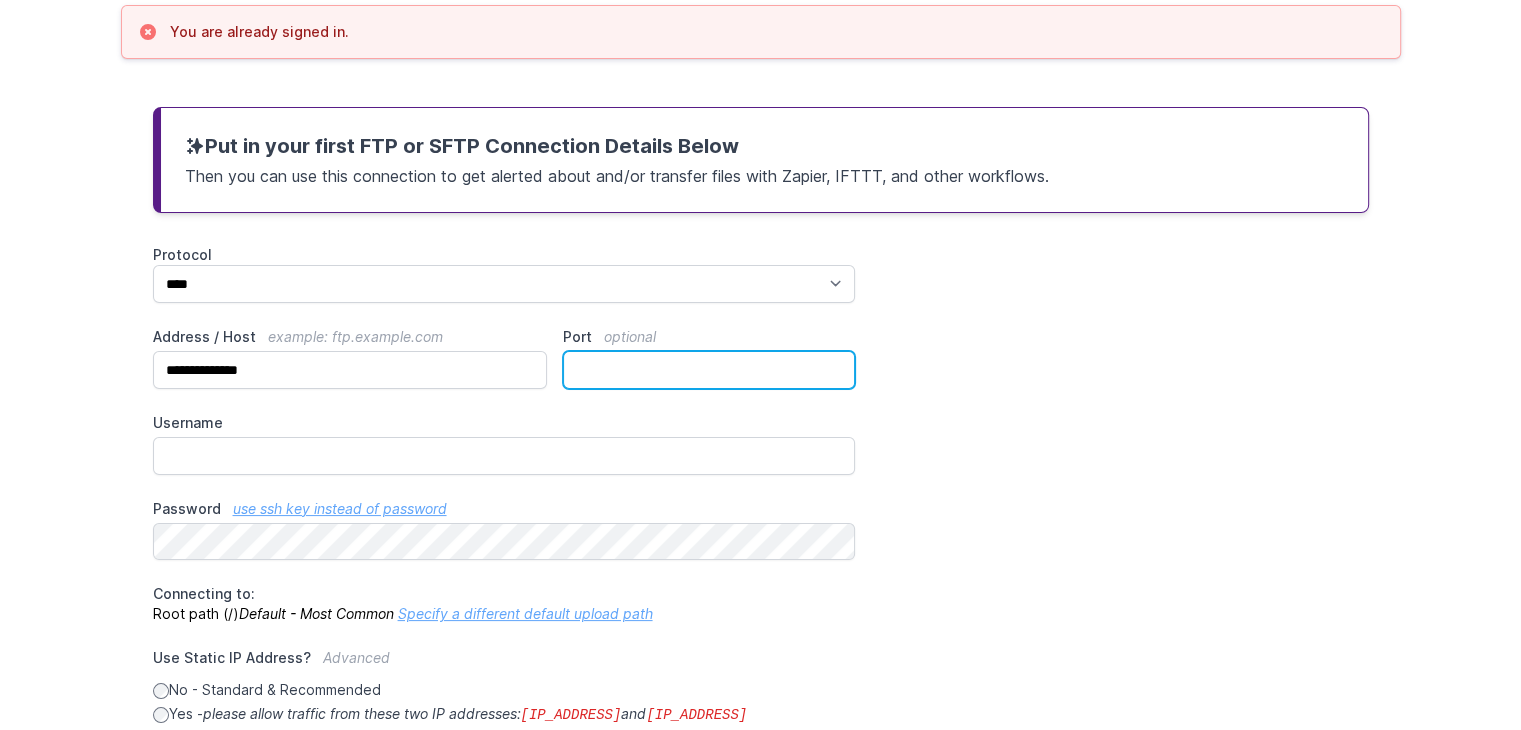 click on "Port  optional" at bounding box center [709, 370] 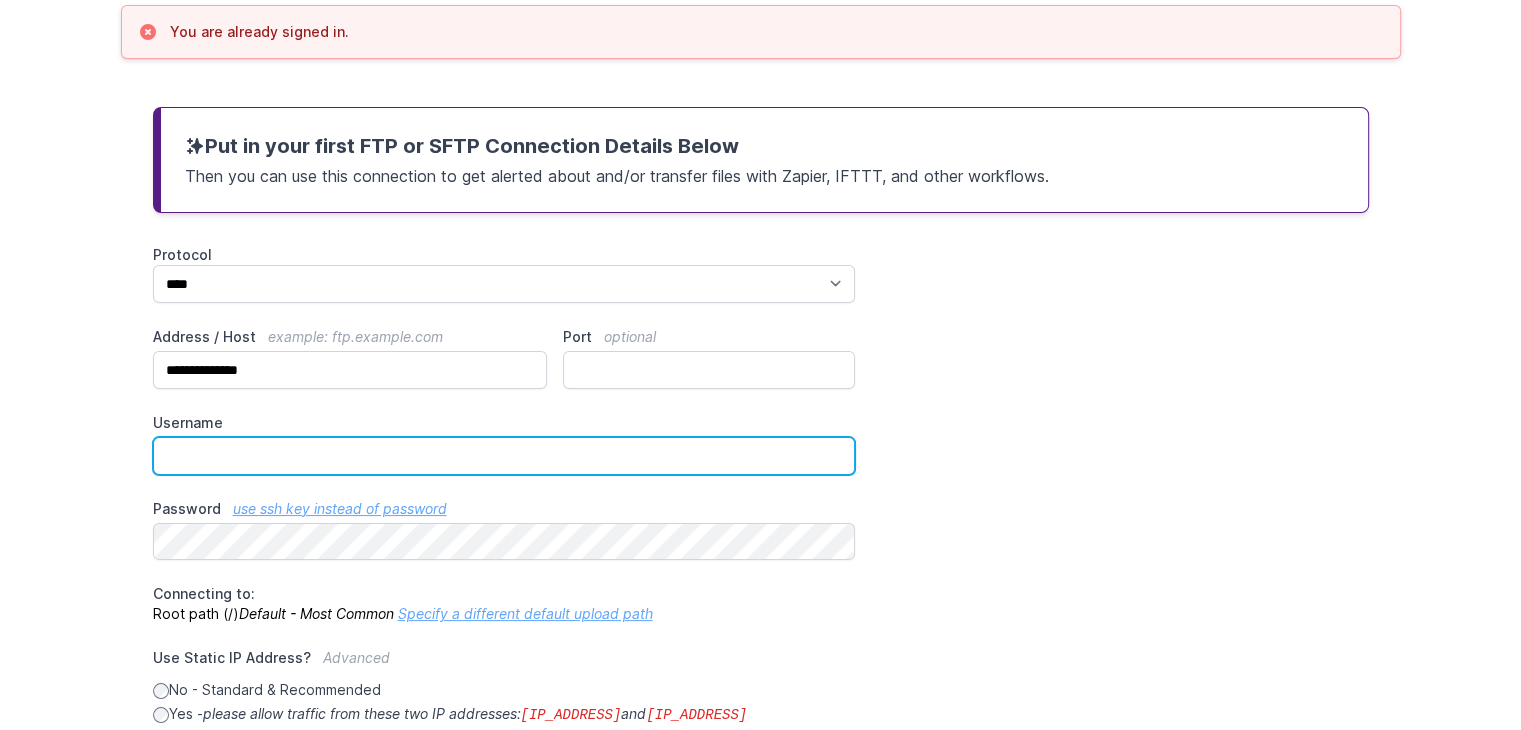 click on "Username" at bounding box center (504, 456) 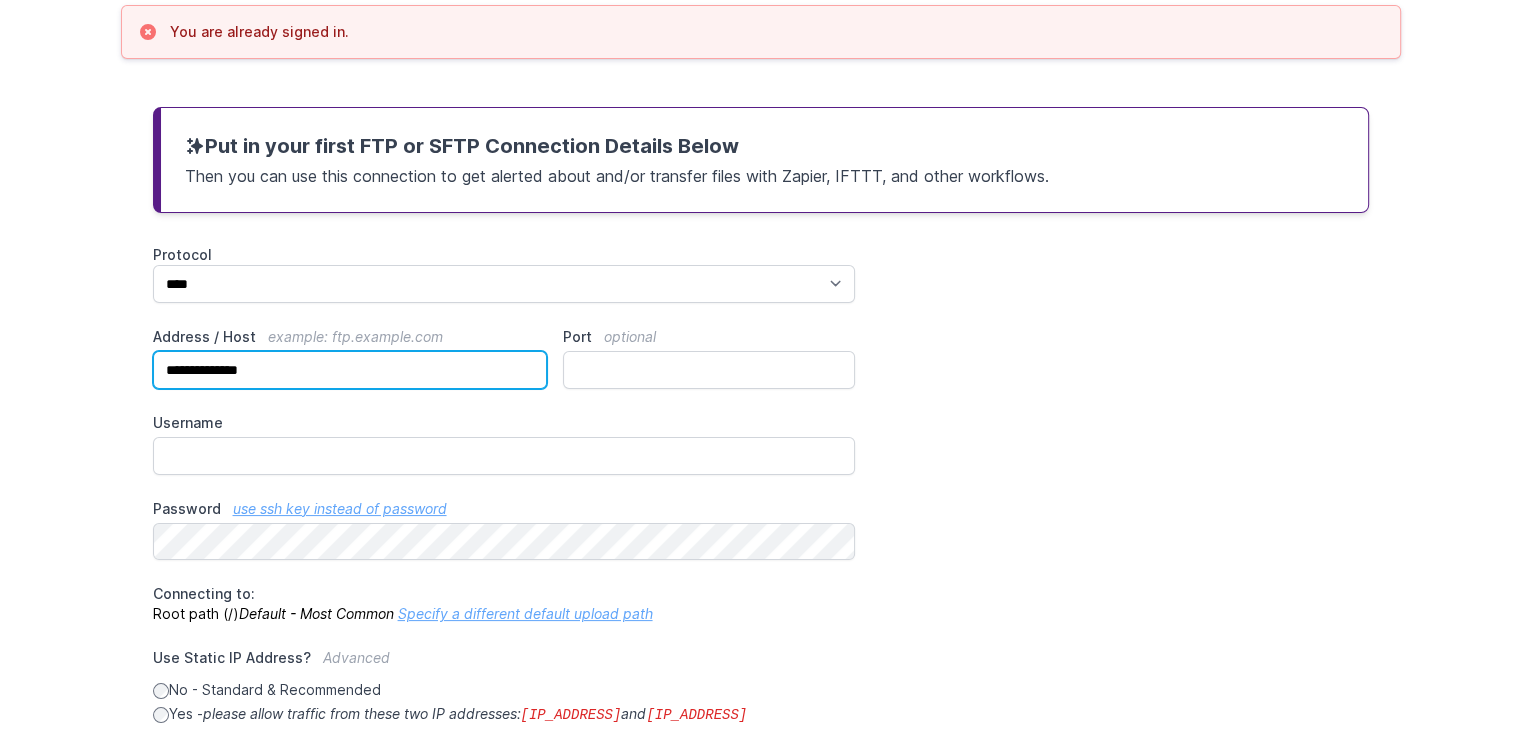 click on "**********" at bounding box center [350, 370] 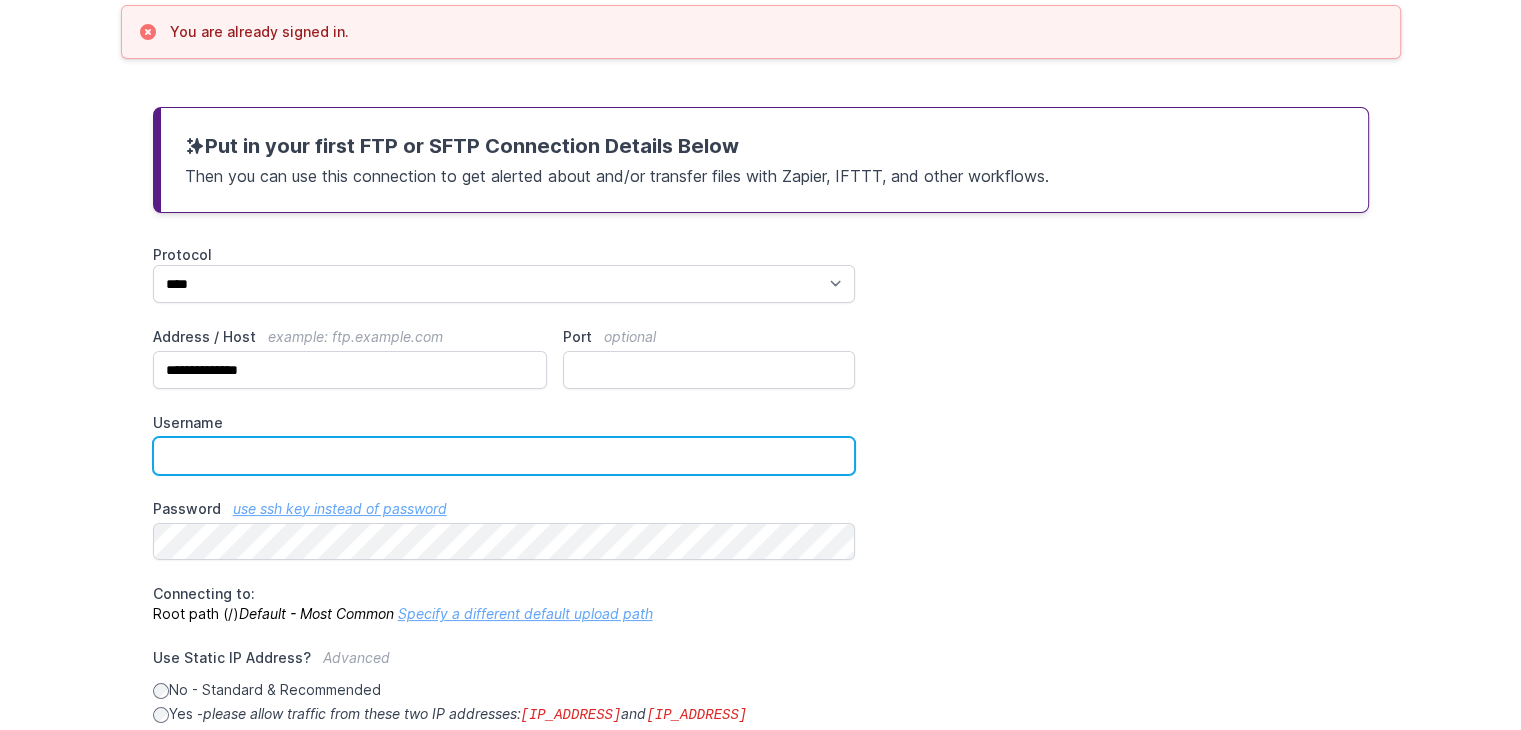 click on "Username" at bounding box center [504, 456] 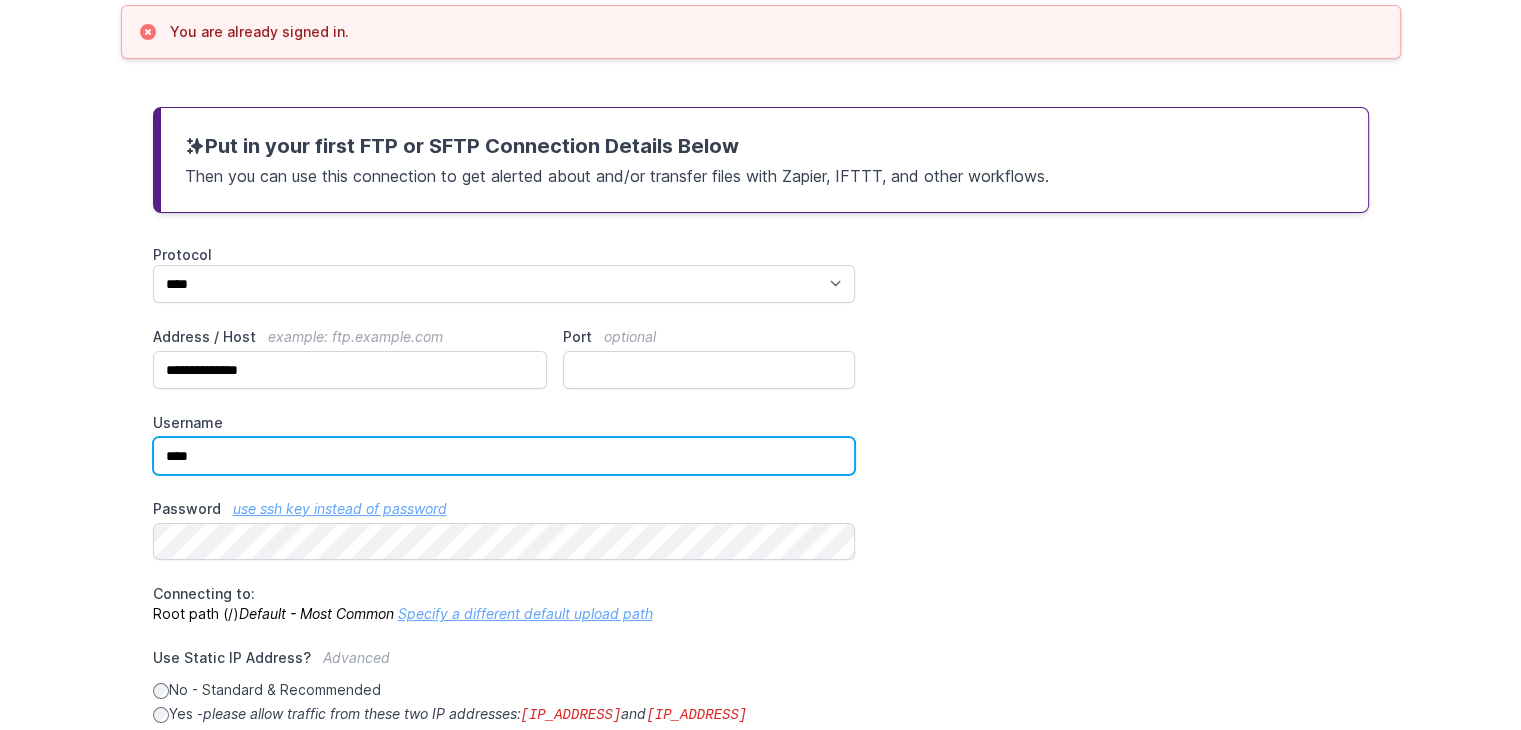 type on "****" 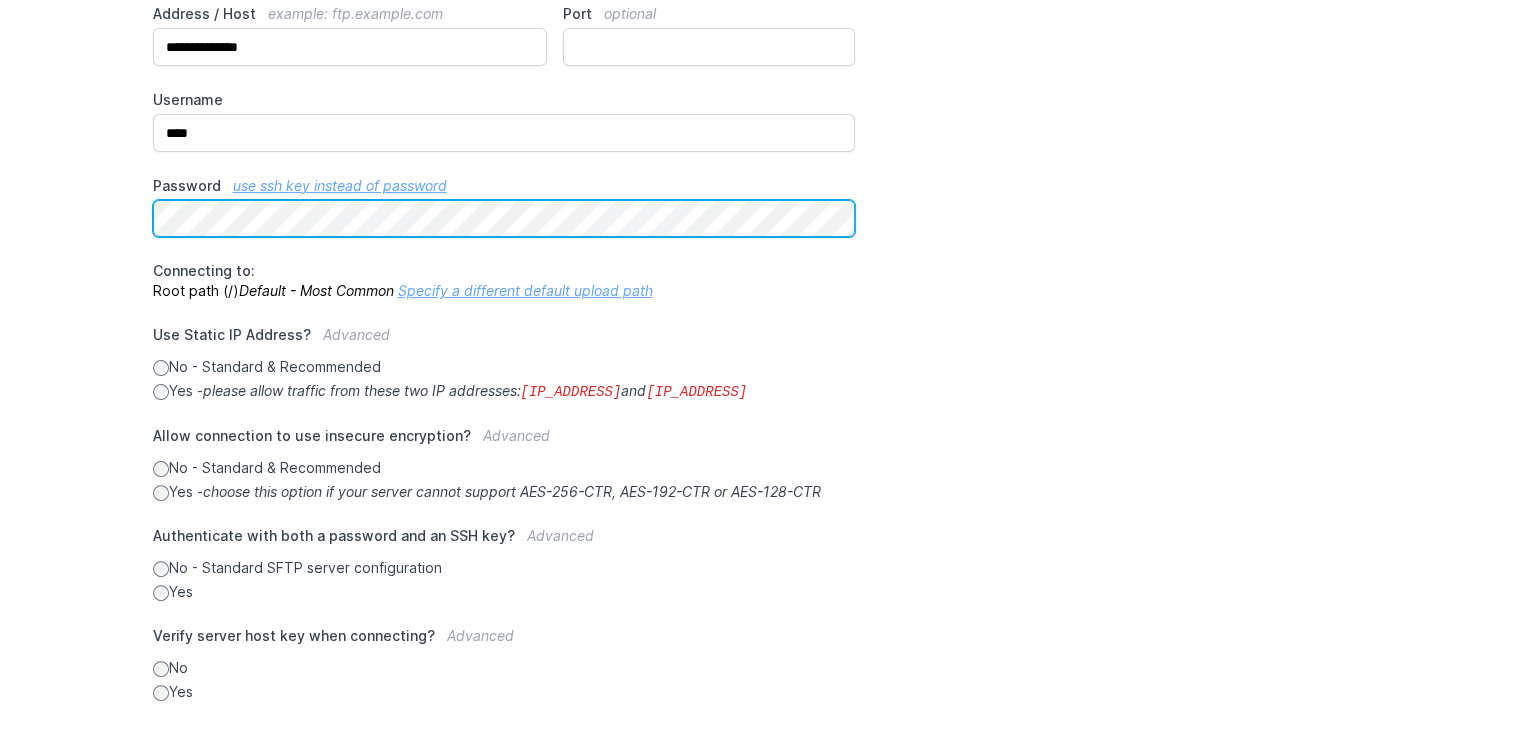 scroll, scrollTop: 586, scrollLeft: 0, axis: vertical 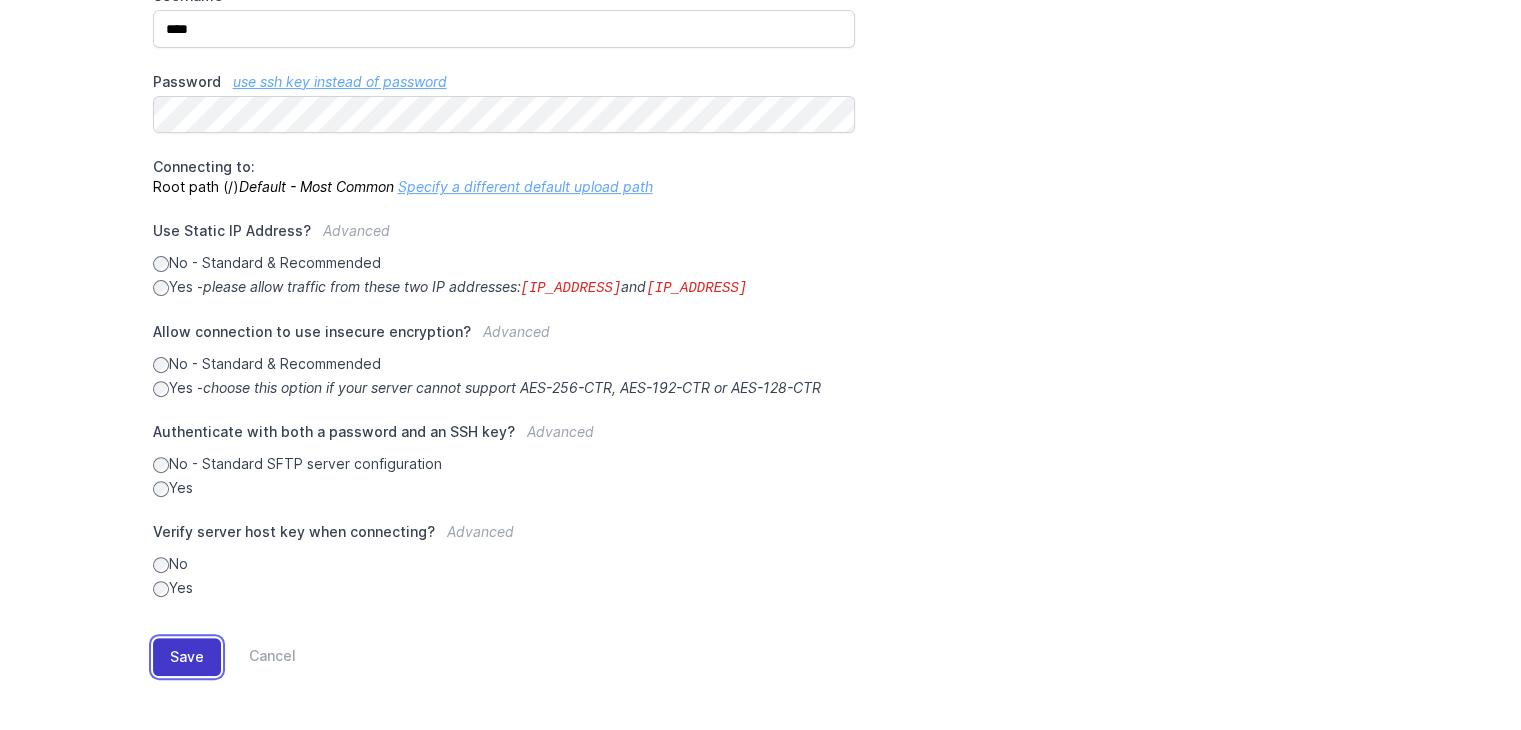 click on "Save" at bounding box center (187, 657) 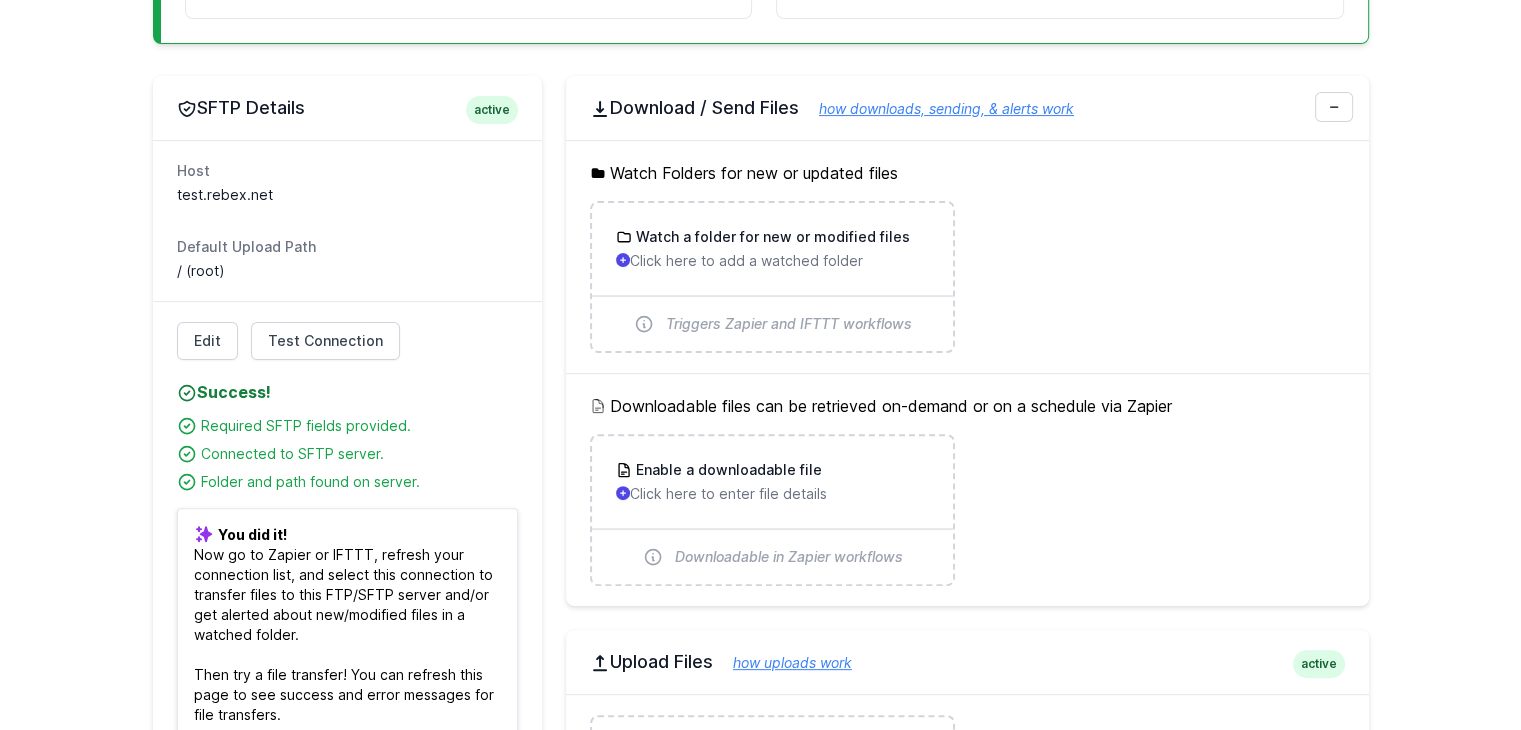 scroll, scrollTop: 542, scrollLeft: 0, axis: vertical 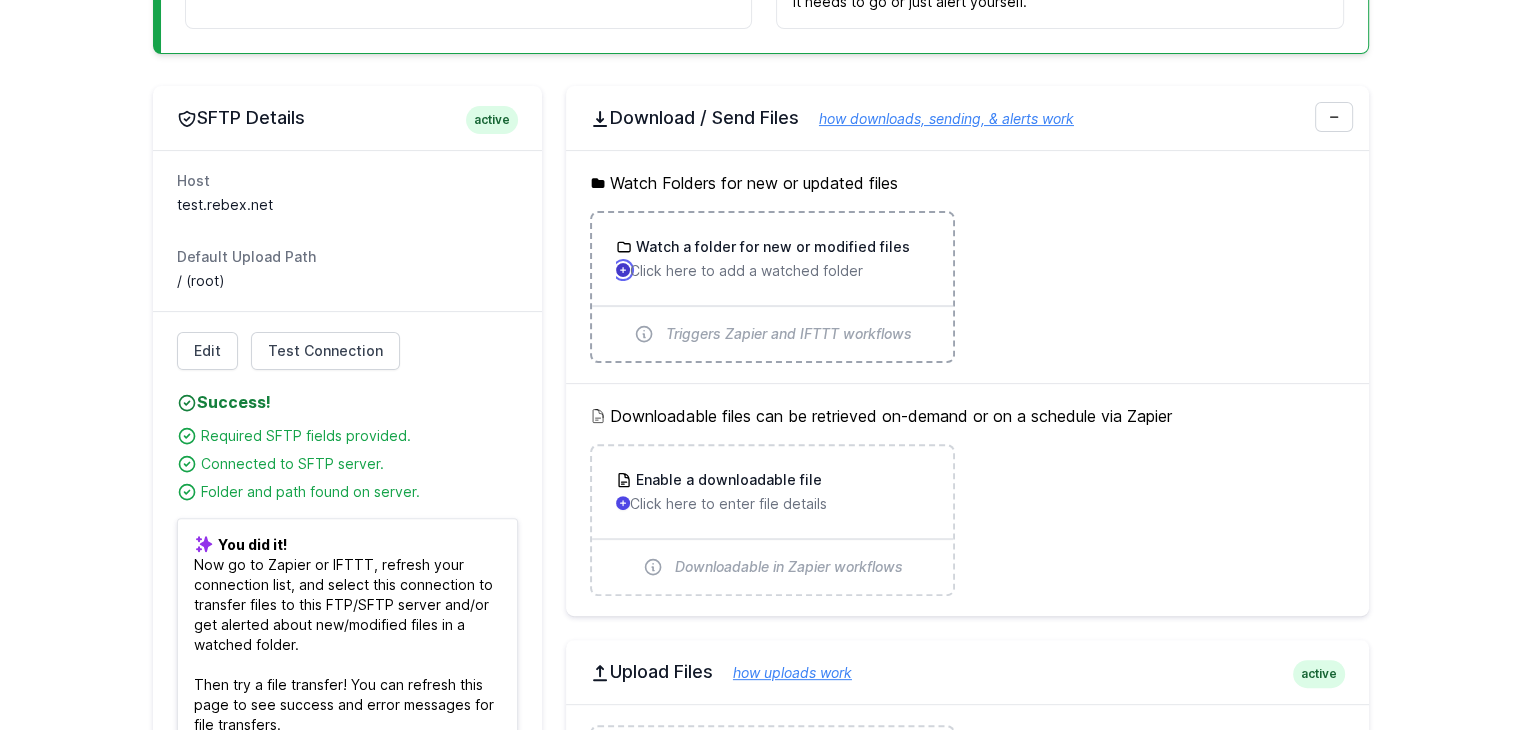 click 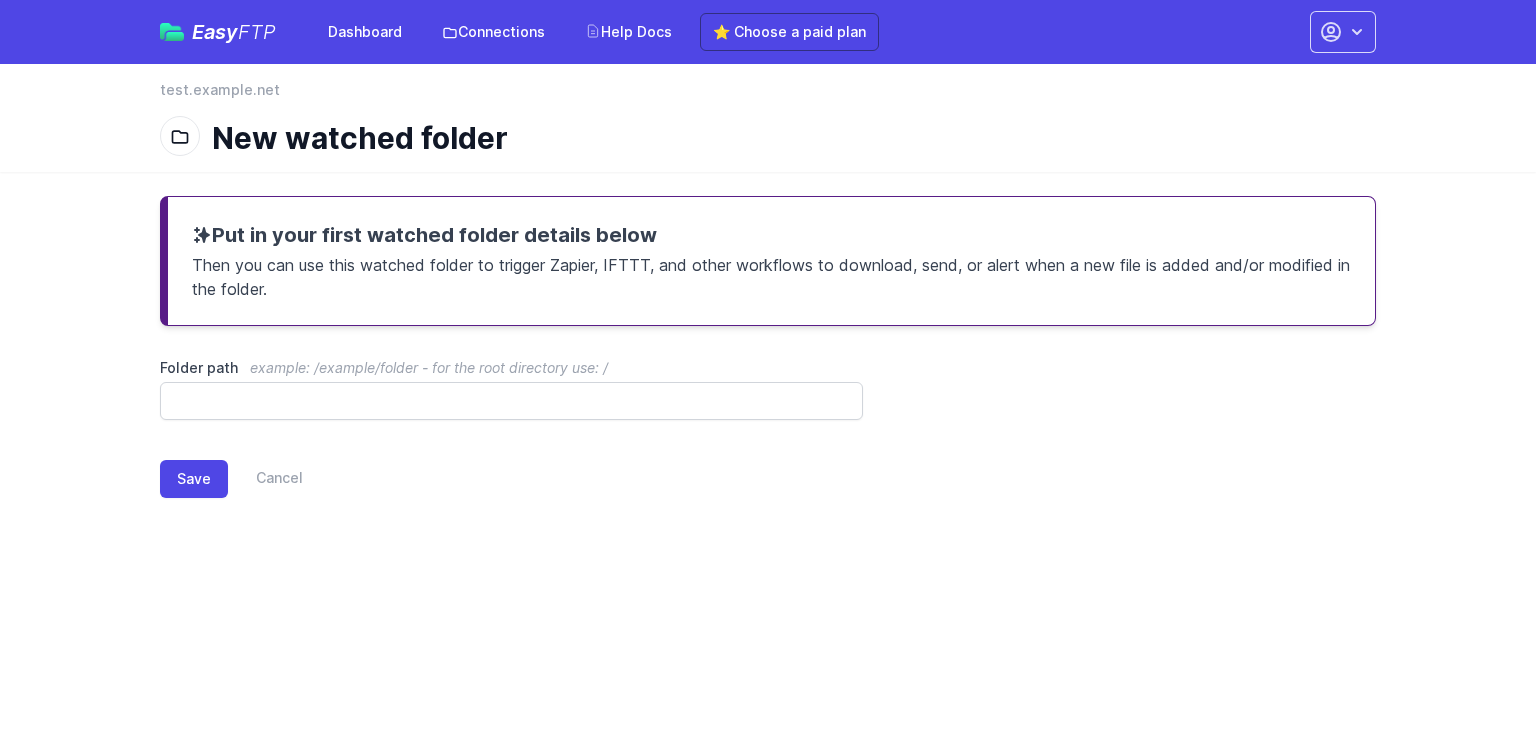 scroll, scrollTop: 0, scrollLeft: 0, axis: both 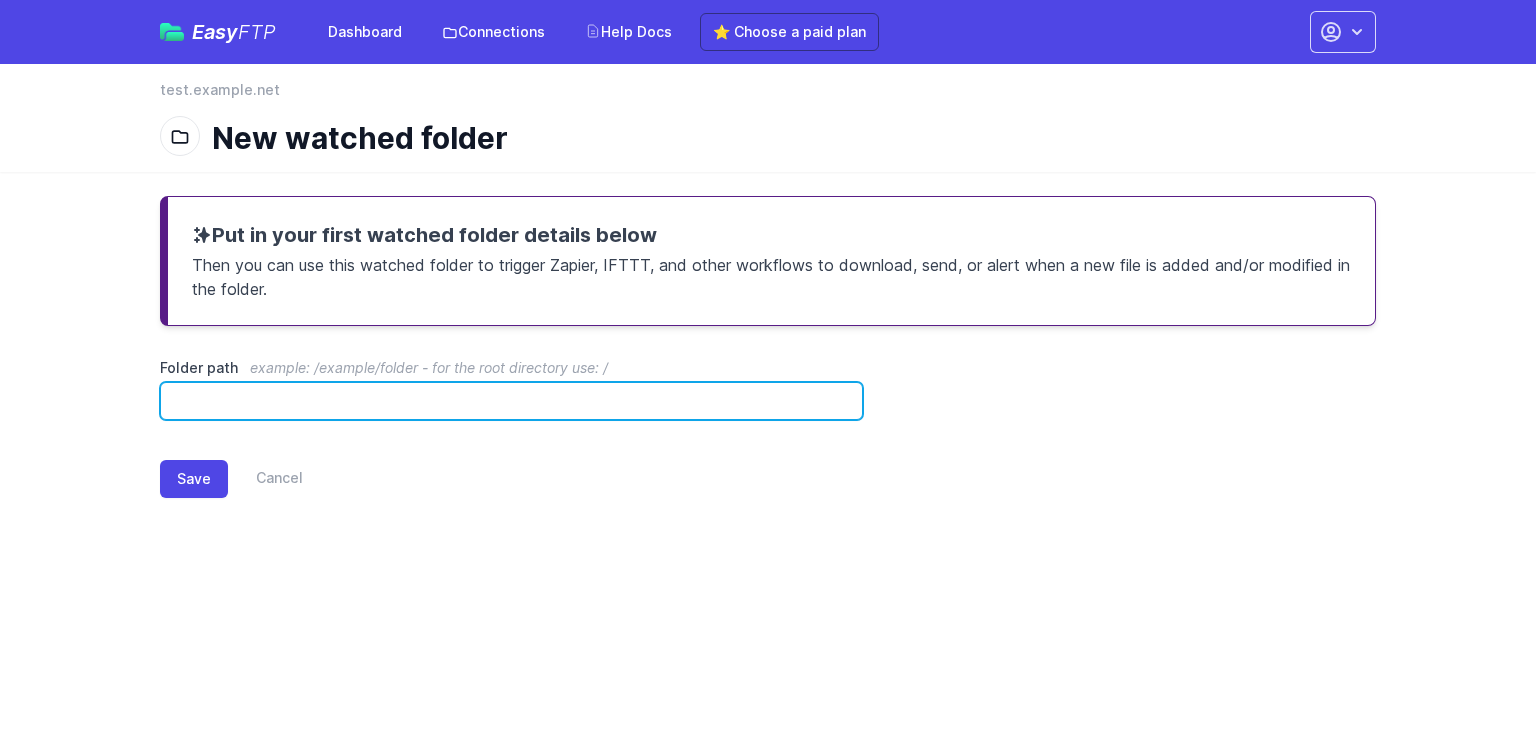 click on "Folder path  example: /example/folder - for the root directory use: /" at bounding box center [511, 401] 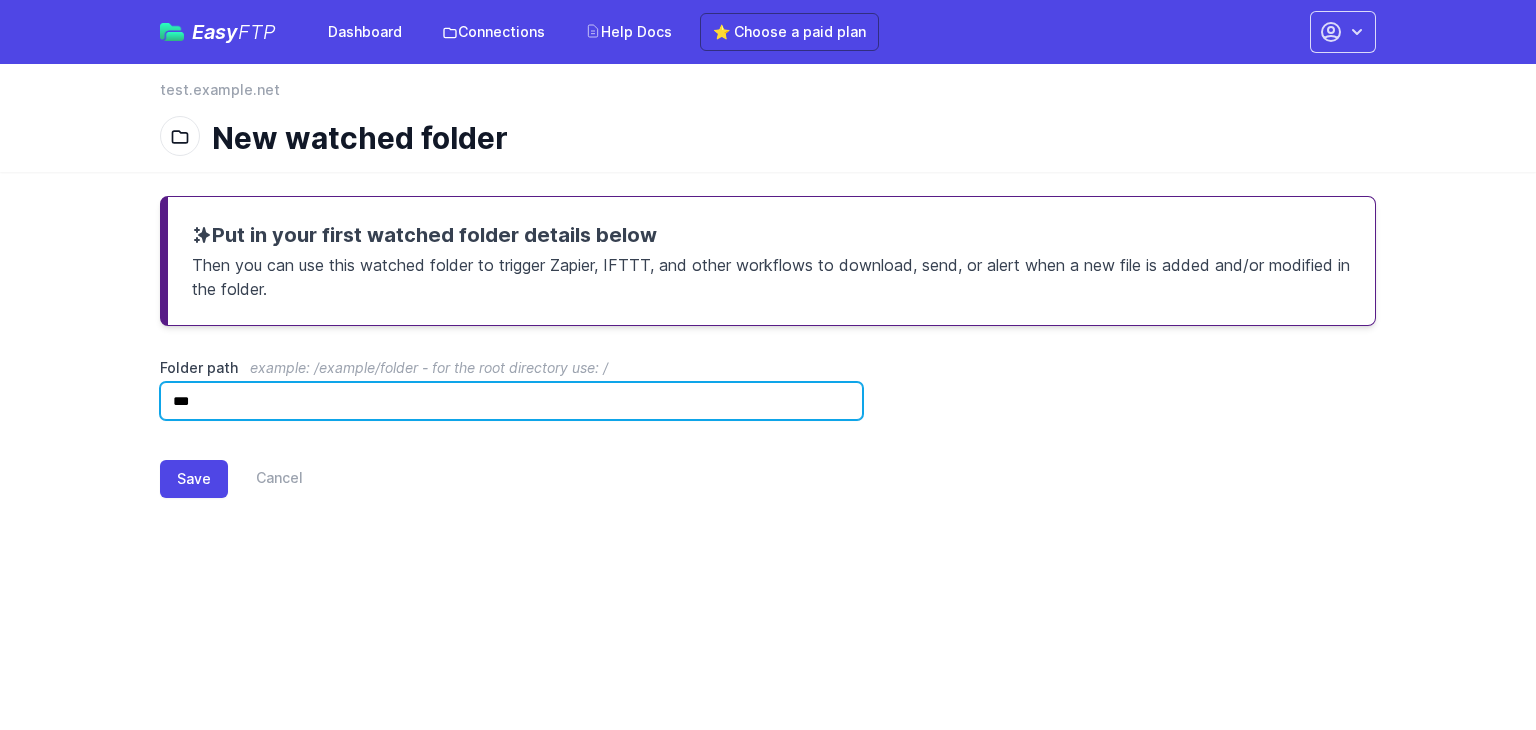 type on "***" 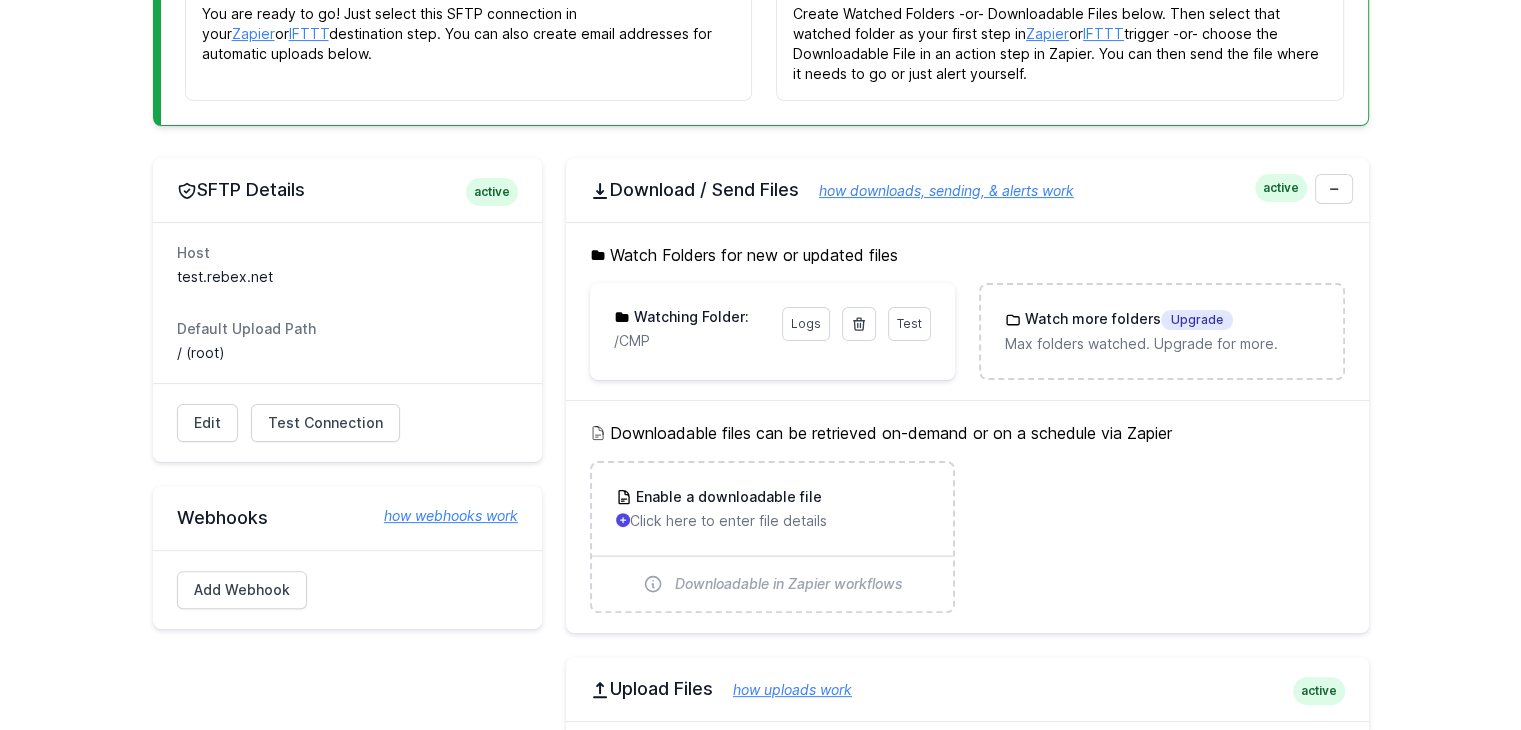 scroll, scrollTop: 472, scrollLeft: 0, axis: vertical 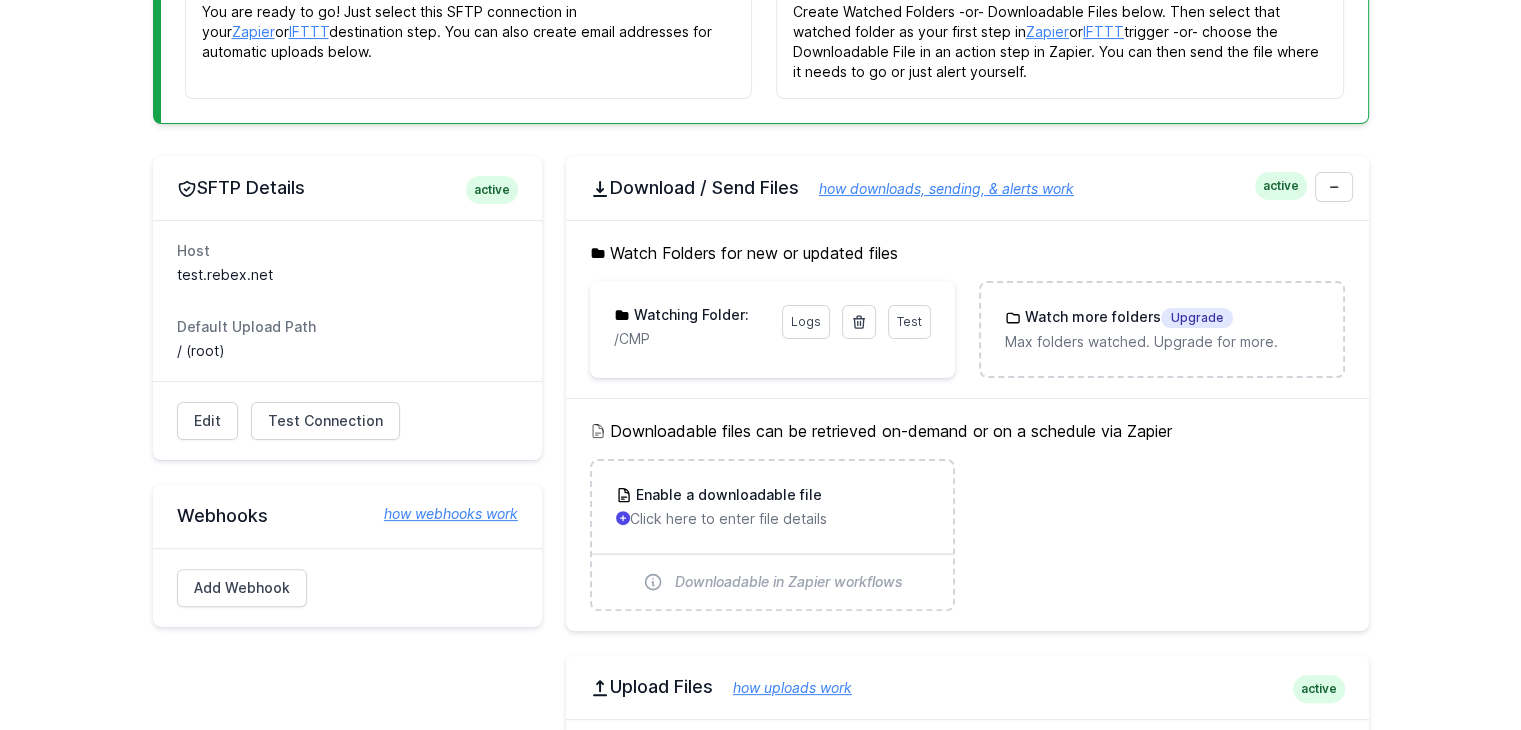 click on "Test
Logs
Watching Folder:
/CMP" at bounding box center (772, 327) 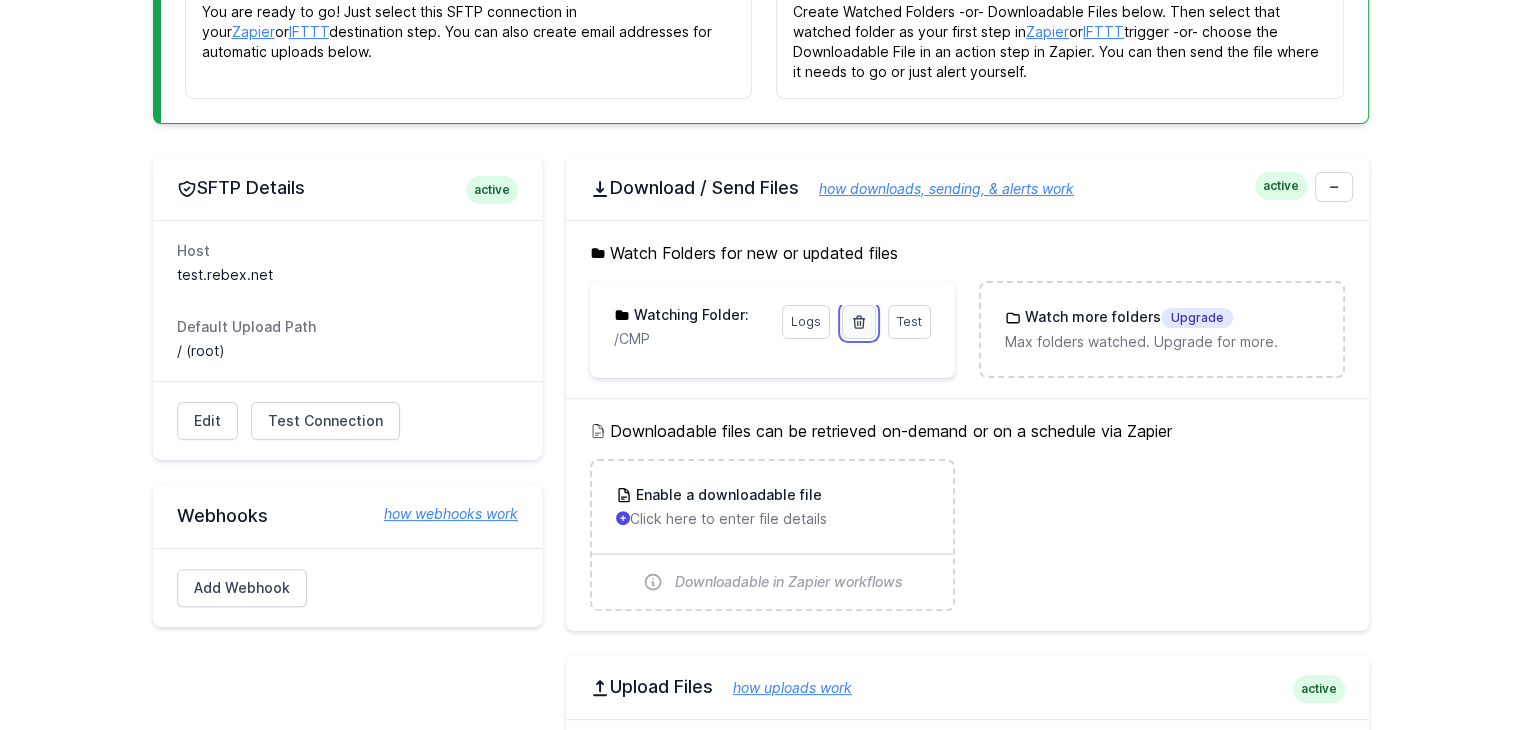 click 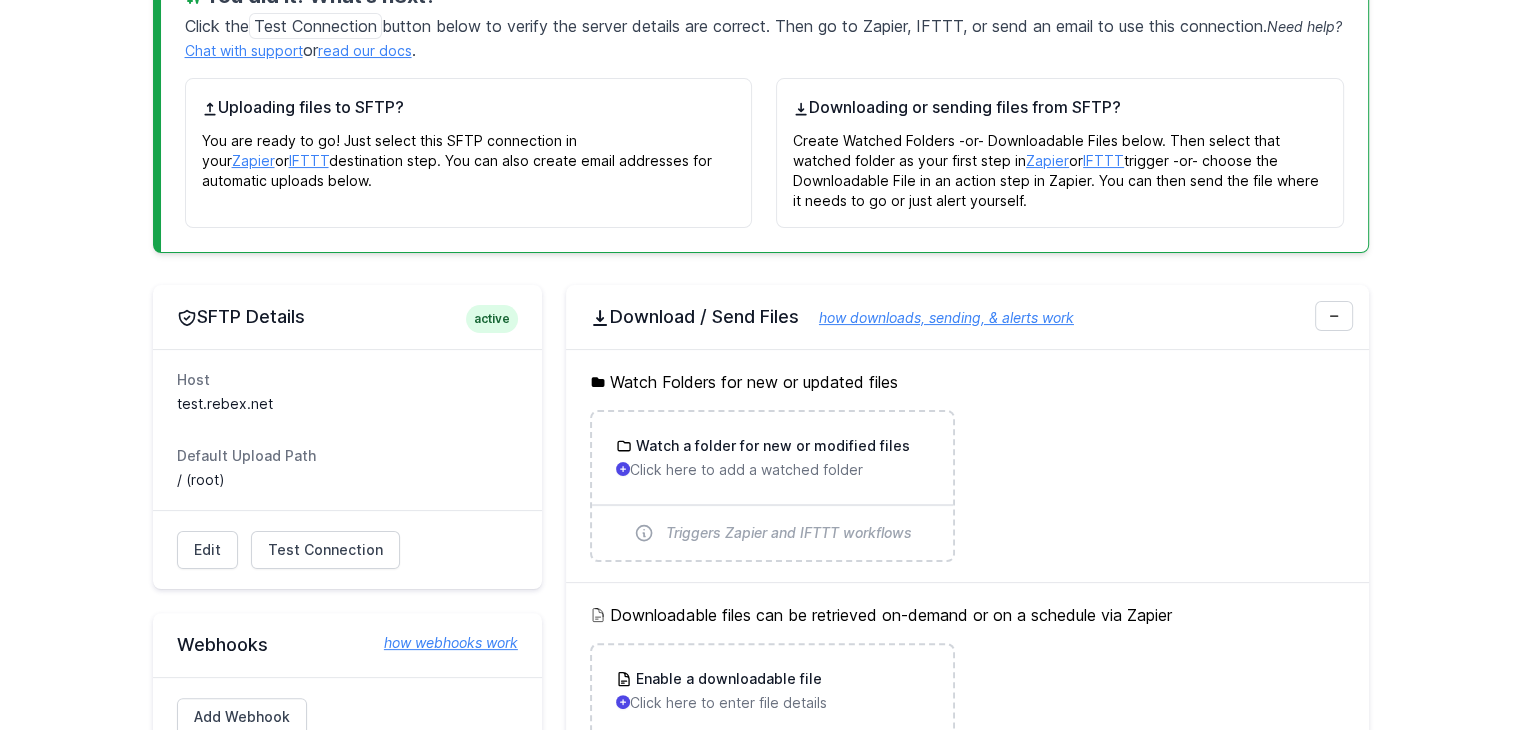 scroll, scrollTop: 344, scrollLeft: 0, axis: vertical 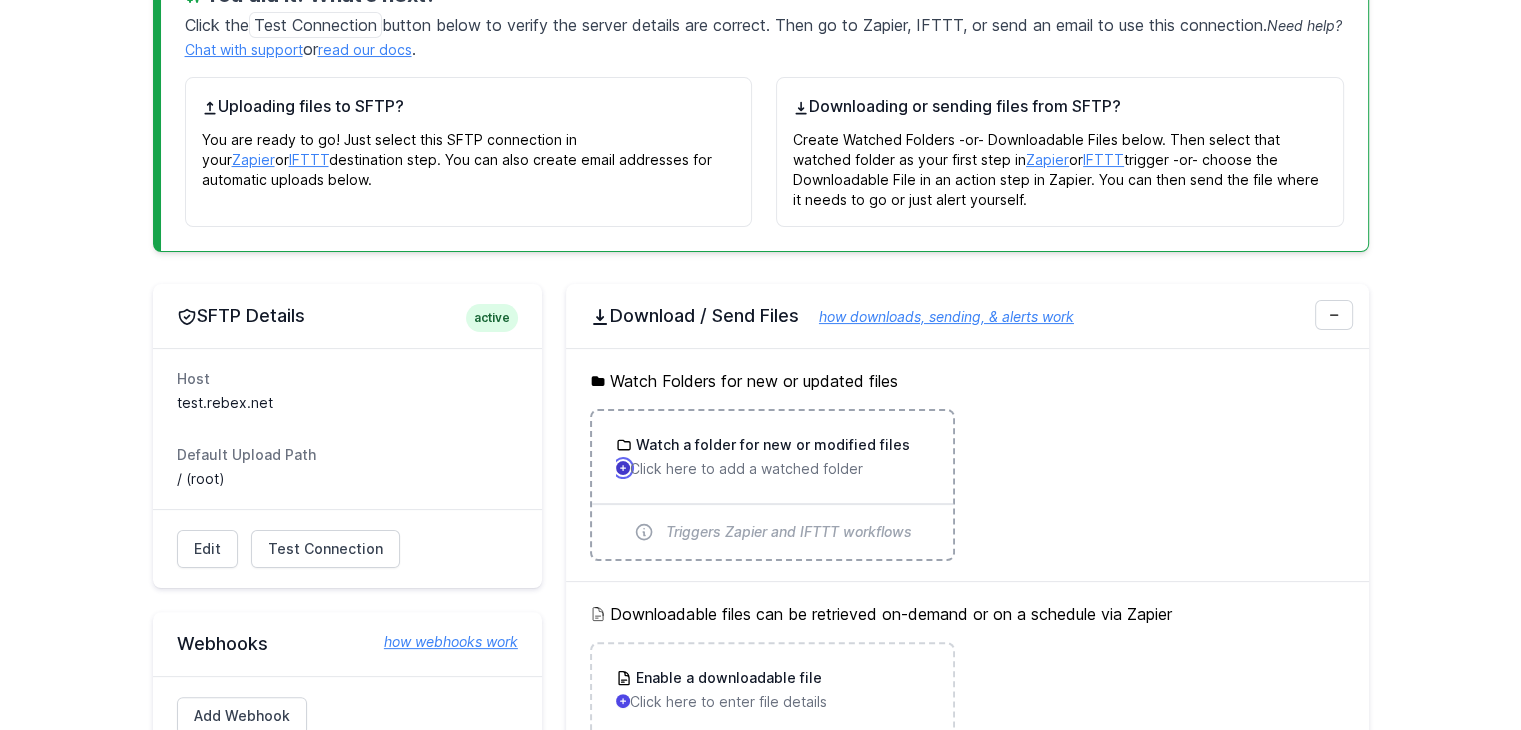 click 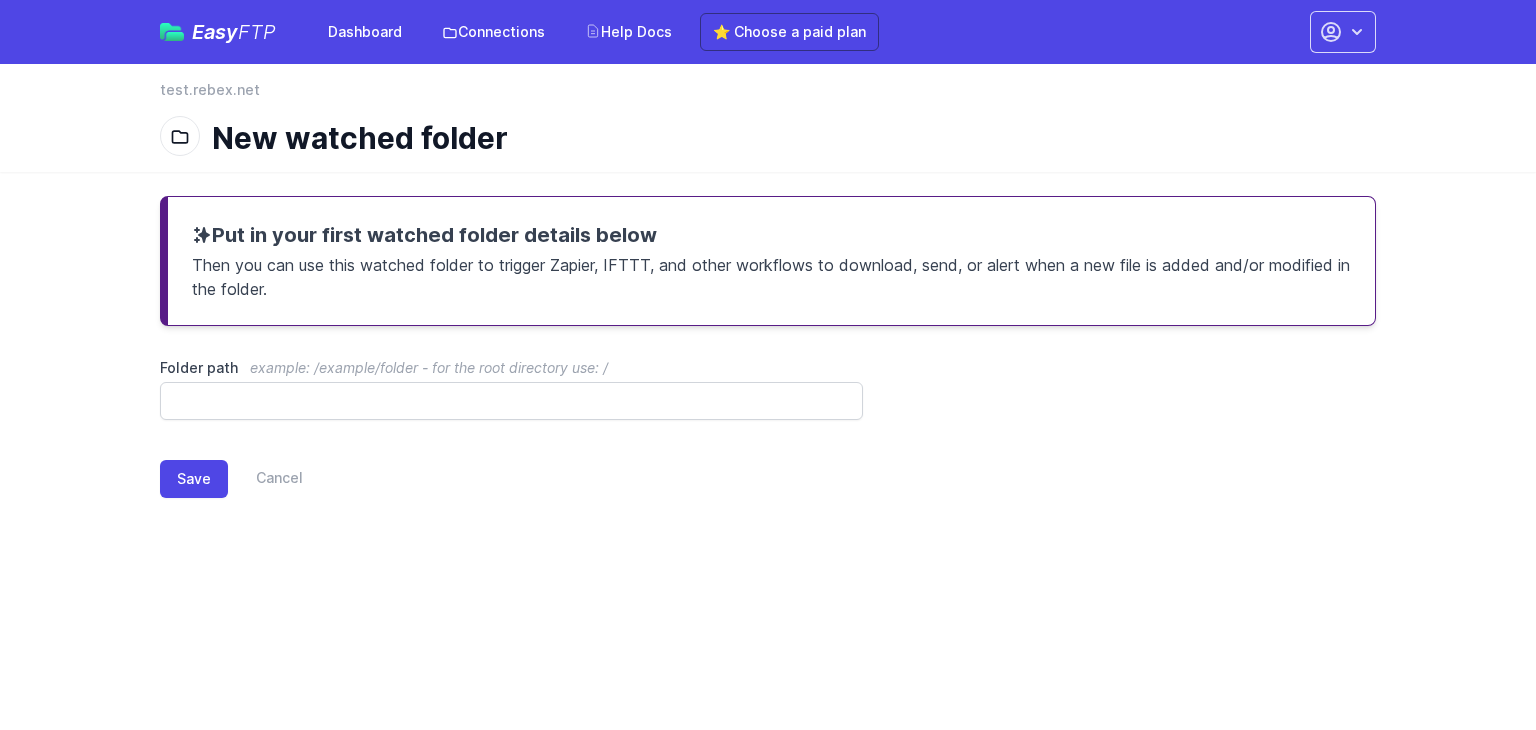 scroll, scrollTop: 0, scrollLeft: 0, axis: both 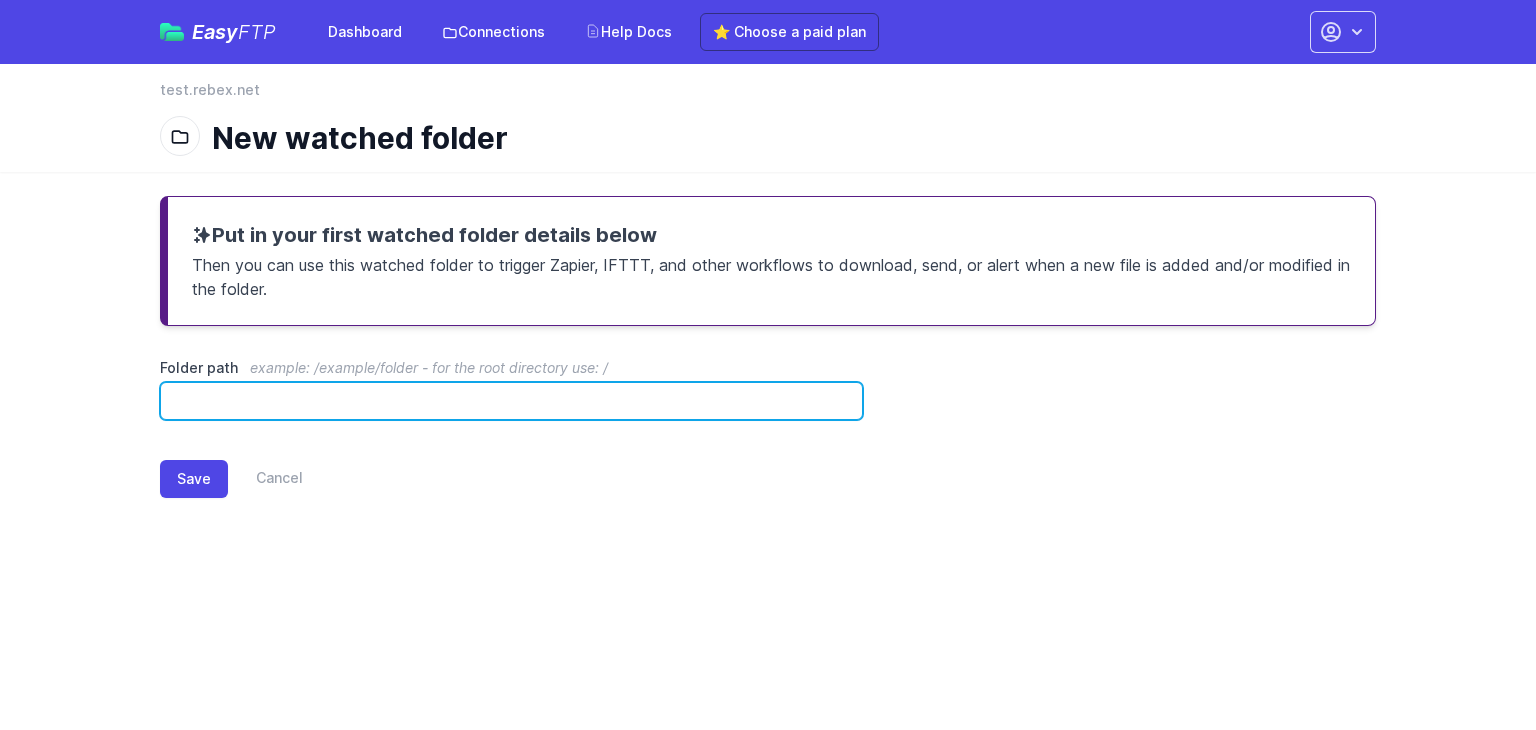 click on "Folder path  example: /example/folder - for the root directory use: /" at bounding box center [511, 401] 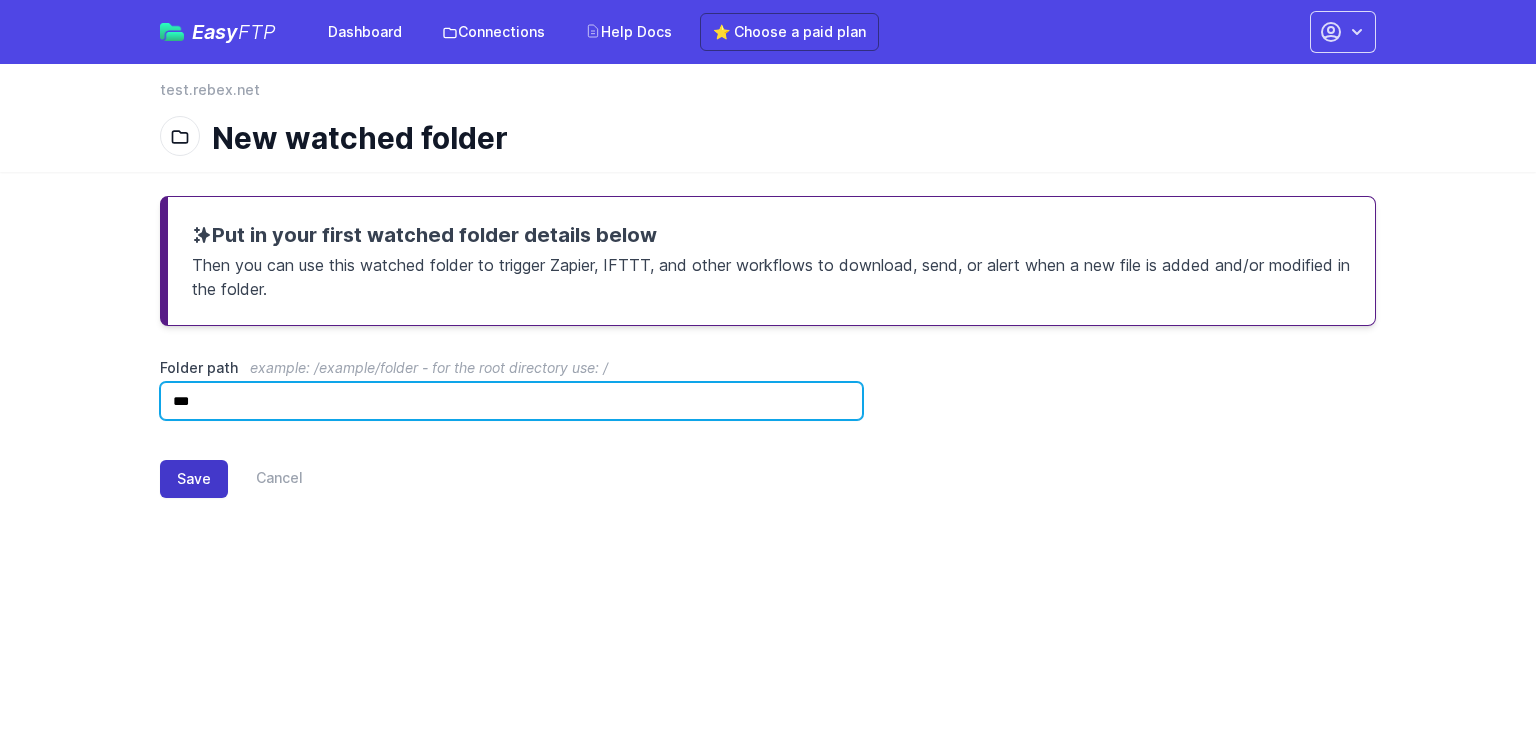 type on "***" 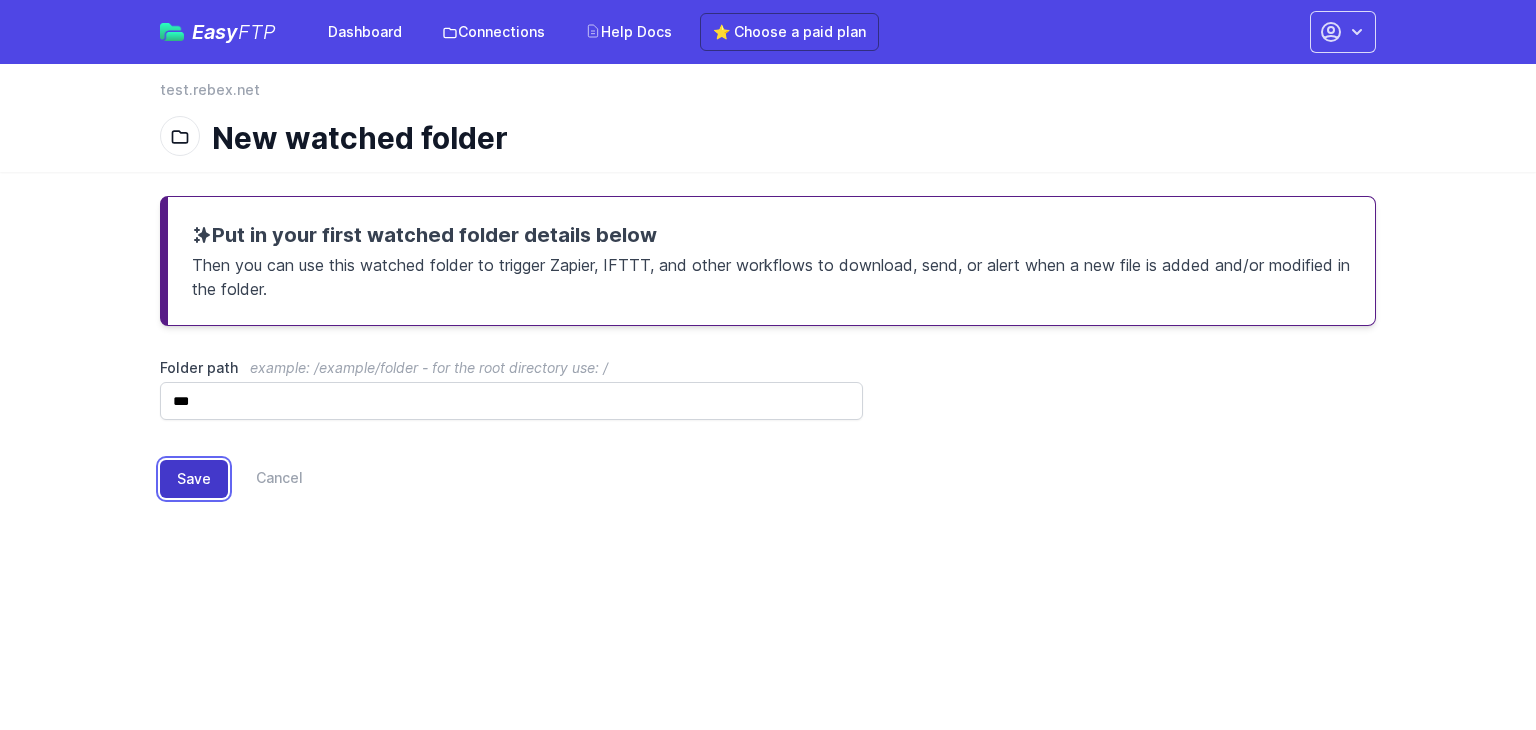 click on "Save" at bounding box center [194, 479] 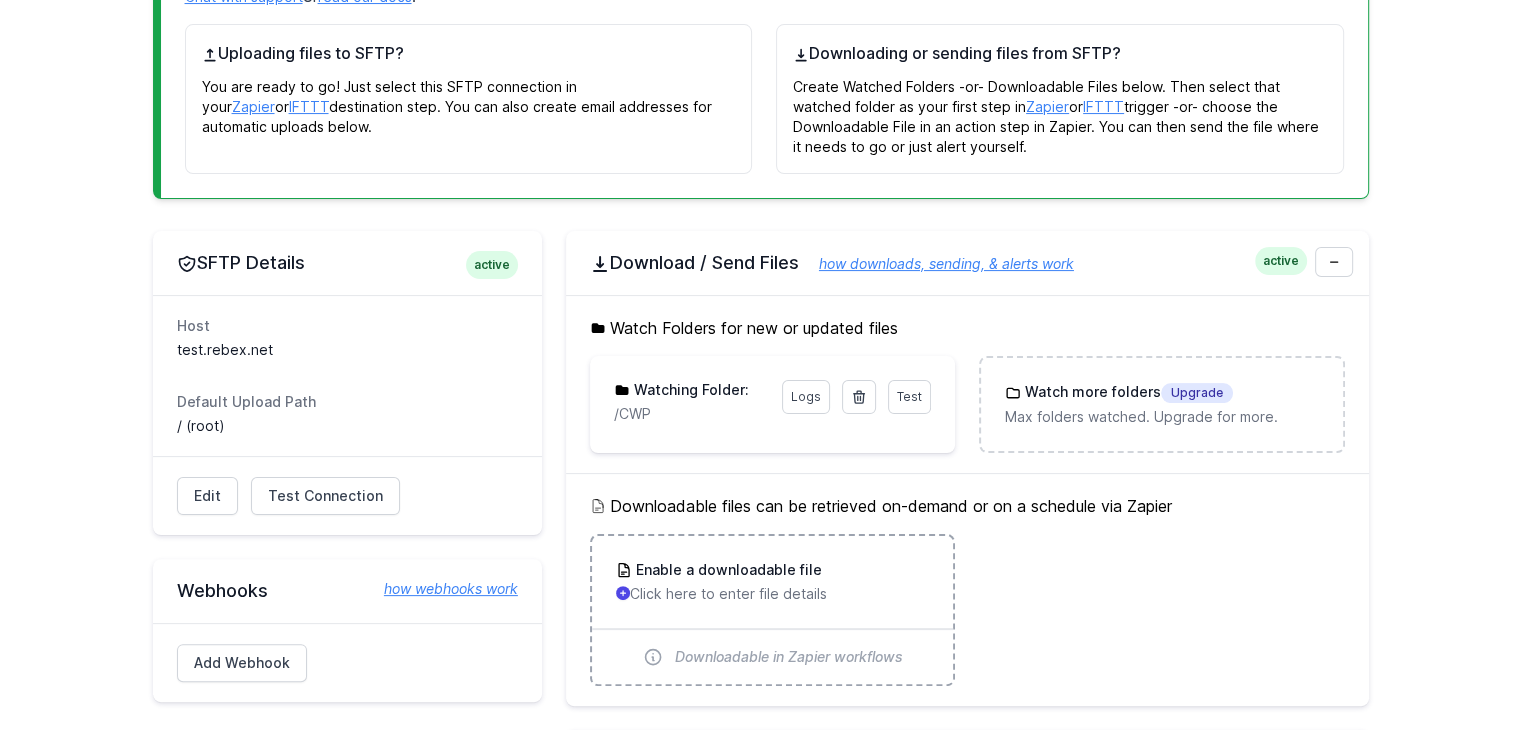 scroll, scrollTop: 391, scrollLeft: 0, axis: vertical 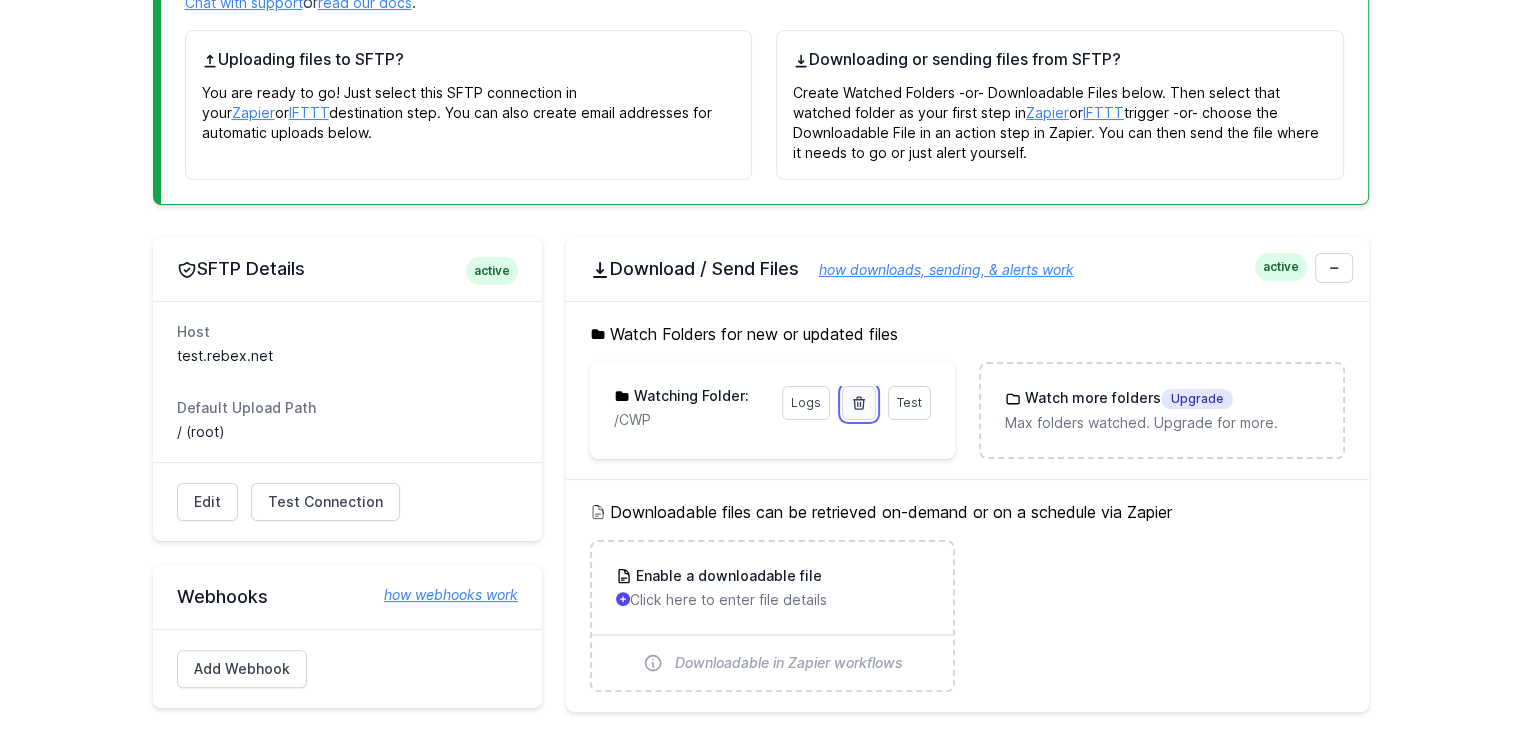 click at bounding box center [859, 403] 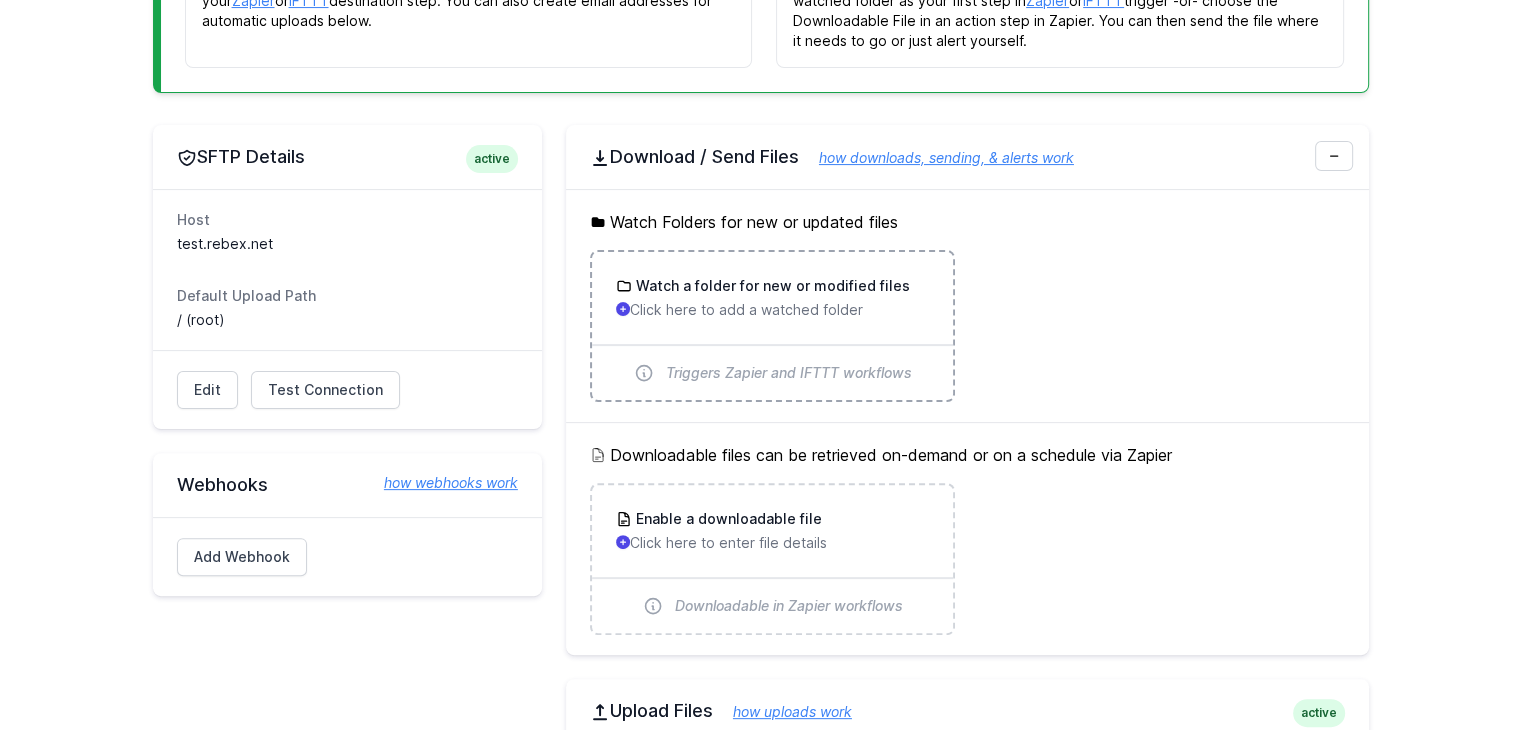 scroll, scrollTop: 500, scrollLeft: 0, axis: vertical 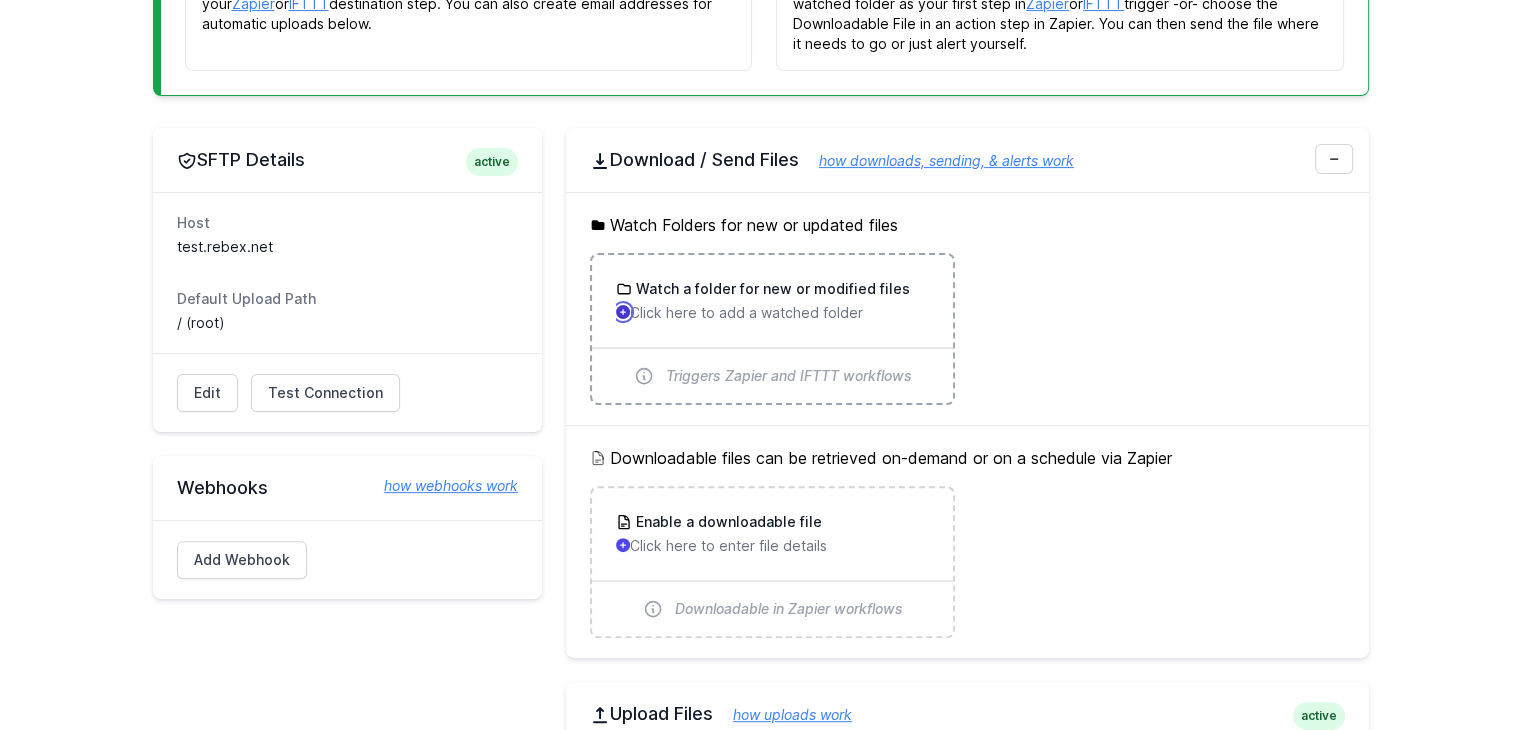 click 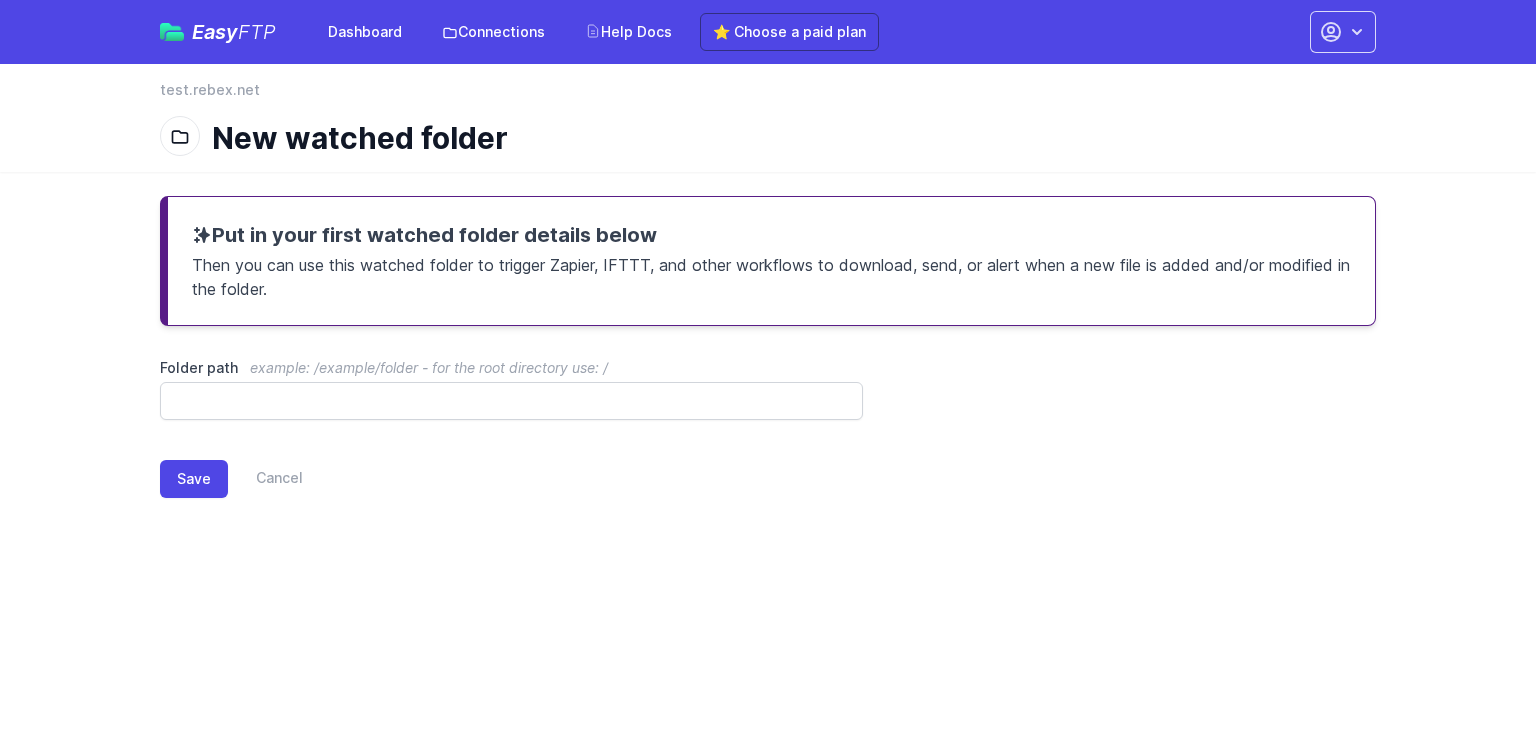 scroll, scrollTop: 0, scrollLeft: 0, axis: both 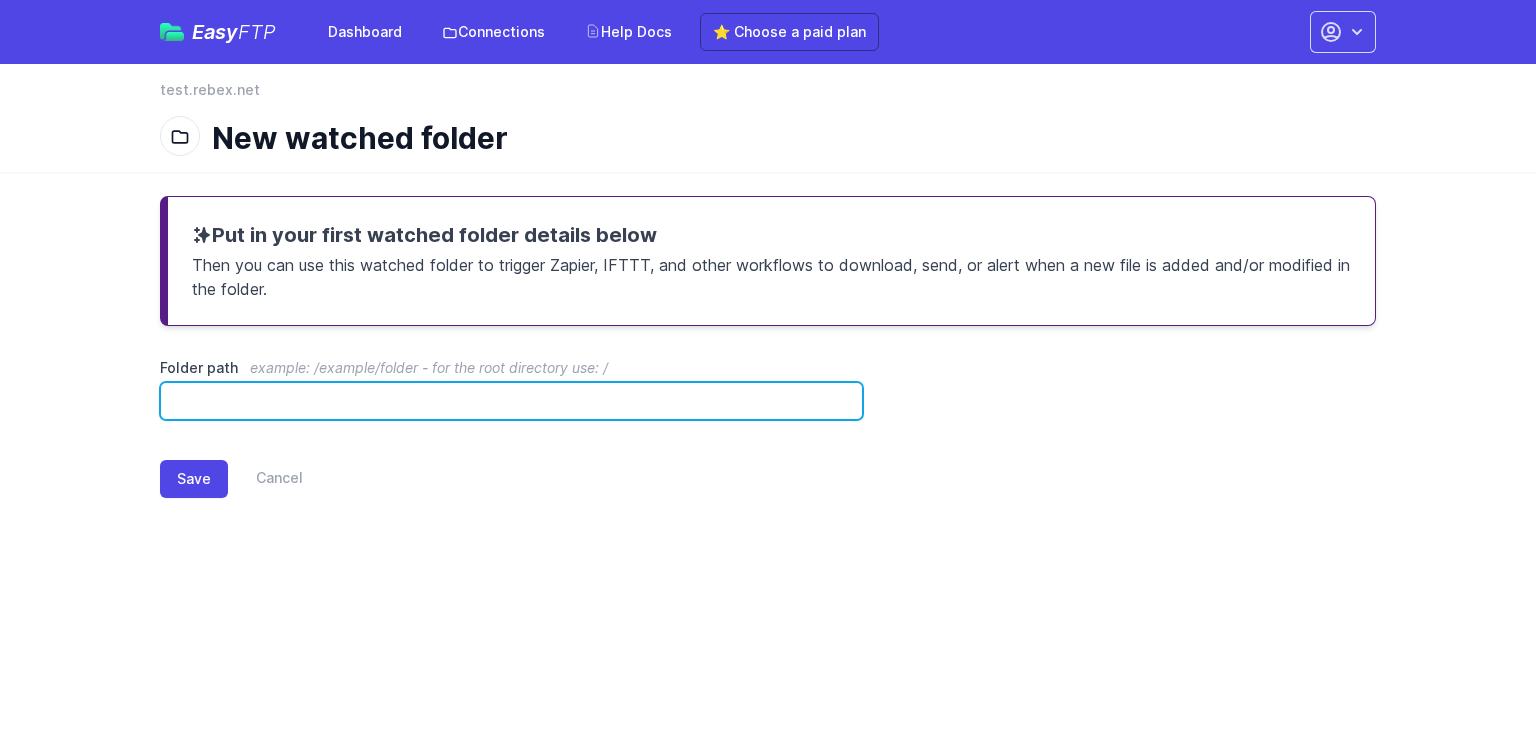 click on "Folder path  example: /example/folder - for the root directory use: /" at bounding box center [511, 401] 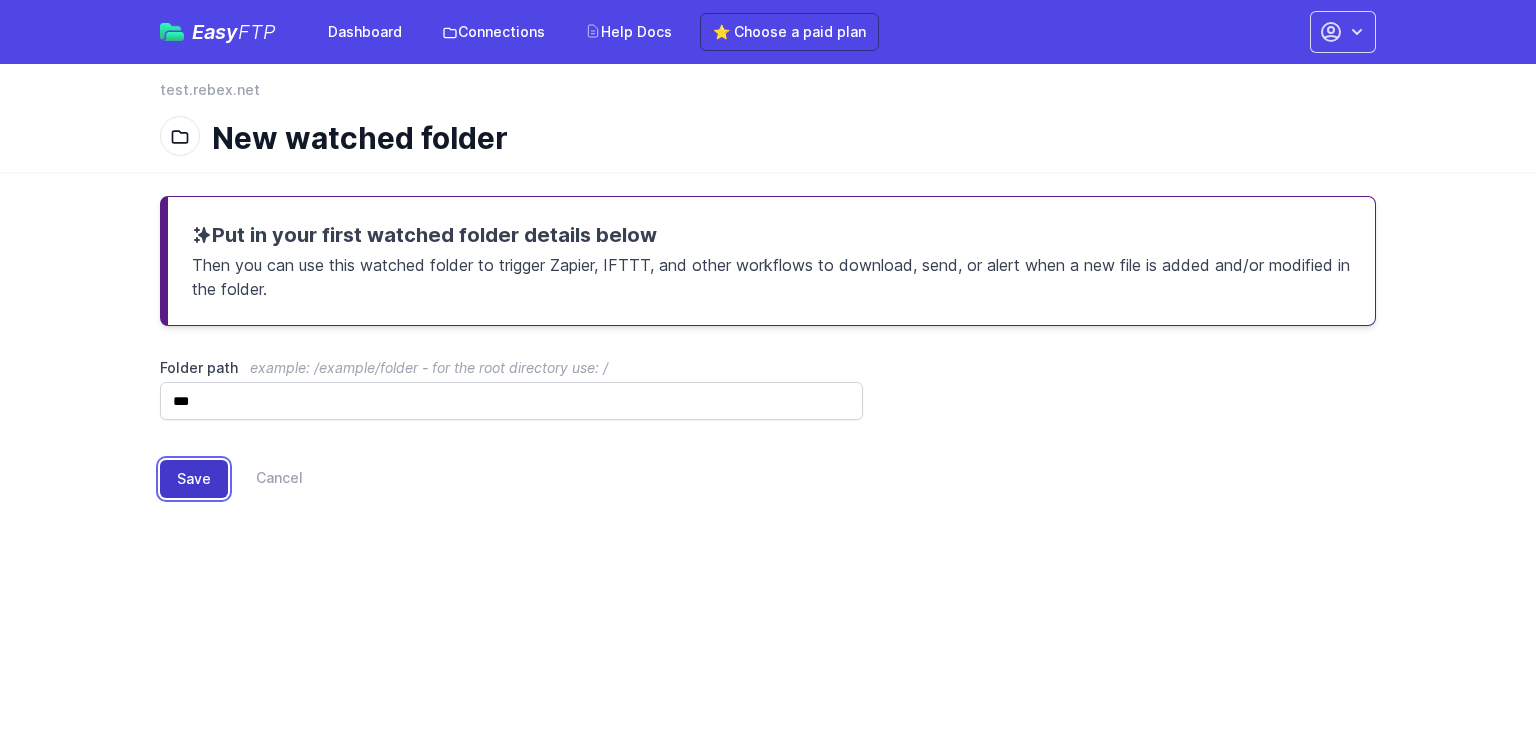 click on "Save" at bounding box center [194, 479] 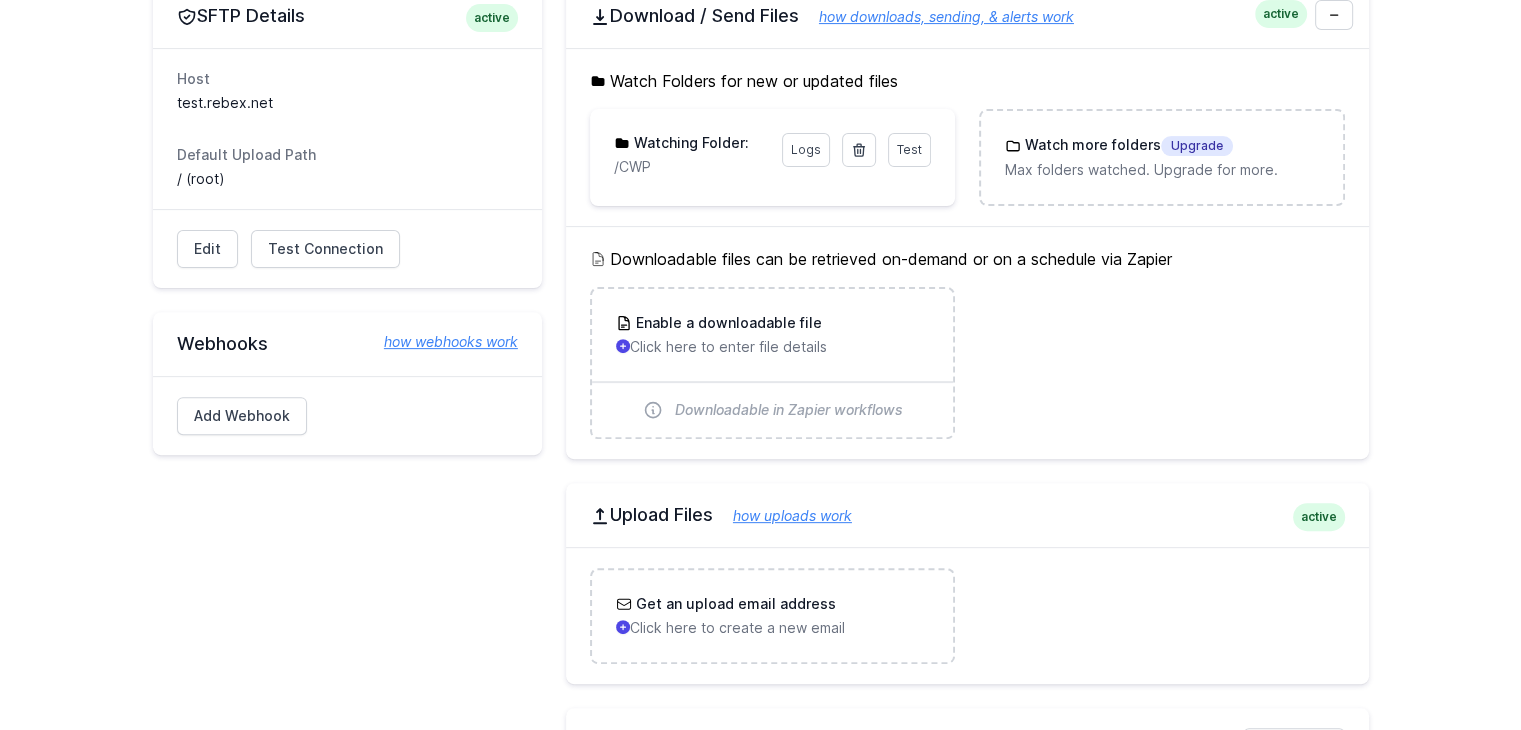 scroll, scrollTop: 668, scrollLeft: 0, axis: vertical 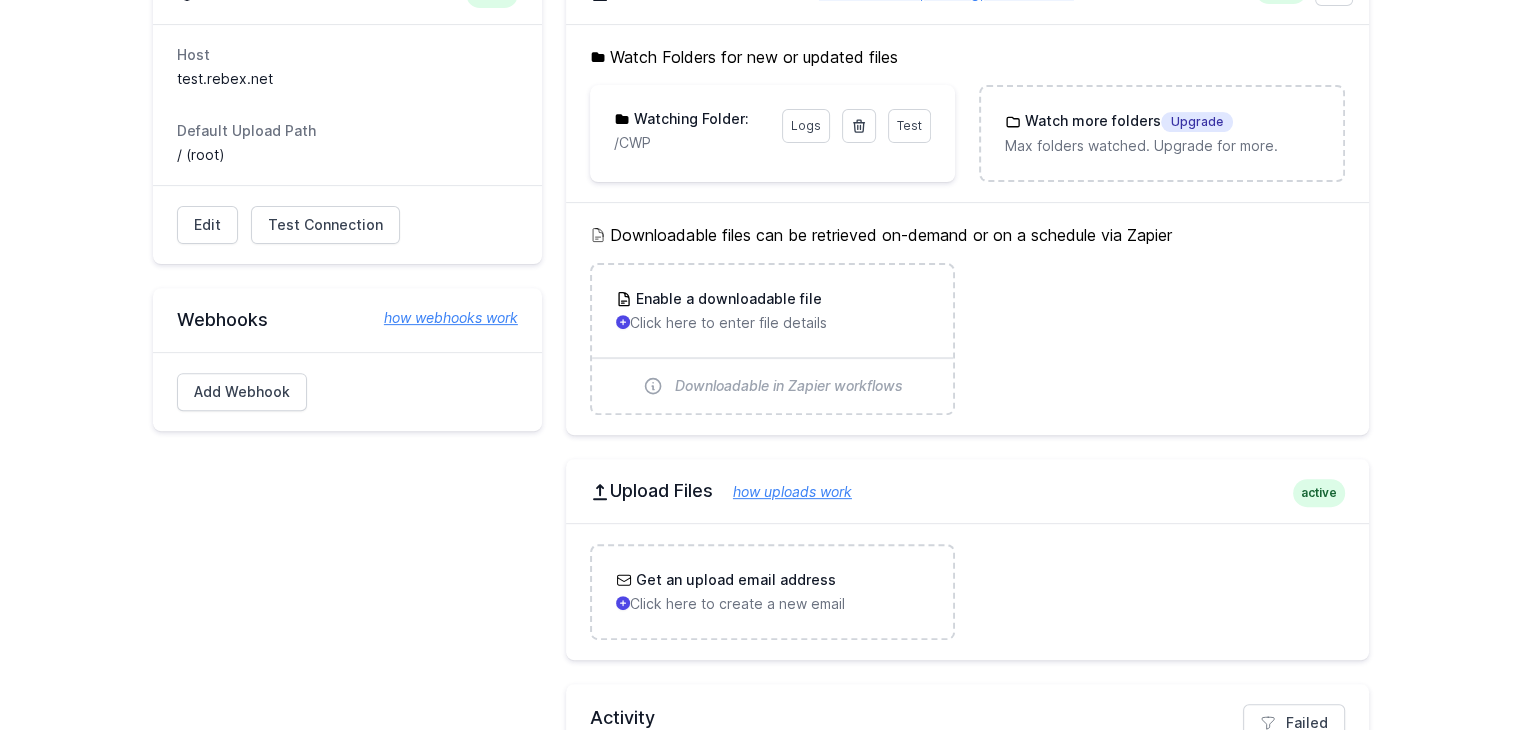 click on "Upload Files
how uploads work" at bounding box center [967, 491] 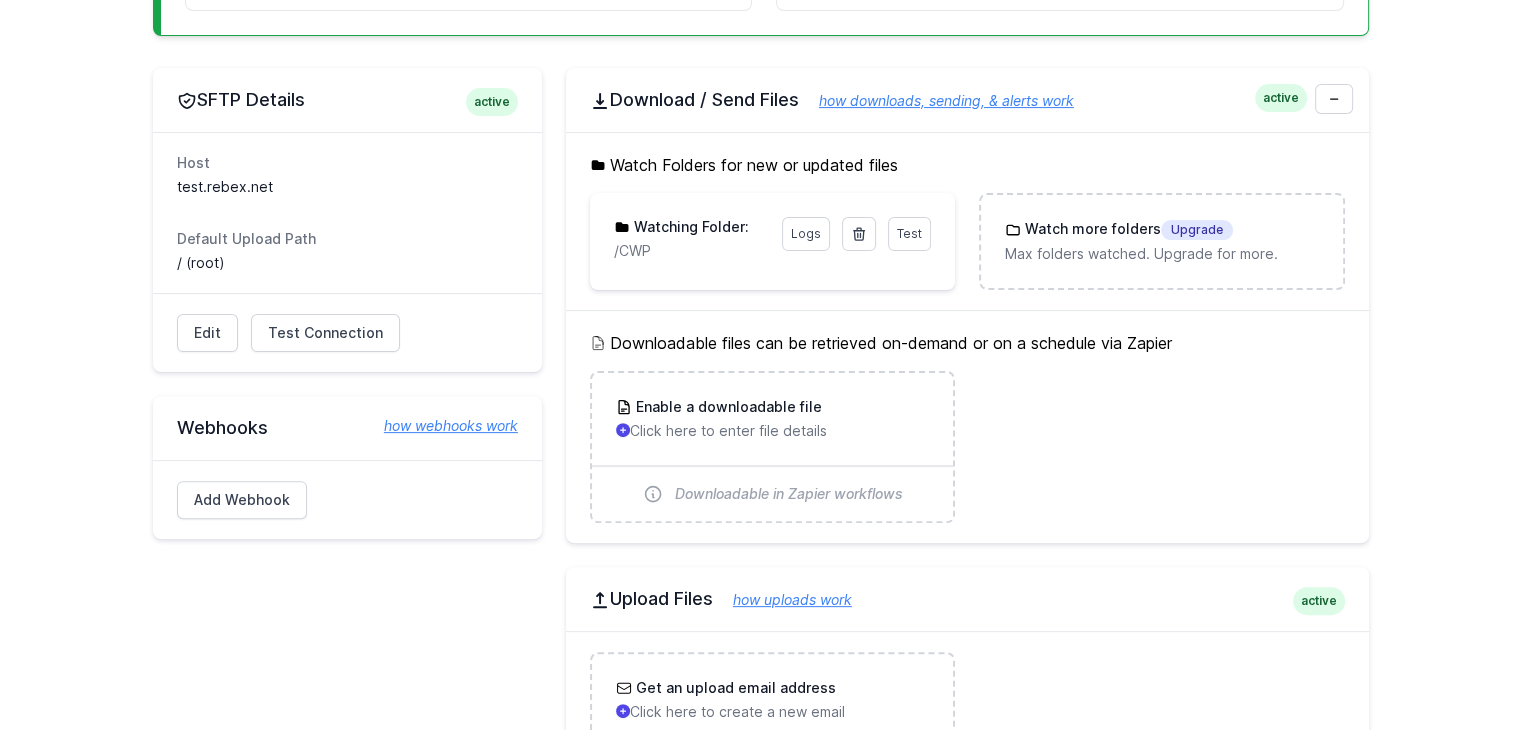 scroll, scrollTop: 555, scrollLeft: 0, axis: vertical 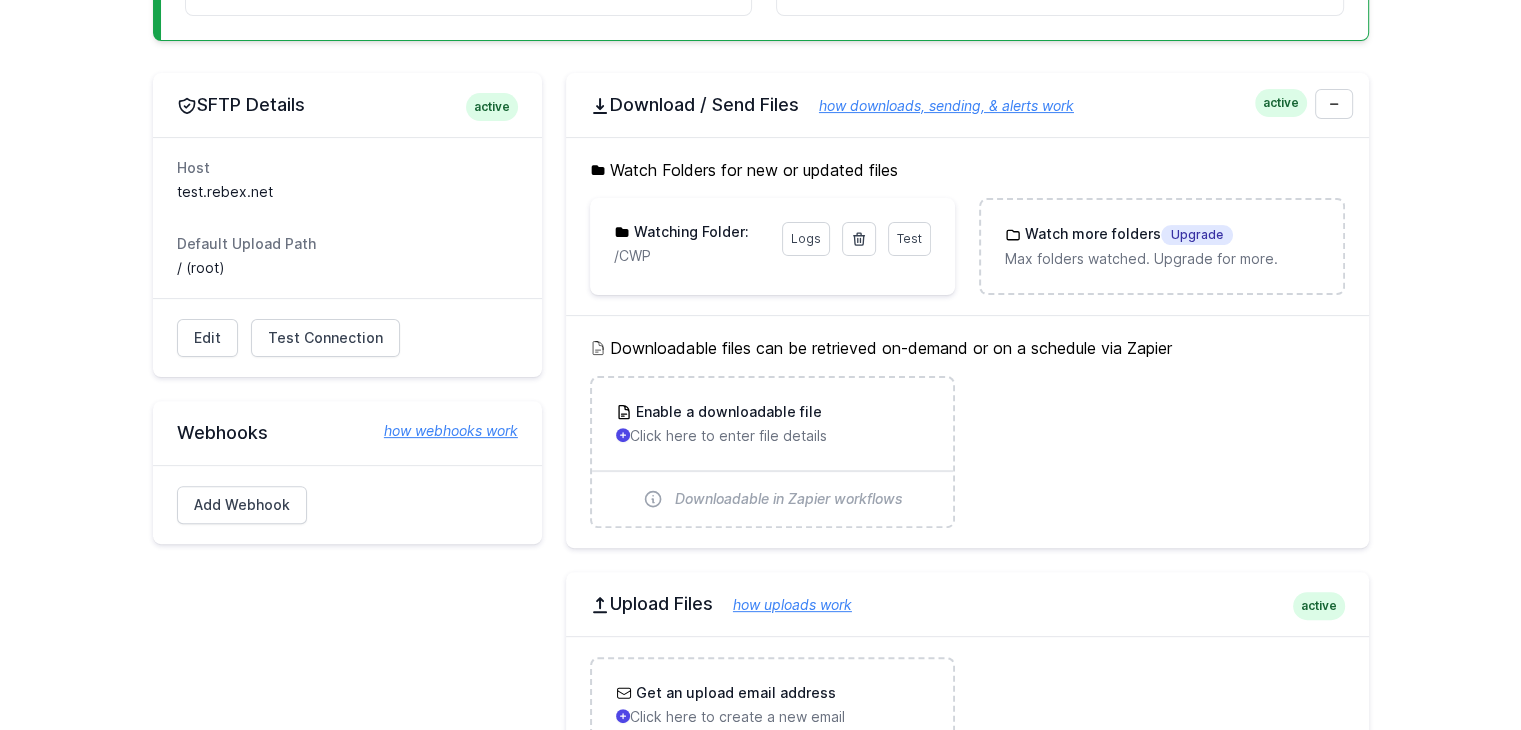 click on "Watching Folder:" at bounding box center [689, 232] 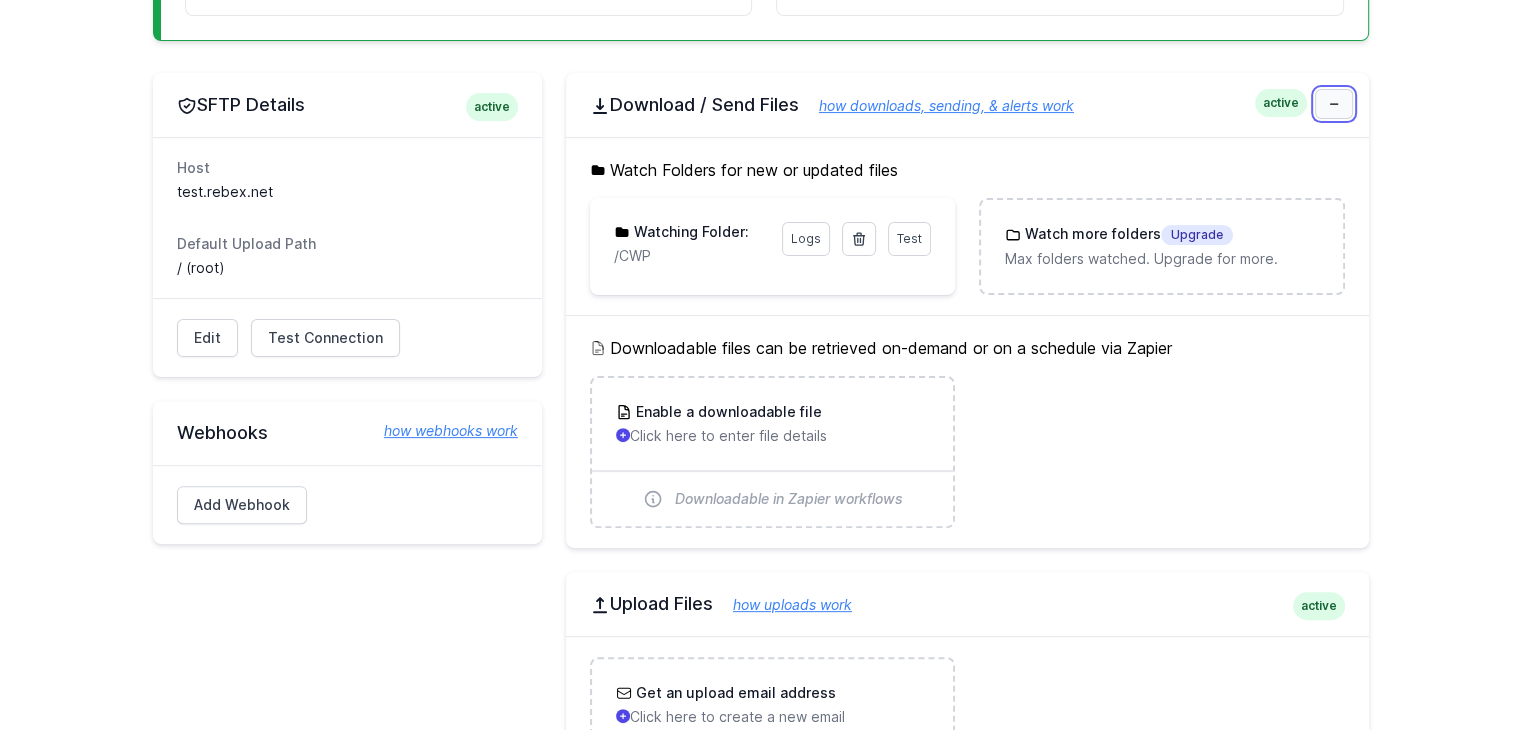 click at bounding box center (1334, 104) 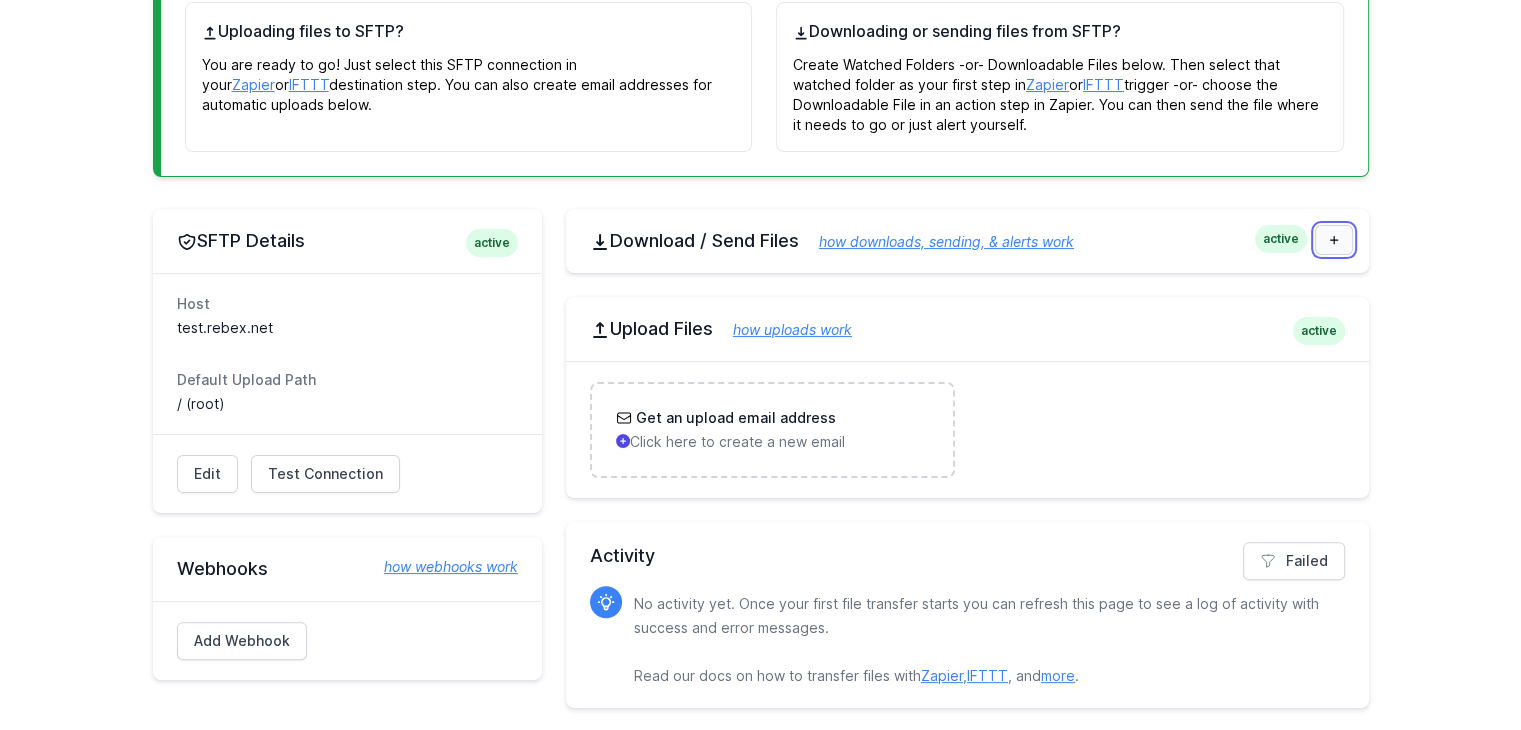 click at bounding box center (1334, 240) 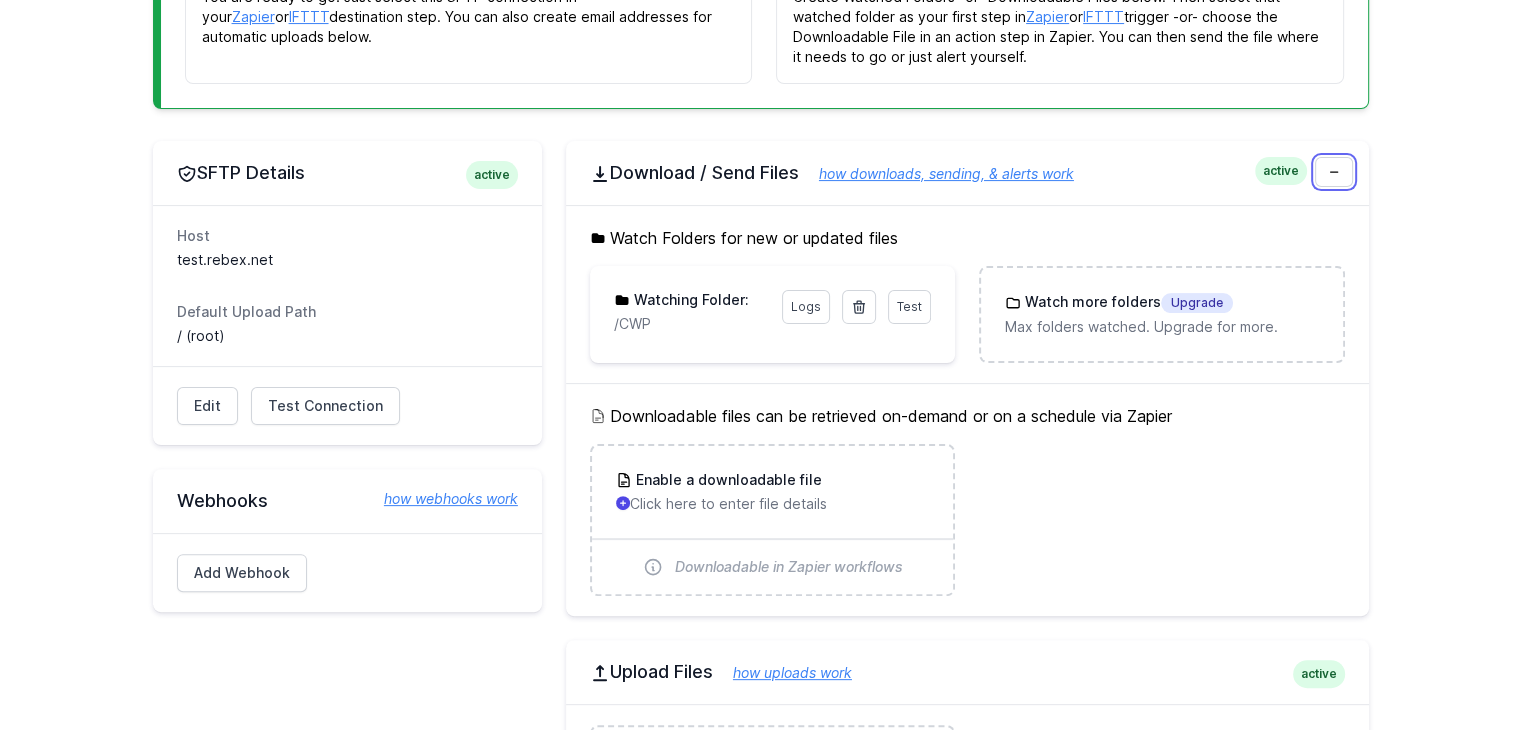 scroll, scrollTop: 488, scrollLeft: 0, axis: vertical 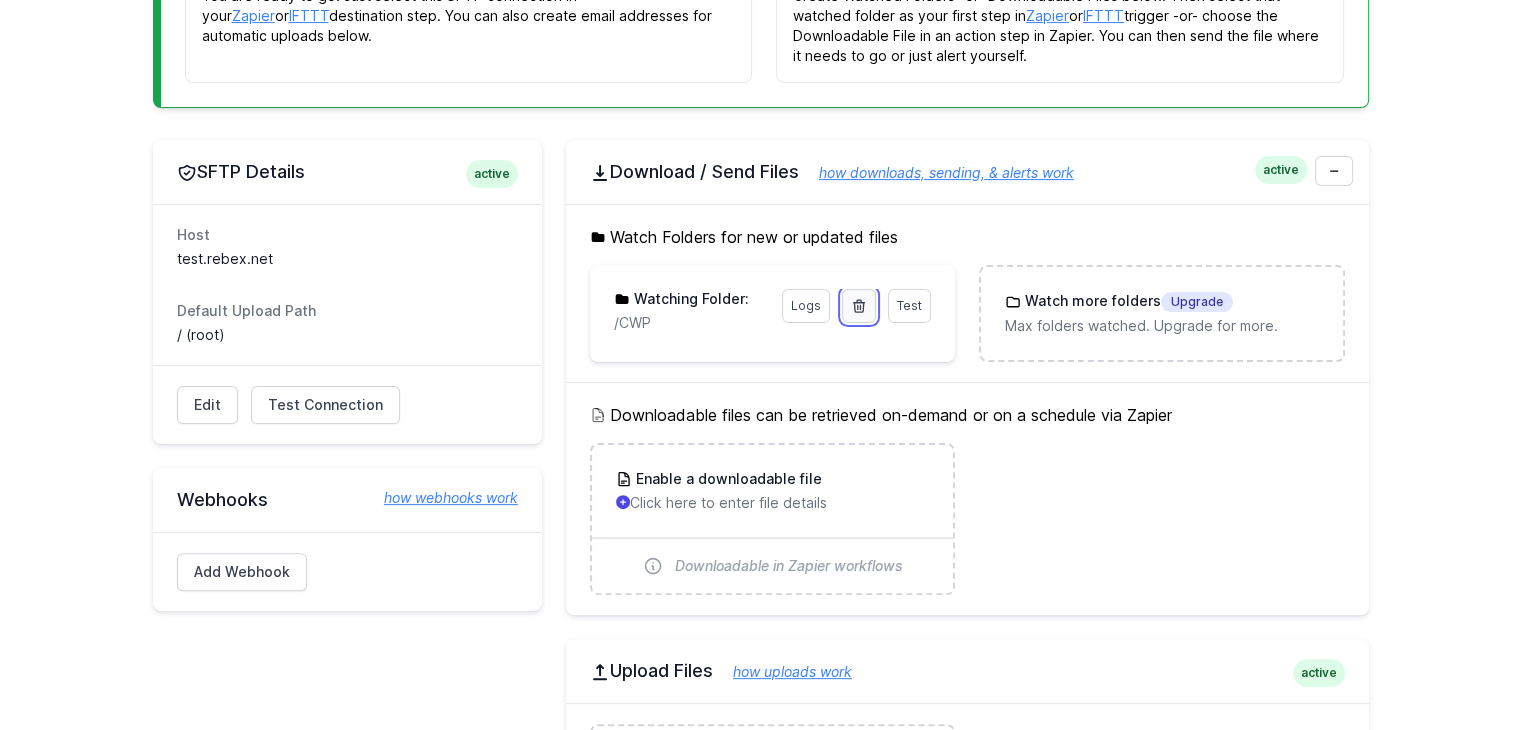 click at bounding box center [859, 306] 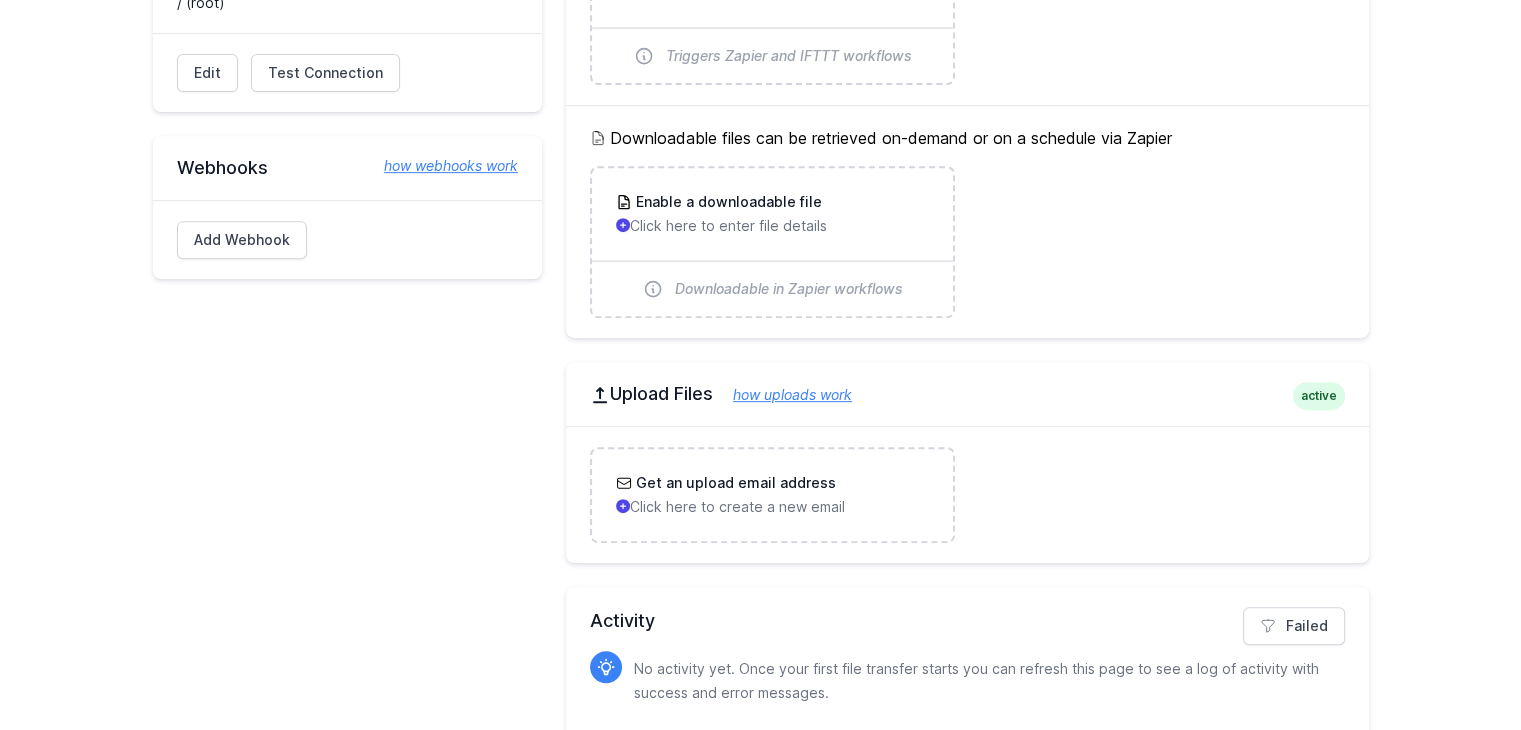 scroll, scrollTop: 820, scrollLeft: 0, axis: vertical 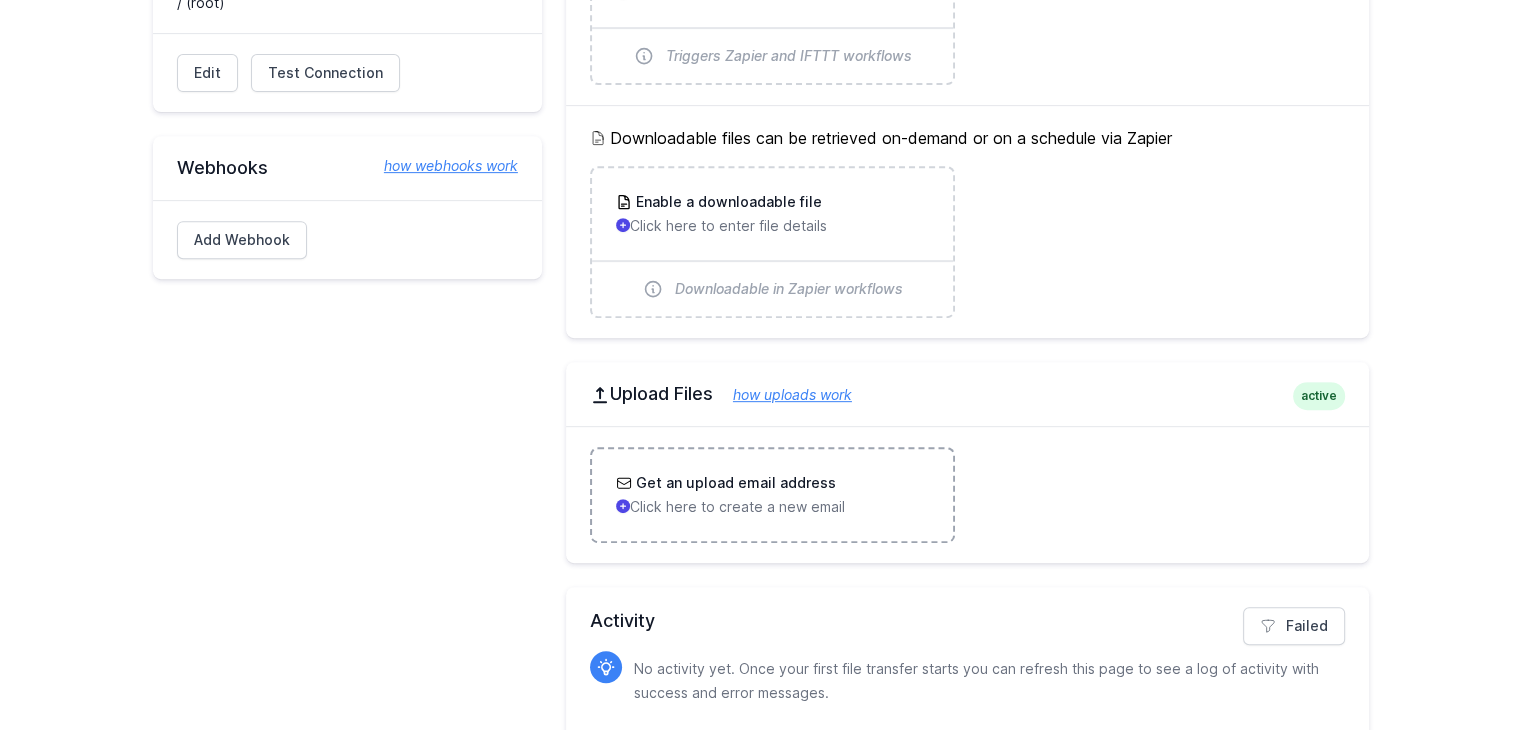 click on "Click here to create a new email" at bounding box center (772, 507) 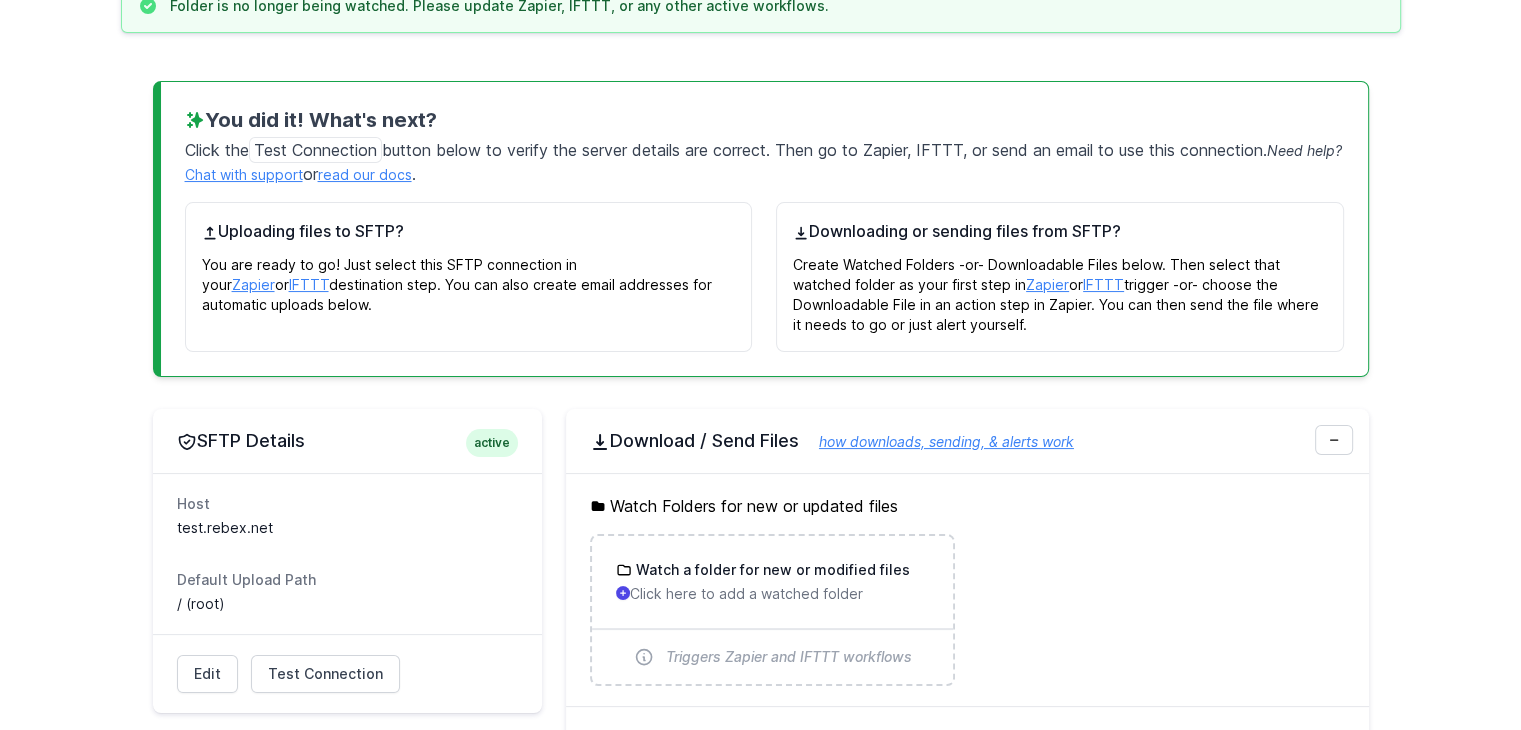 scroll, scrollTop: 0, scrollLeft: 0, axis: both 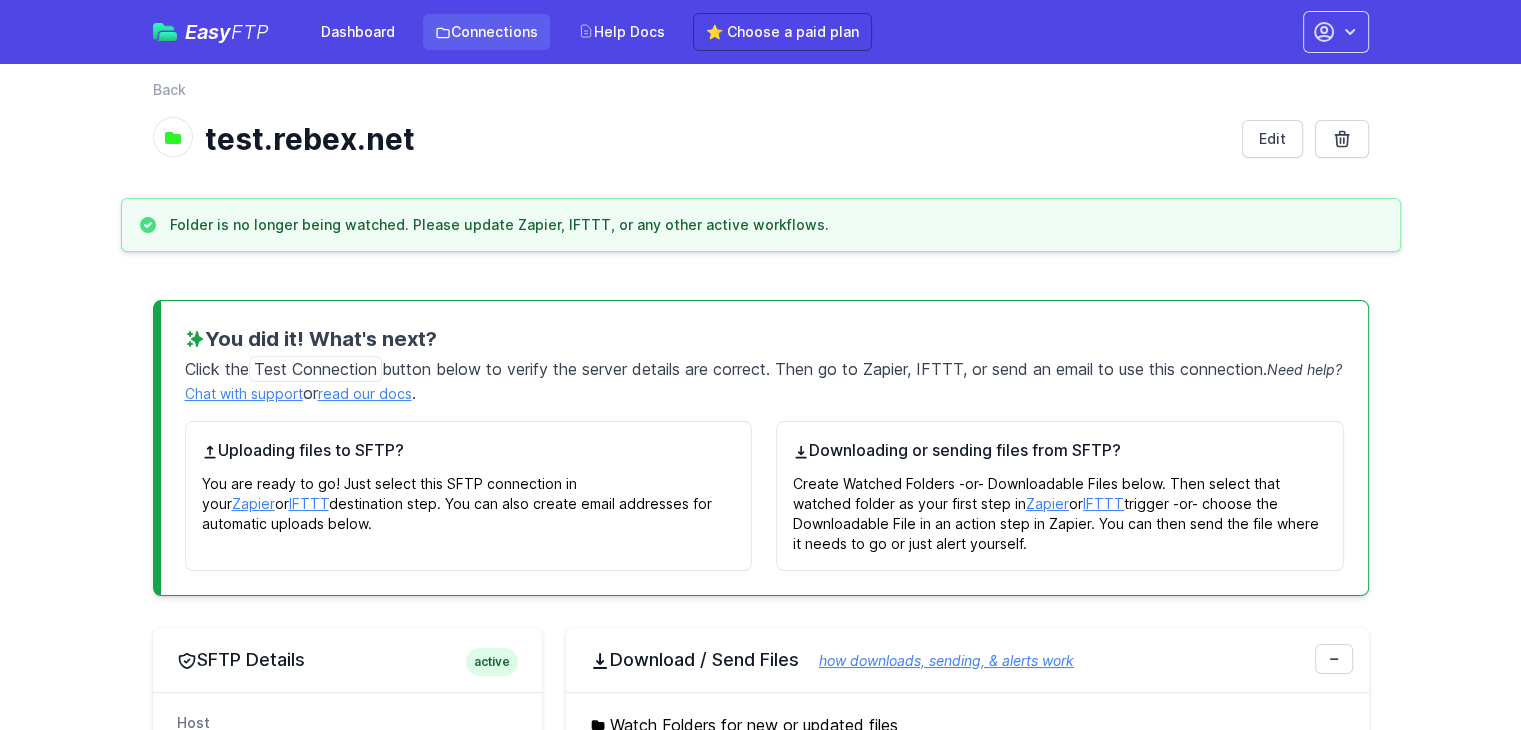 click on "Connections" at bounding box center [486, 32] 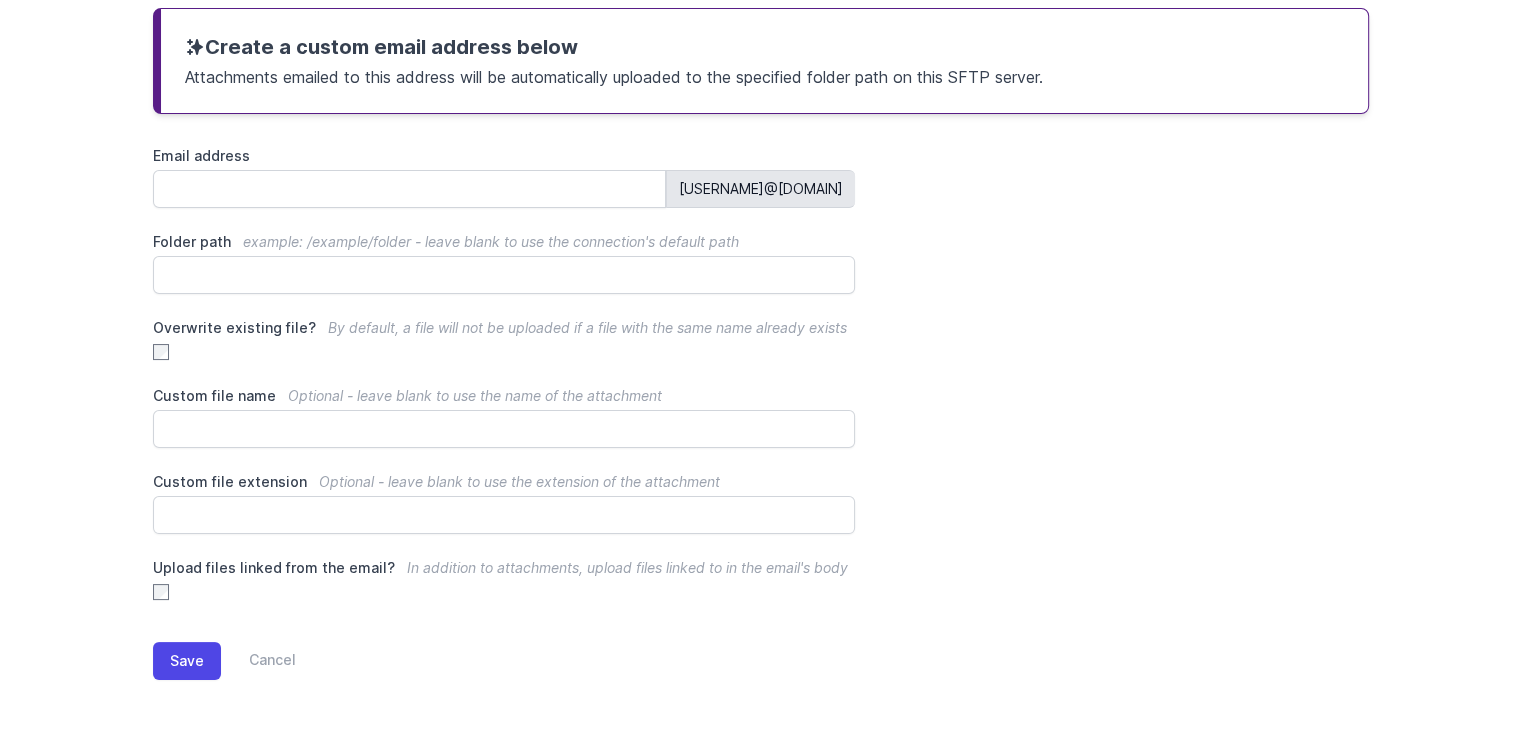 scroll, scrollTop: 192, scrollLeft: 0, axis: vertical 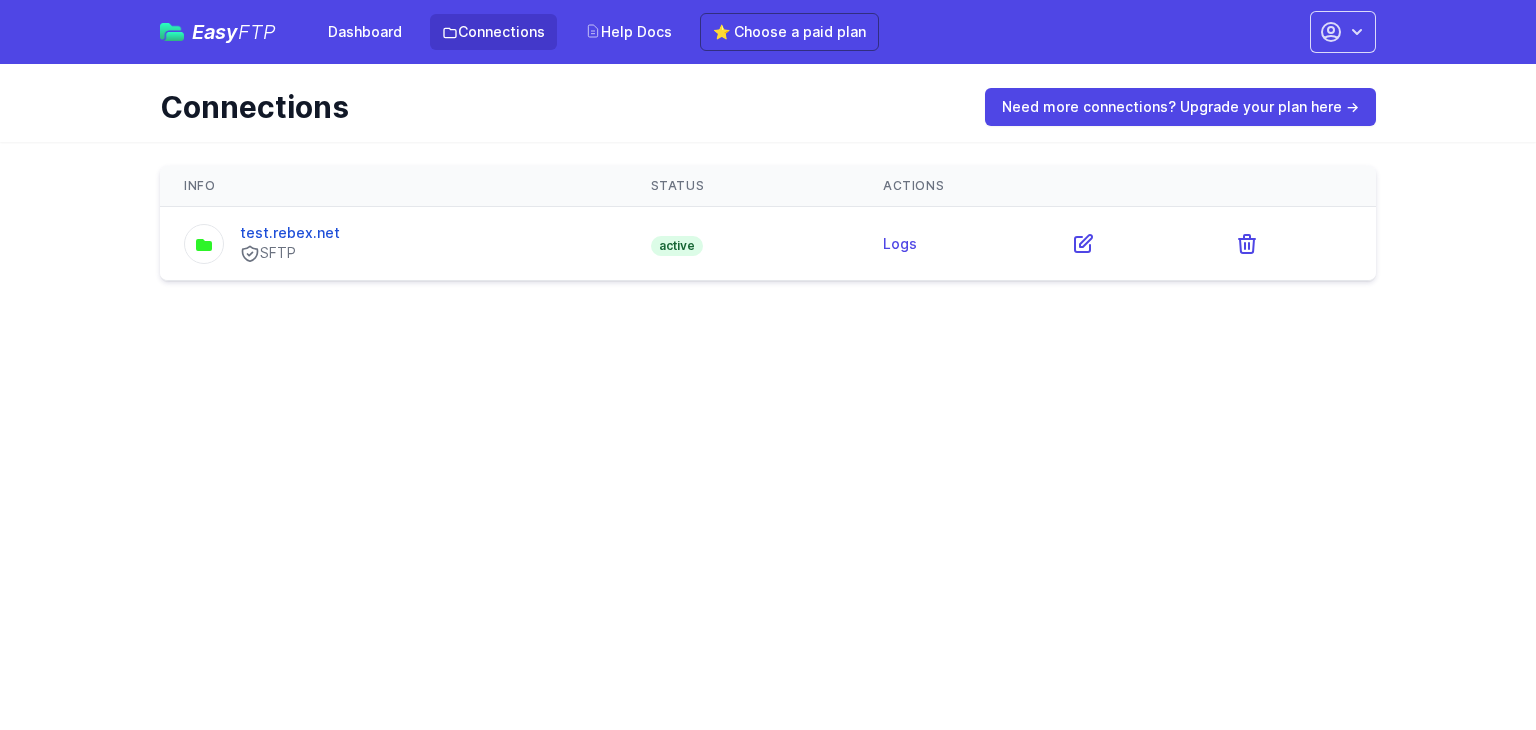 click on "test.rebex.net
SFTP" at bounding box center (393, 243) 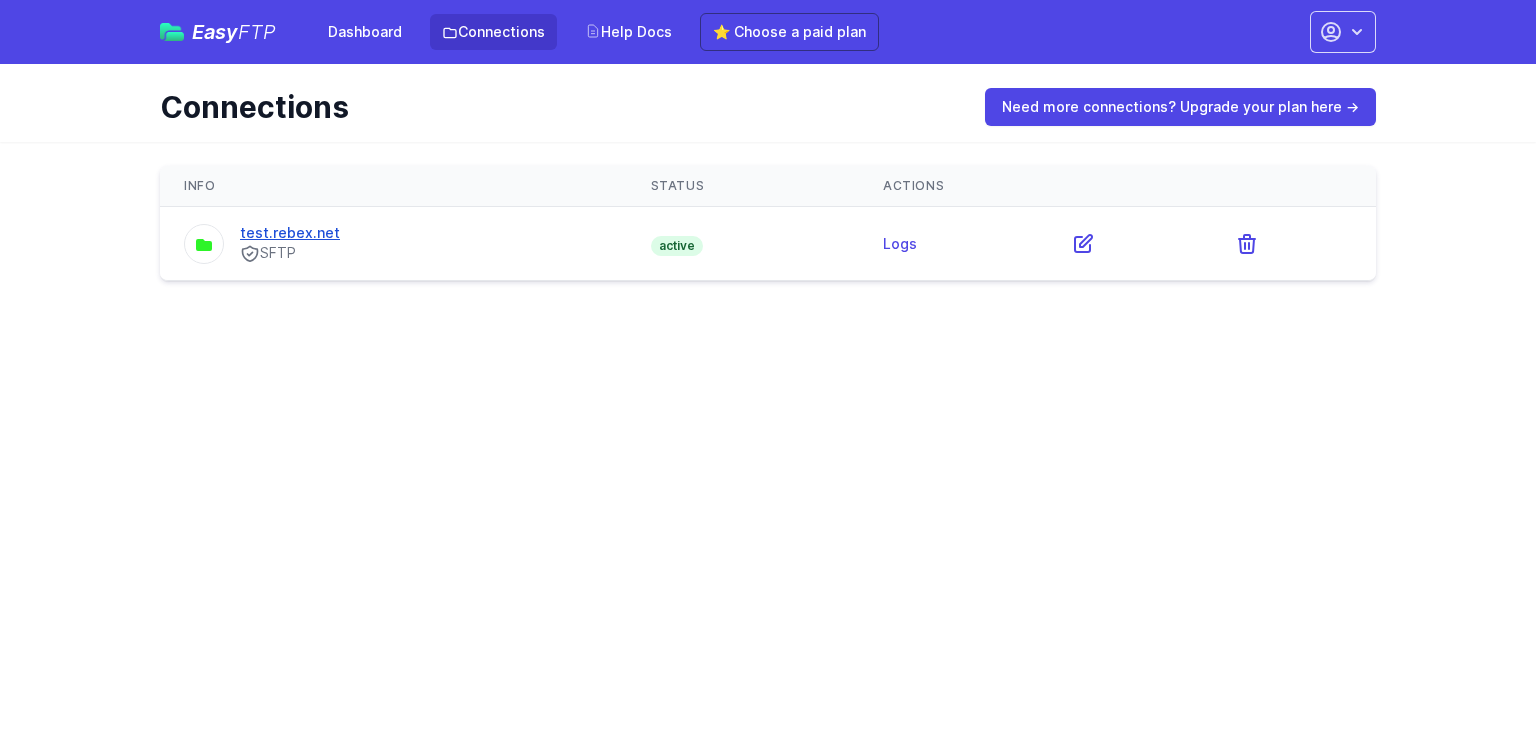 click on "test.rebex.net" at bounding box center (290, 232) 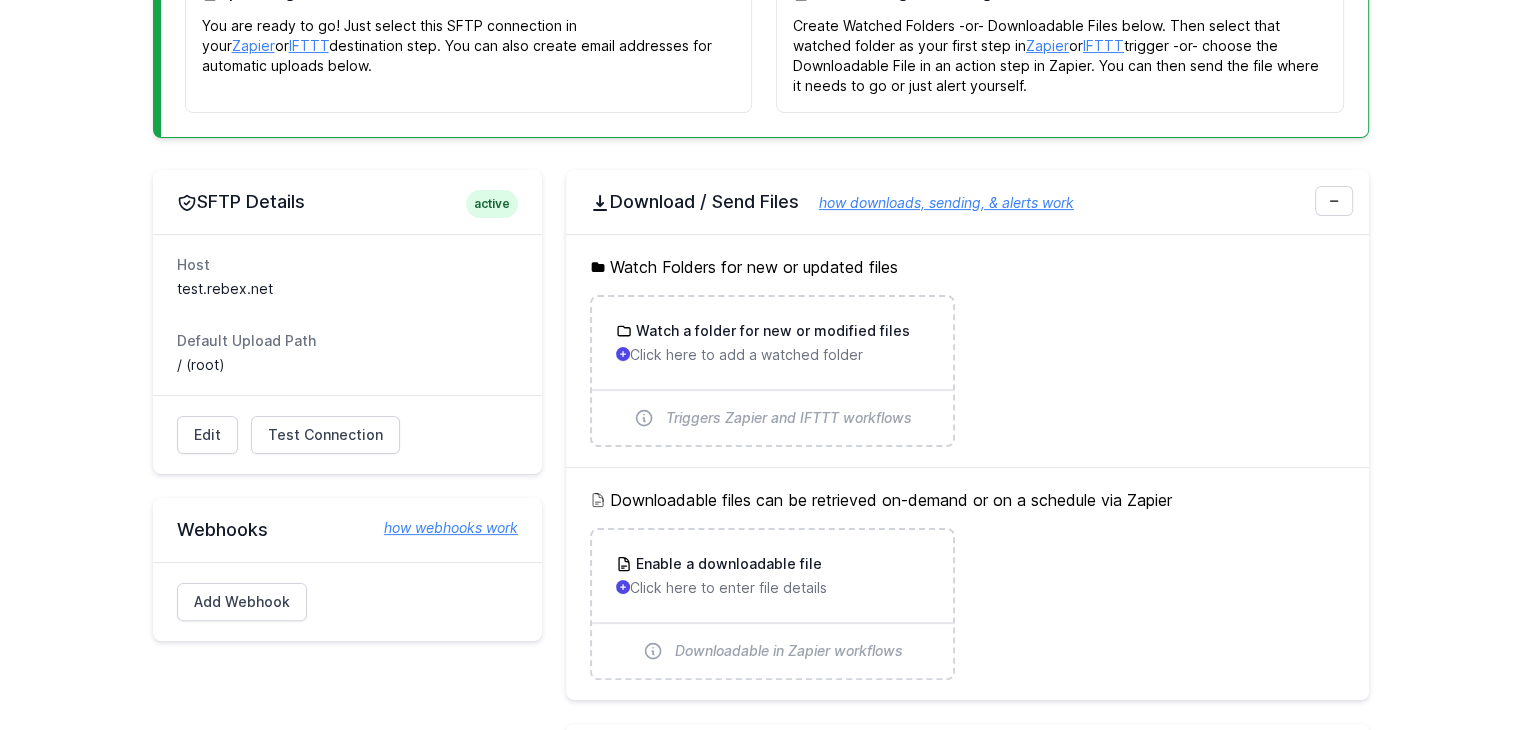 scroll, scrollTop: 360, scrollLeft: 0, axis: vertical 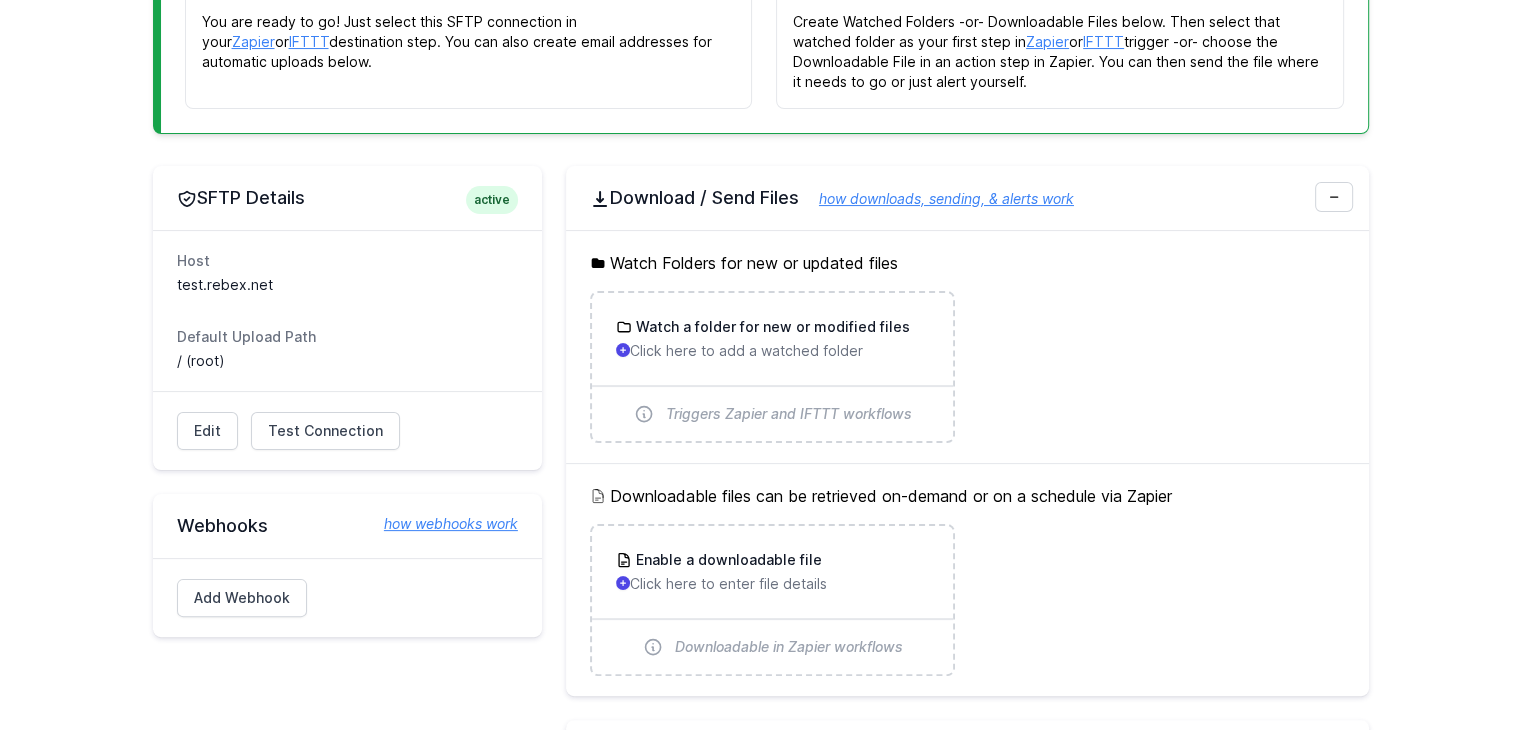 click on "Default Upload Path" at bounding box center (347, 337) 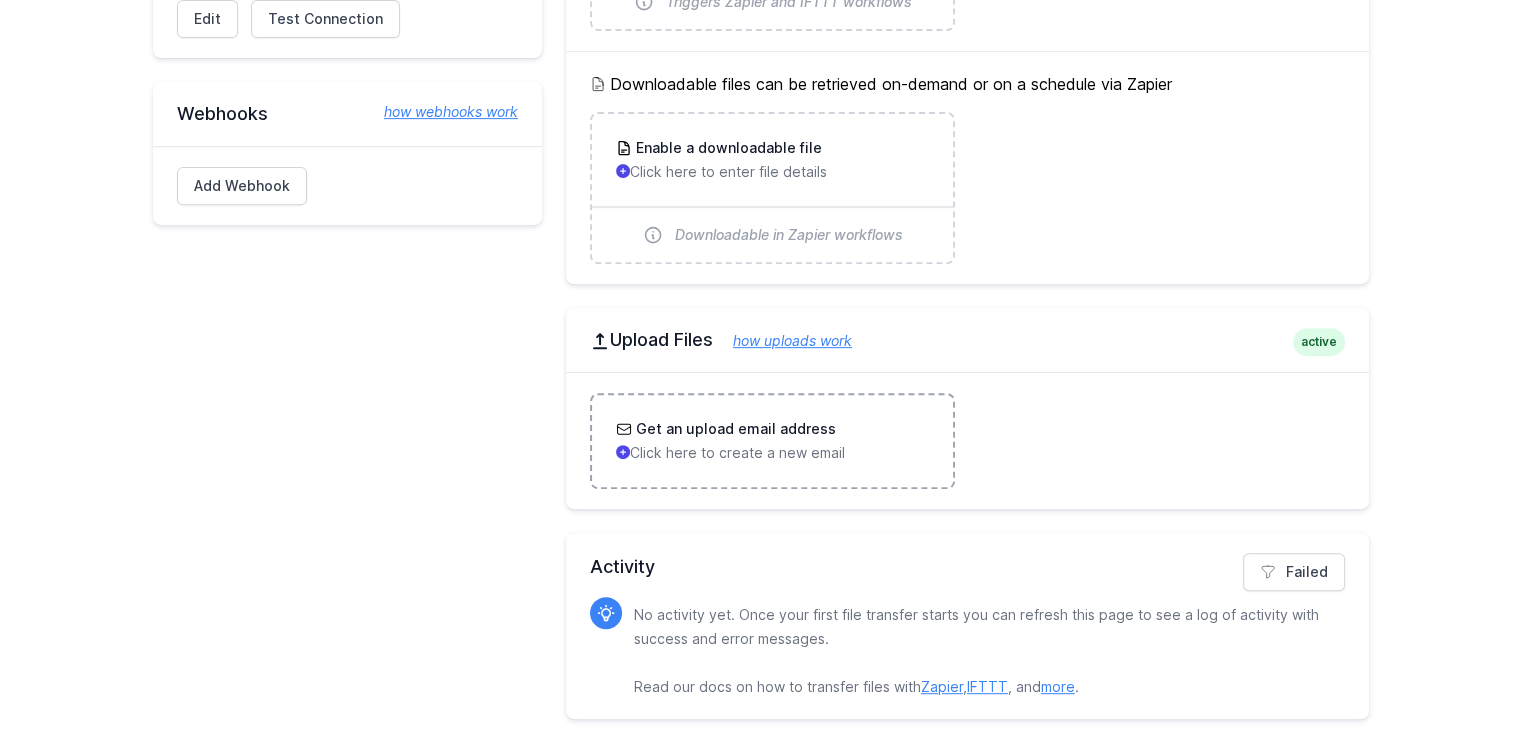 scroll, scrollTop: 780, scrollLeft: 0, axis: vertical 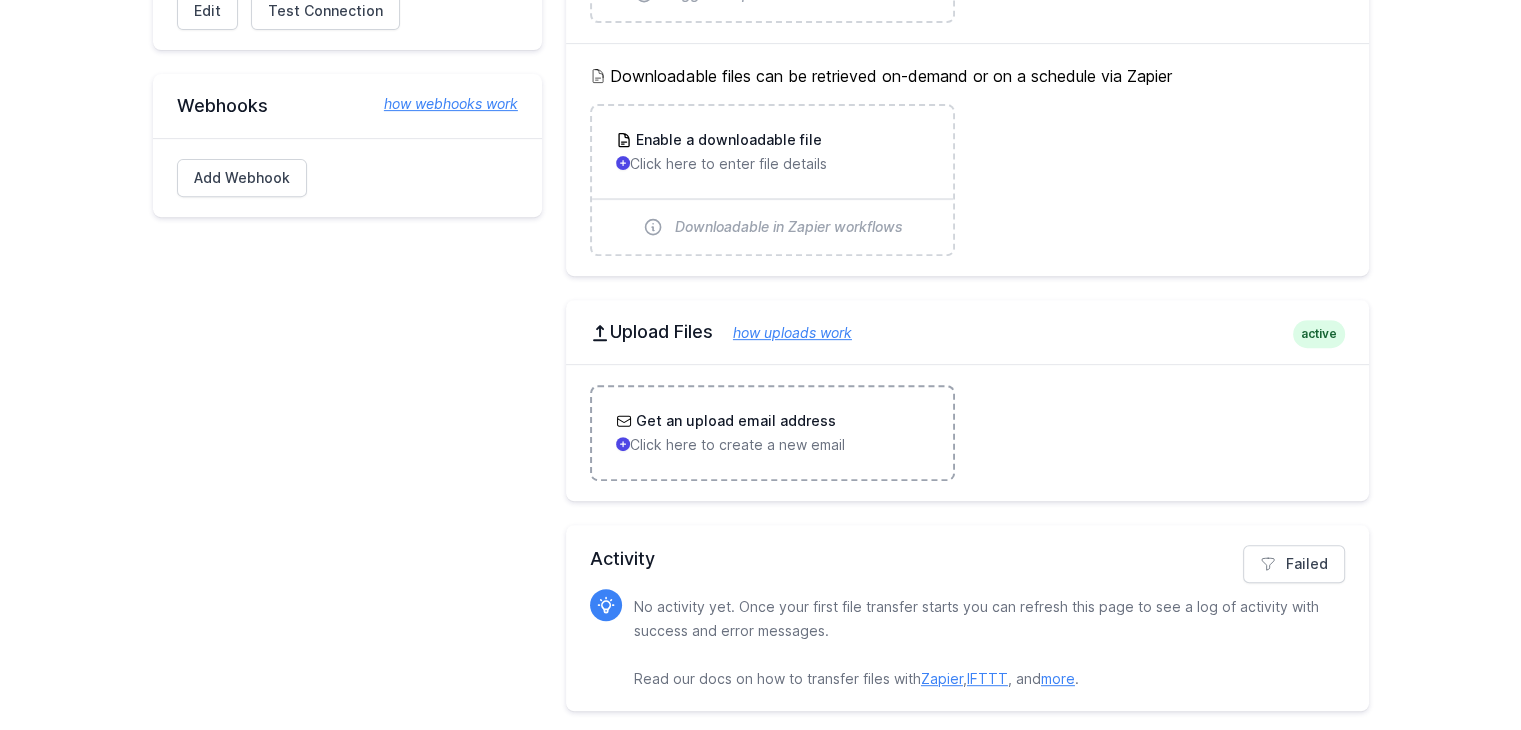 click on "Get an upload email address" at bounding box center (734, 421) 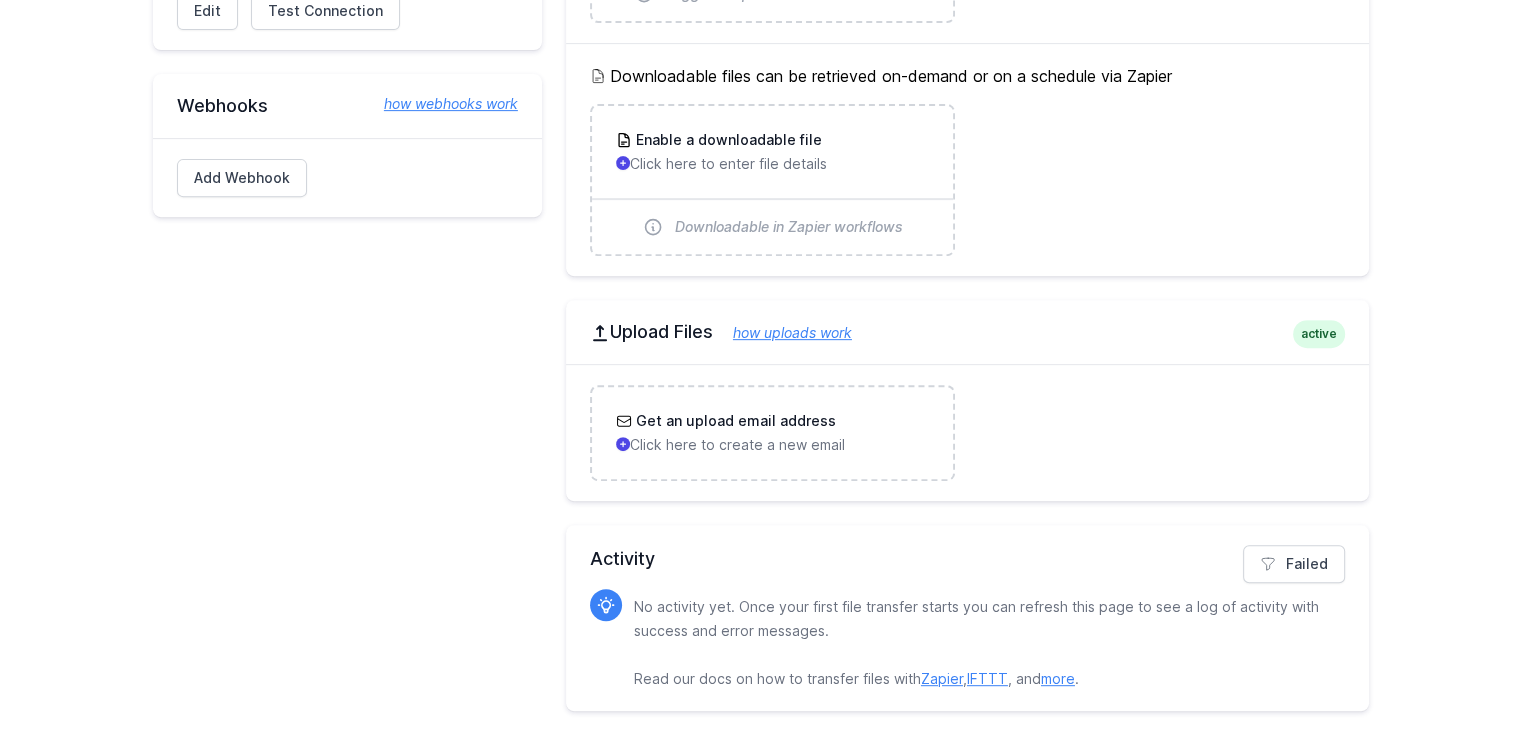 click on "Get an upload email address
Click here to create a new email" at bounding box center [967, 433] 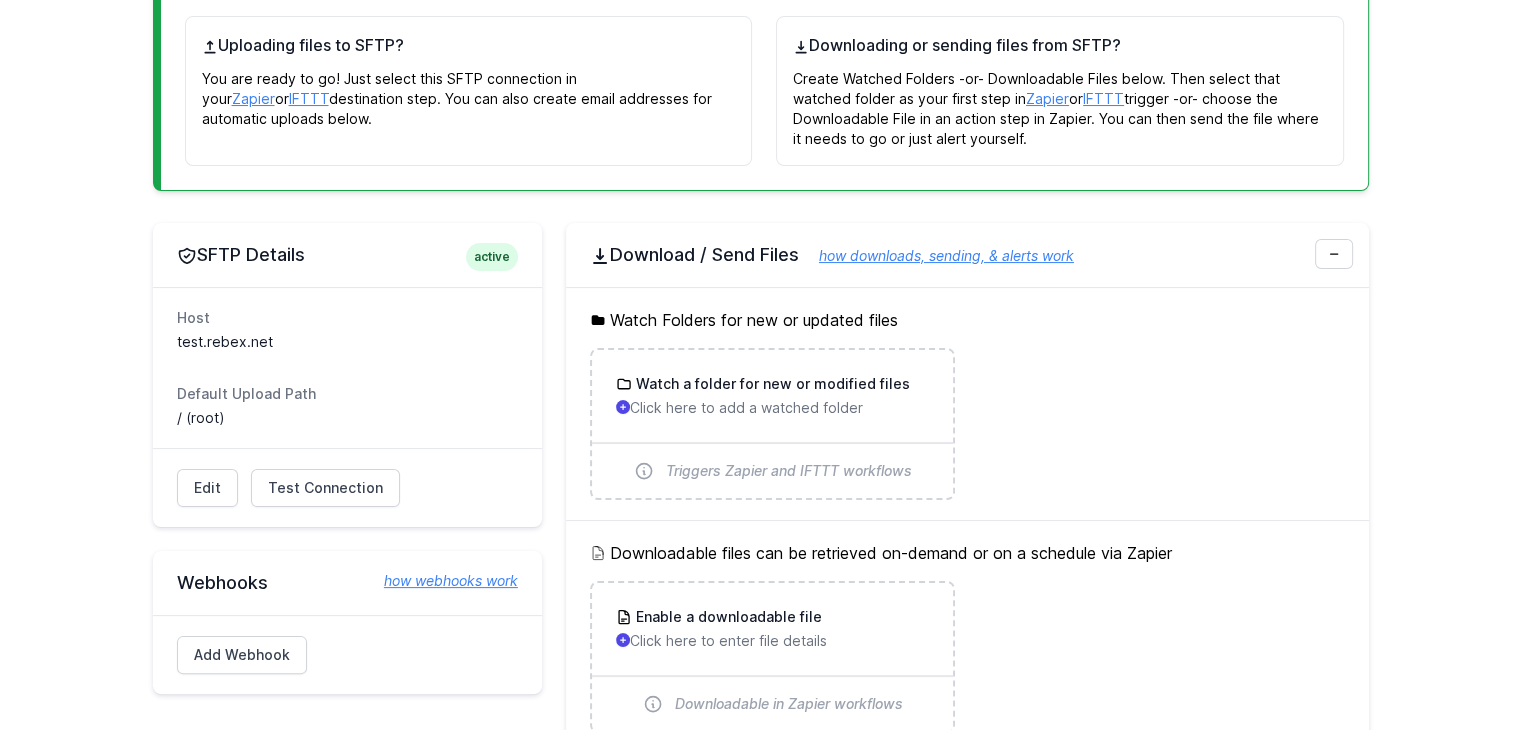 scroll, scrollTop: 0, scrollLeft: 0, axis: both 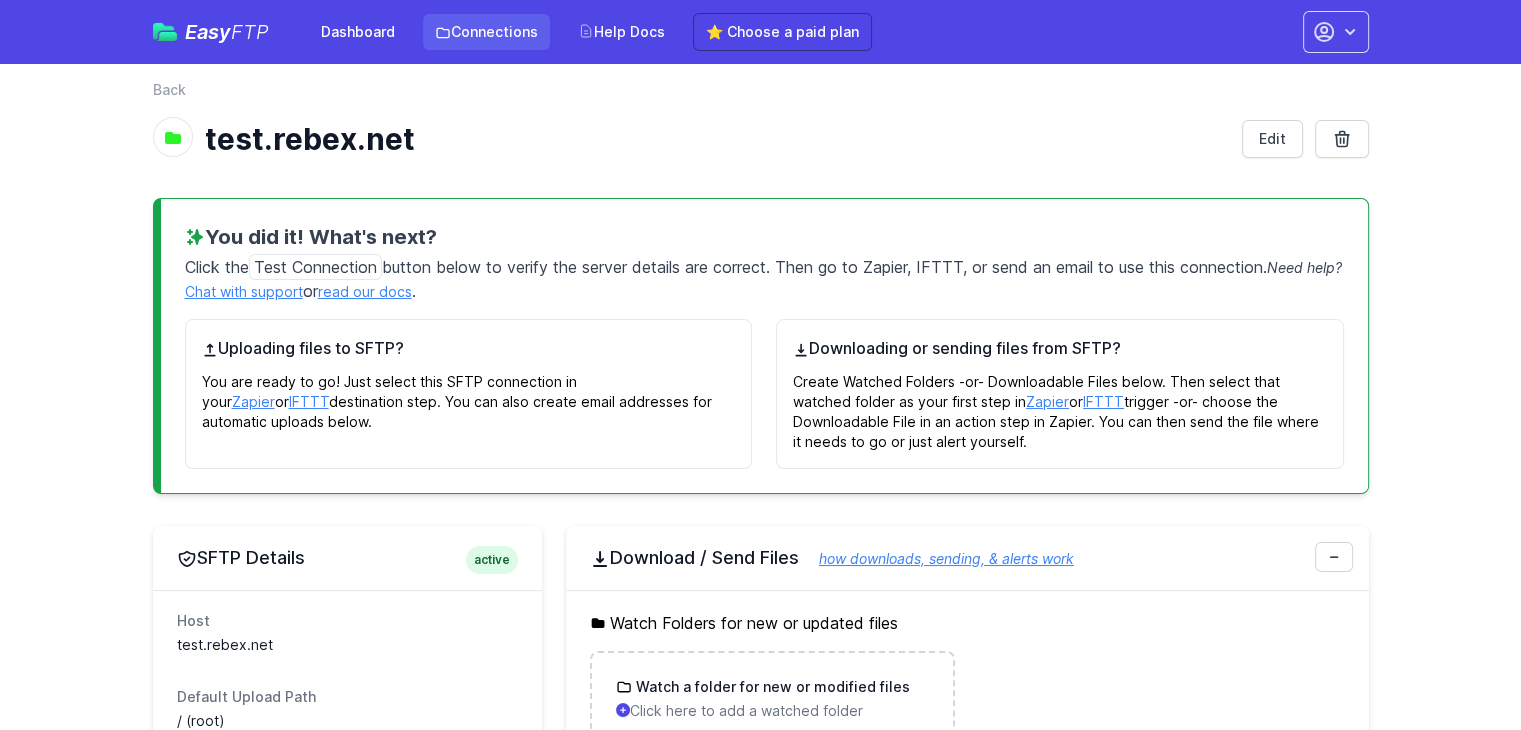 click on "Connections" at bounding box center (486, 32) 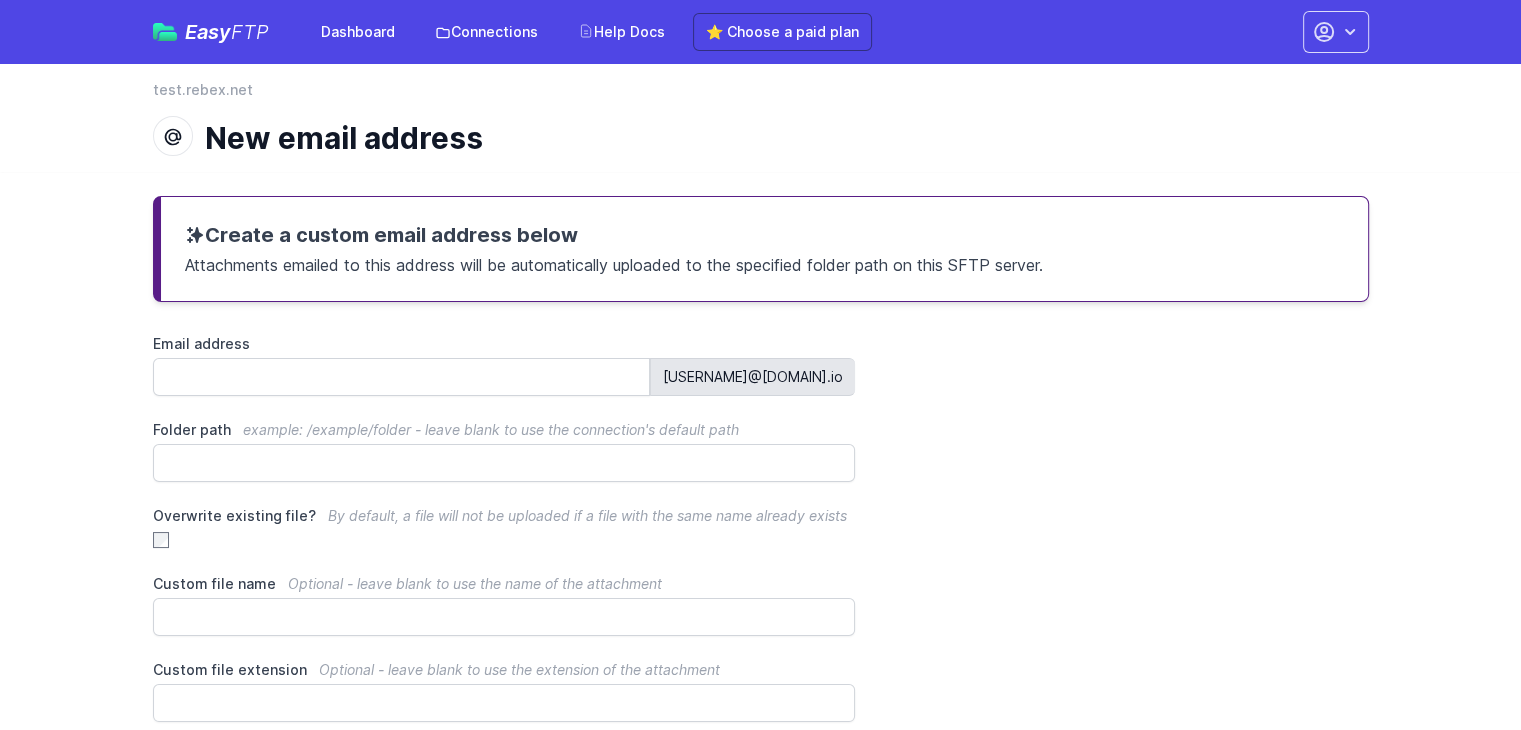 scroll, scrollTop: 192, scrollLeft: 0, axis: vertical 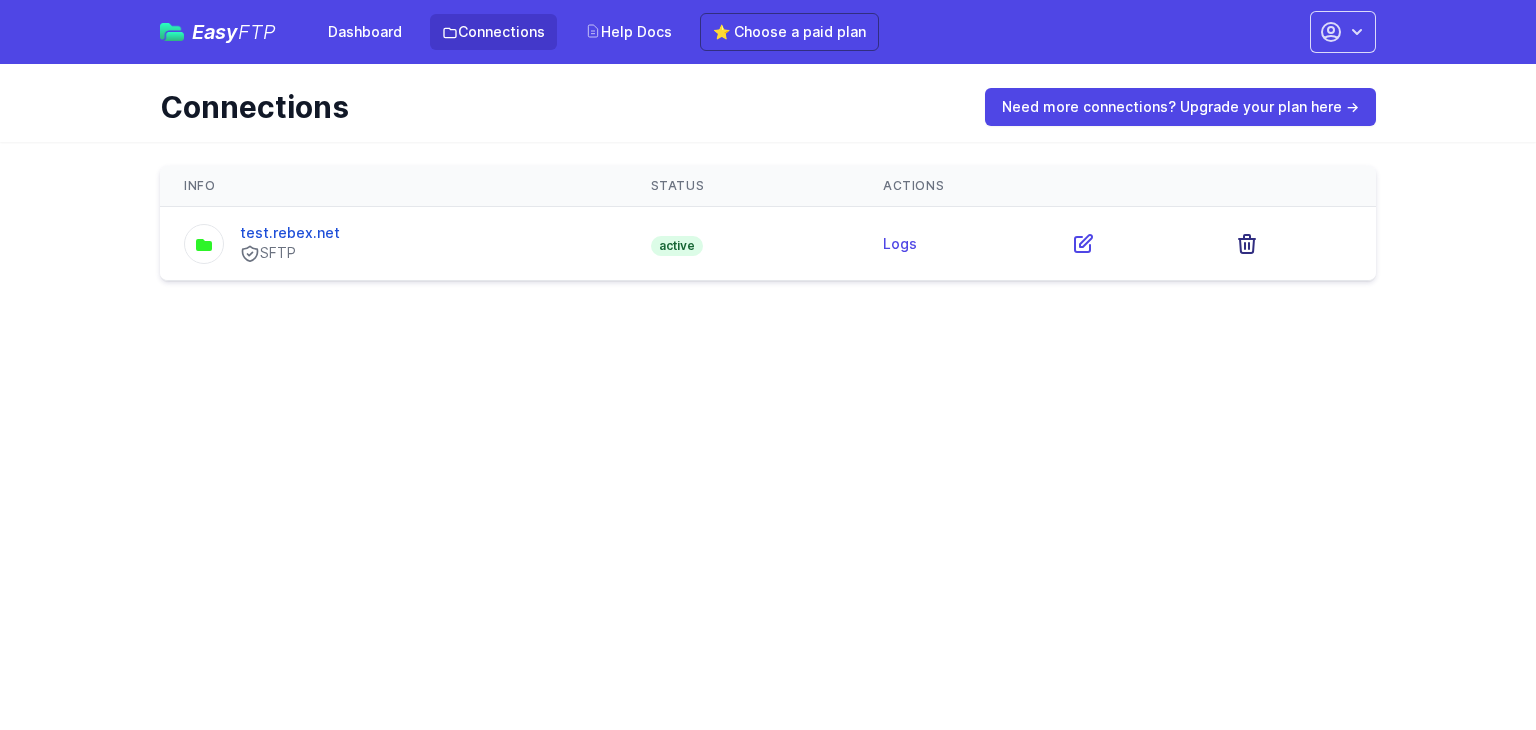 click 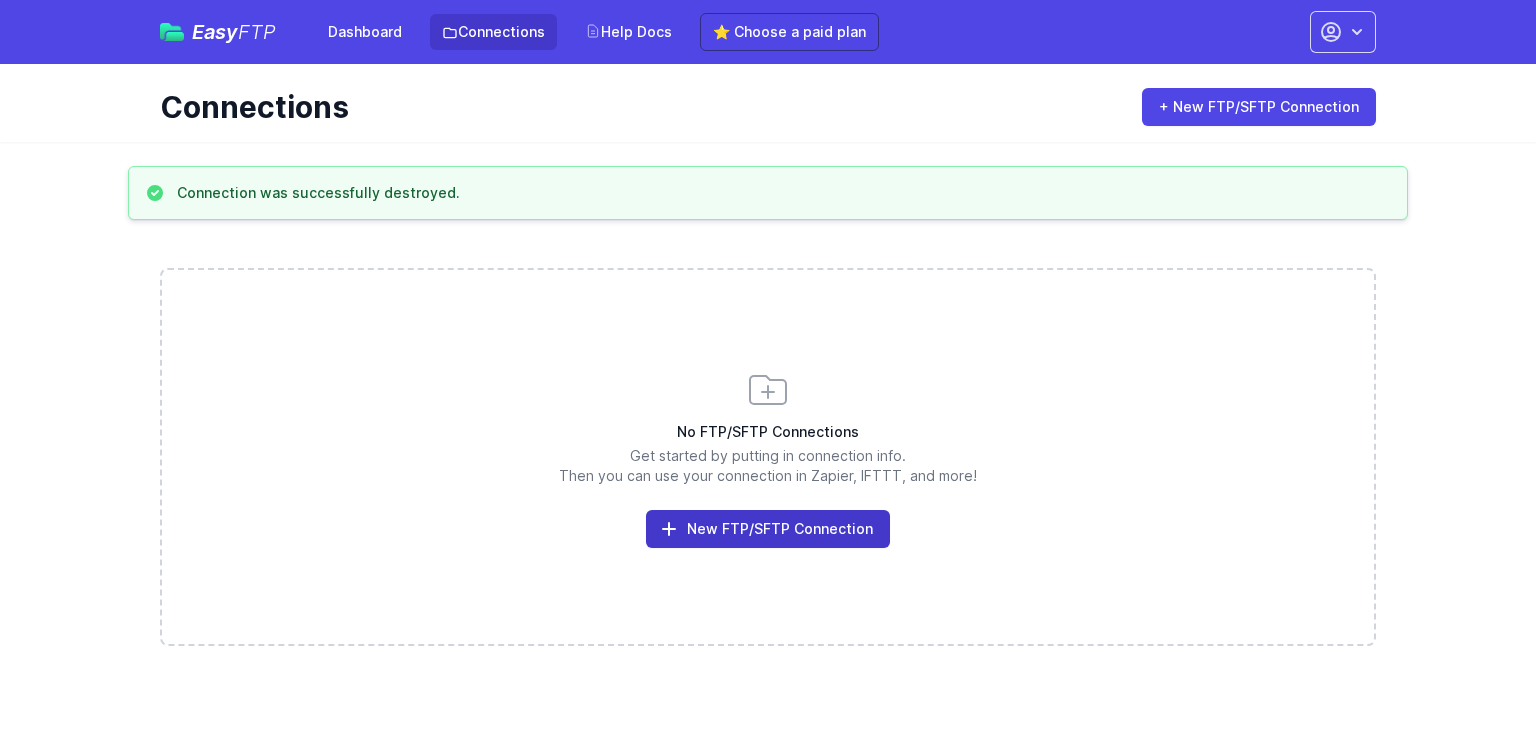scroll, scrollTop: 0, scrollLeft: 0, axis: both 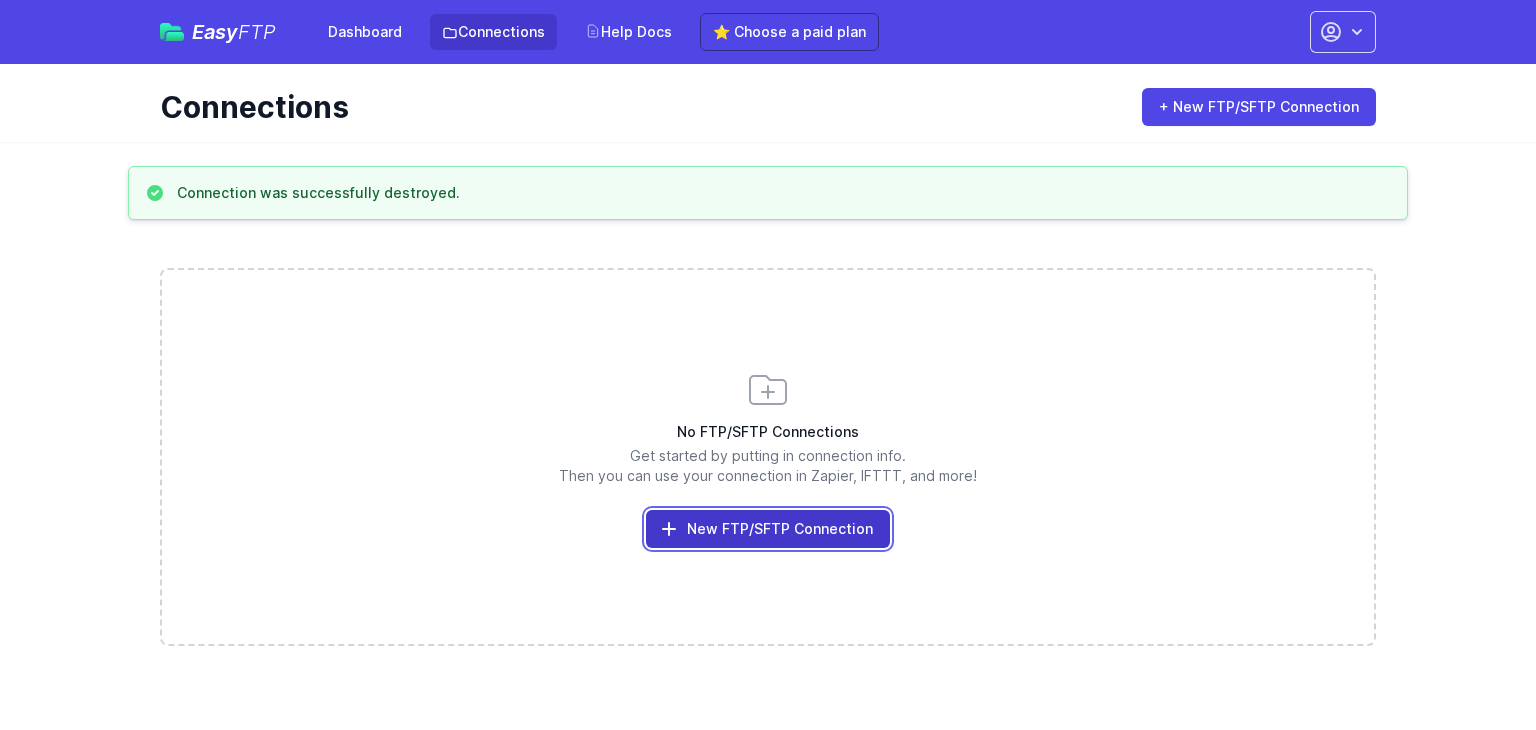 click on "New FTP/SFTP Connection" at bounding box center [768, 529] 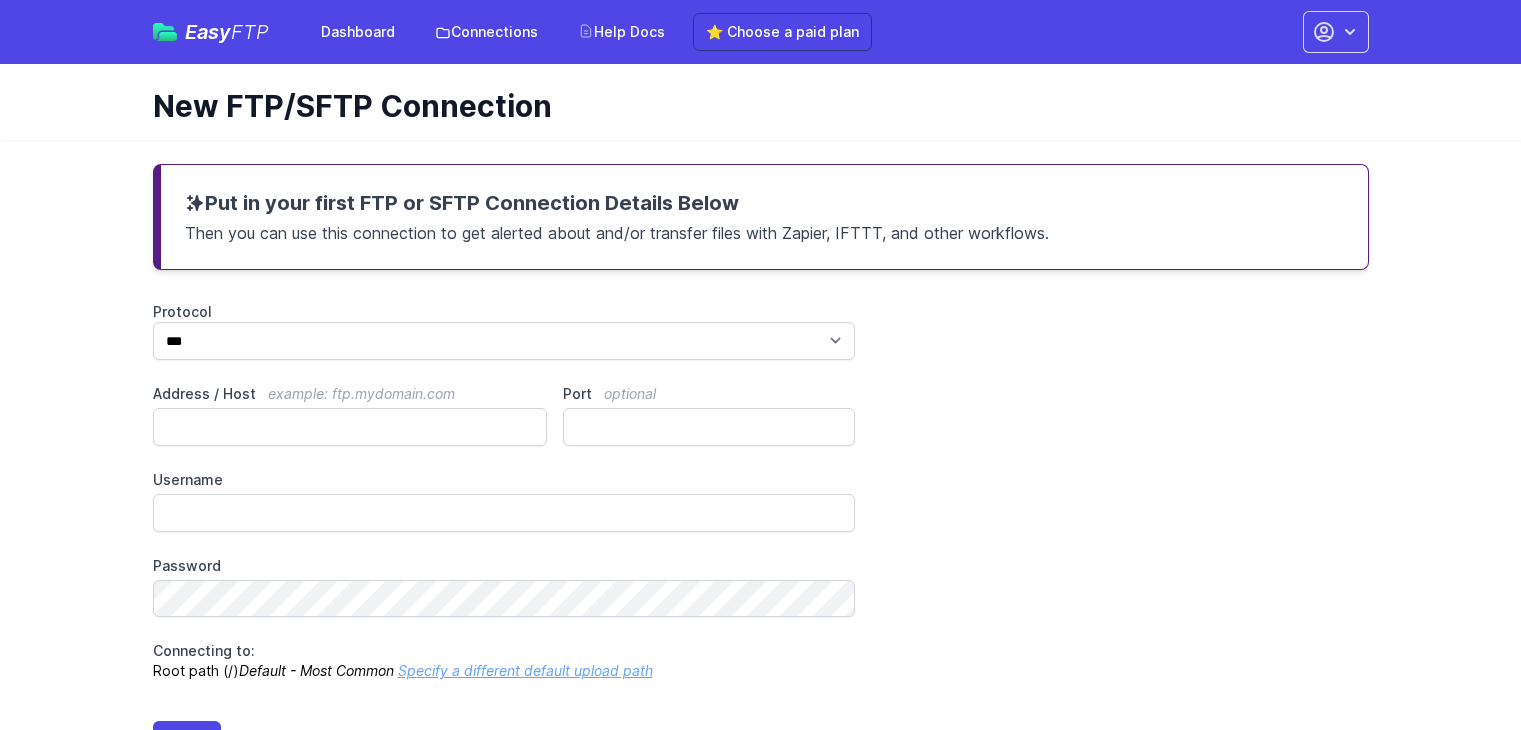scroll, scrollTop: 0, scrollLeft: 0, axis: both 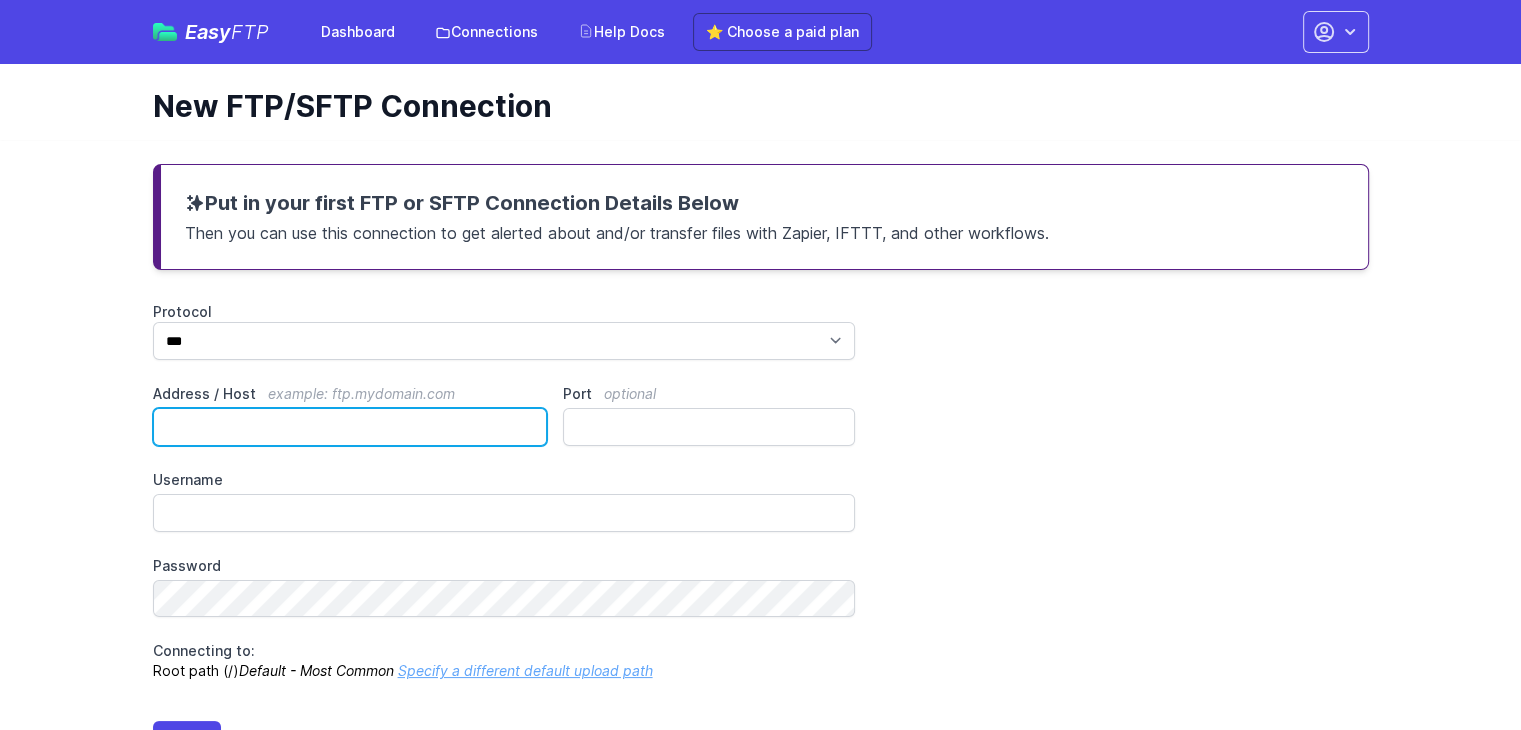 click on "Address / Host  example: ftp.mydomain.com" at bounding box center [350, 427] 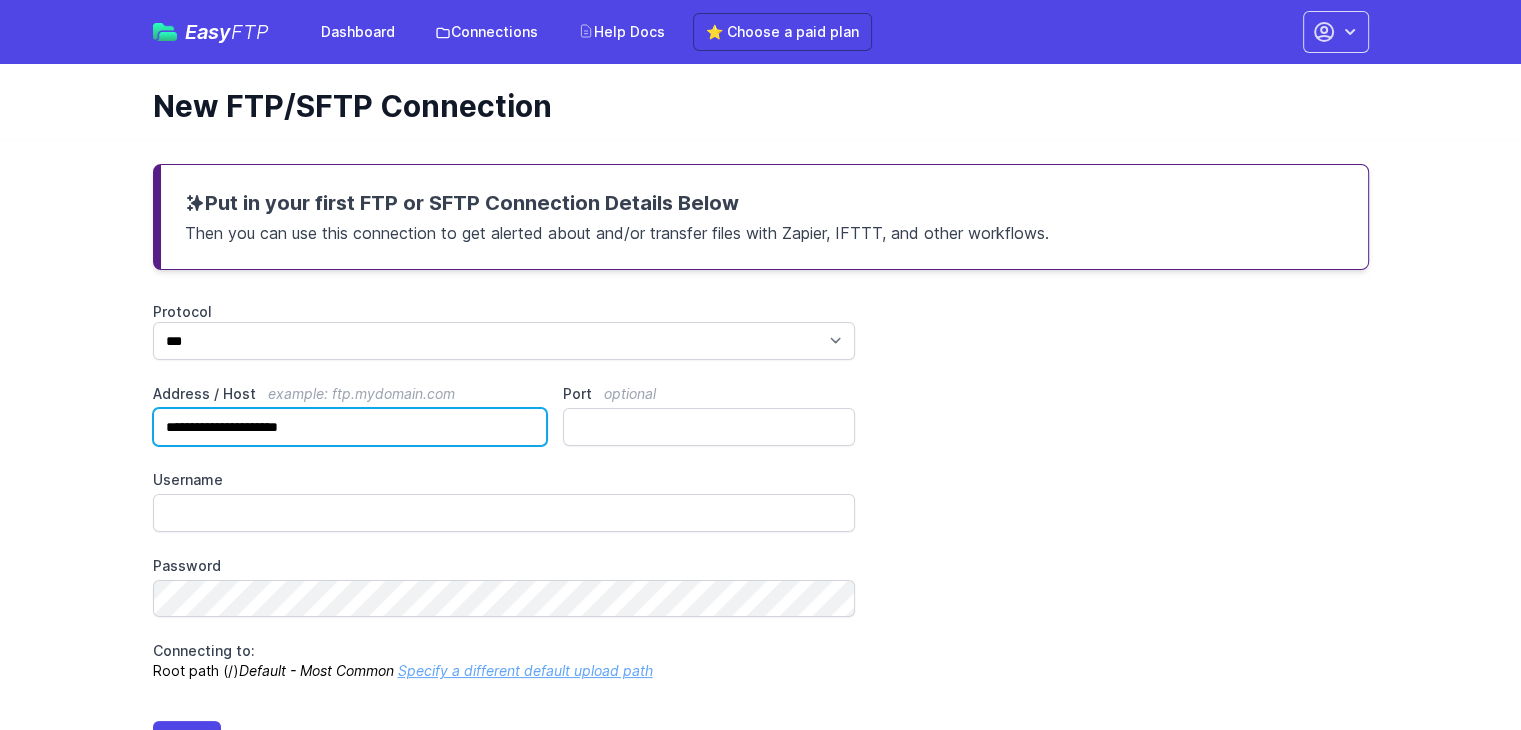 type on "**********" 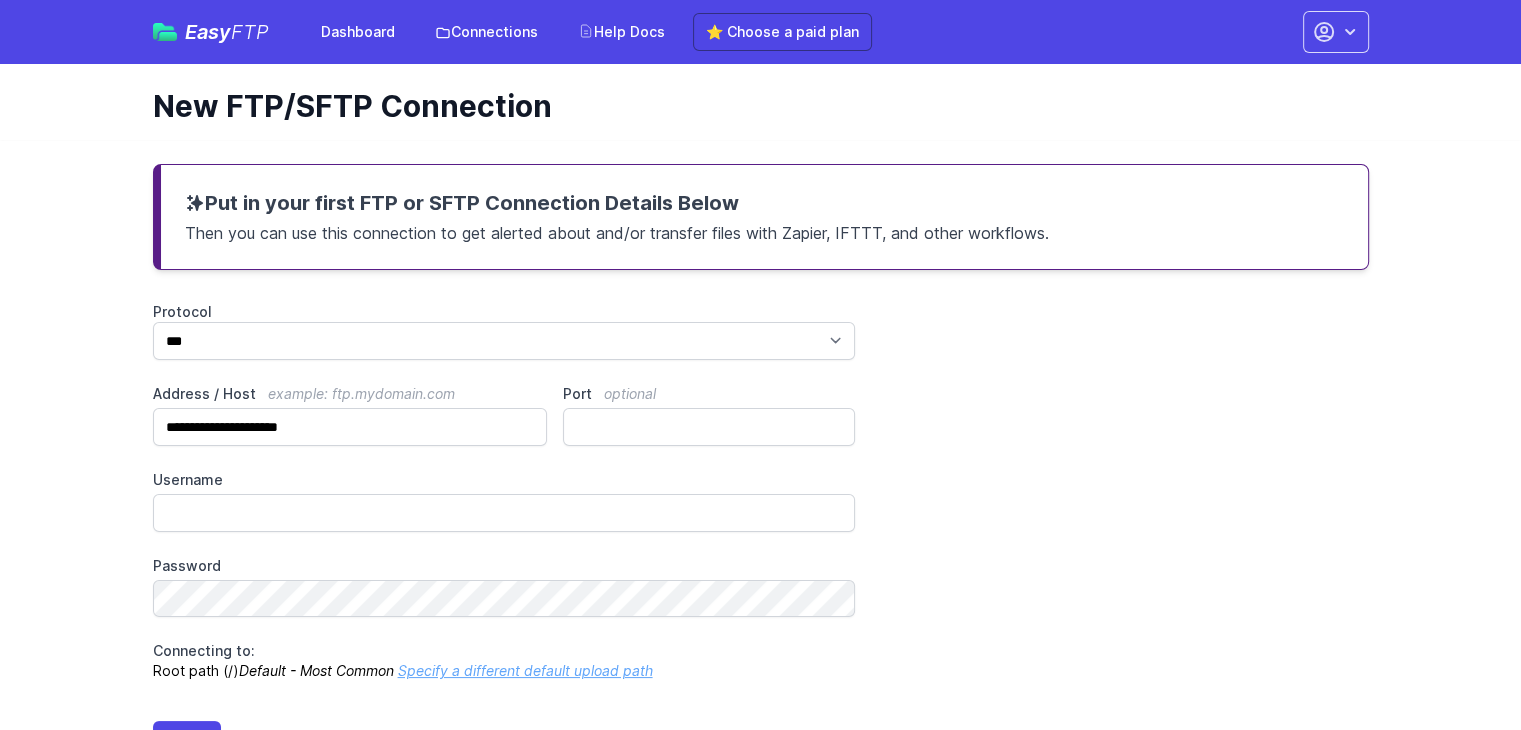 click on "**********" at bounding box center [761, 491] 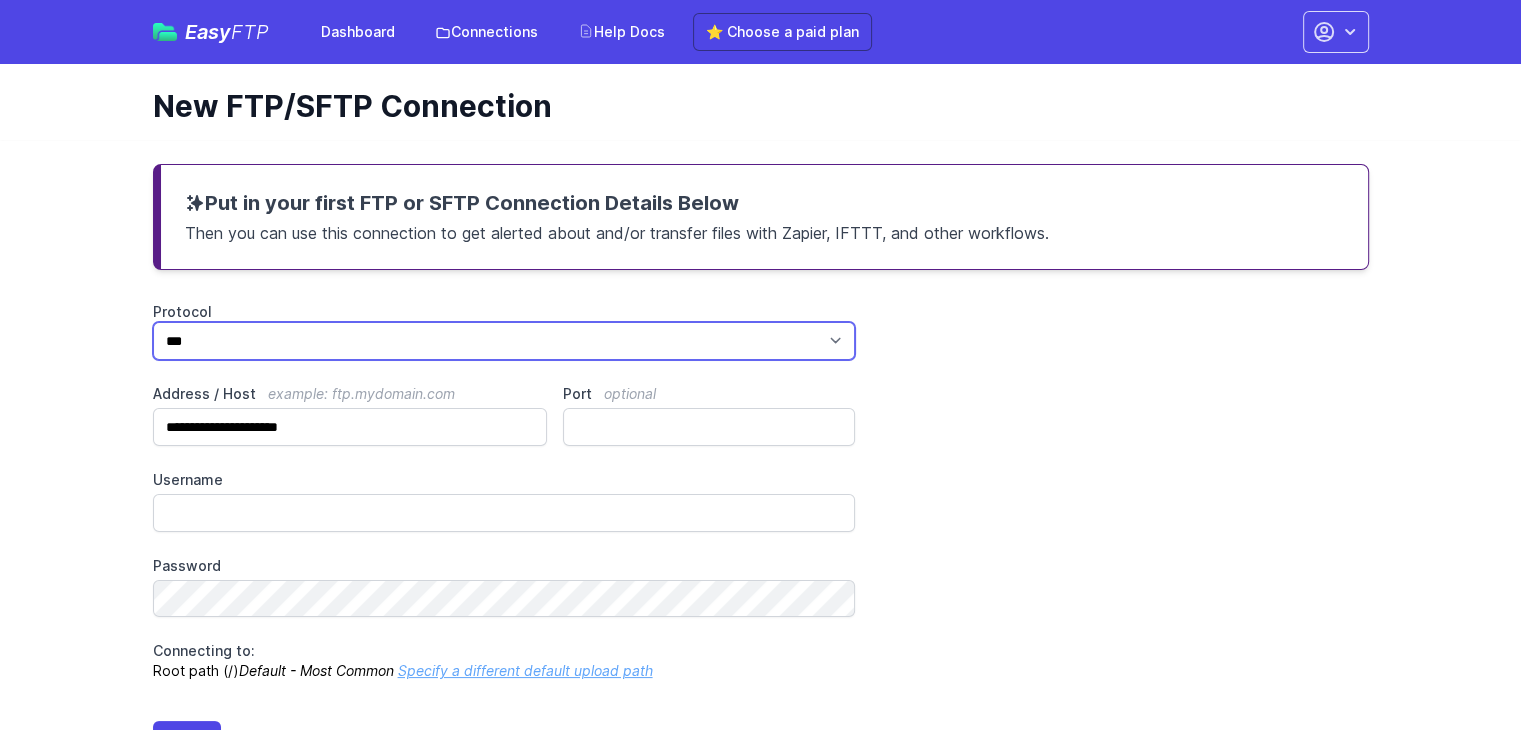 click on "***
****
****" at bounding box center [504, 341] 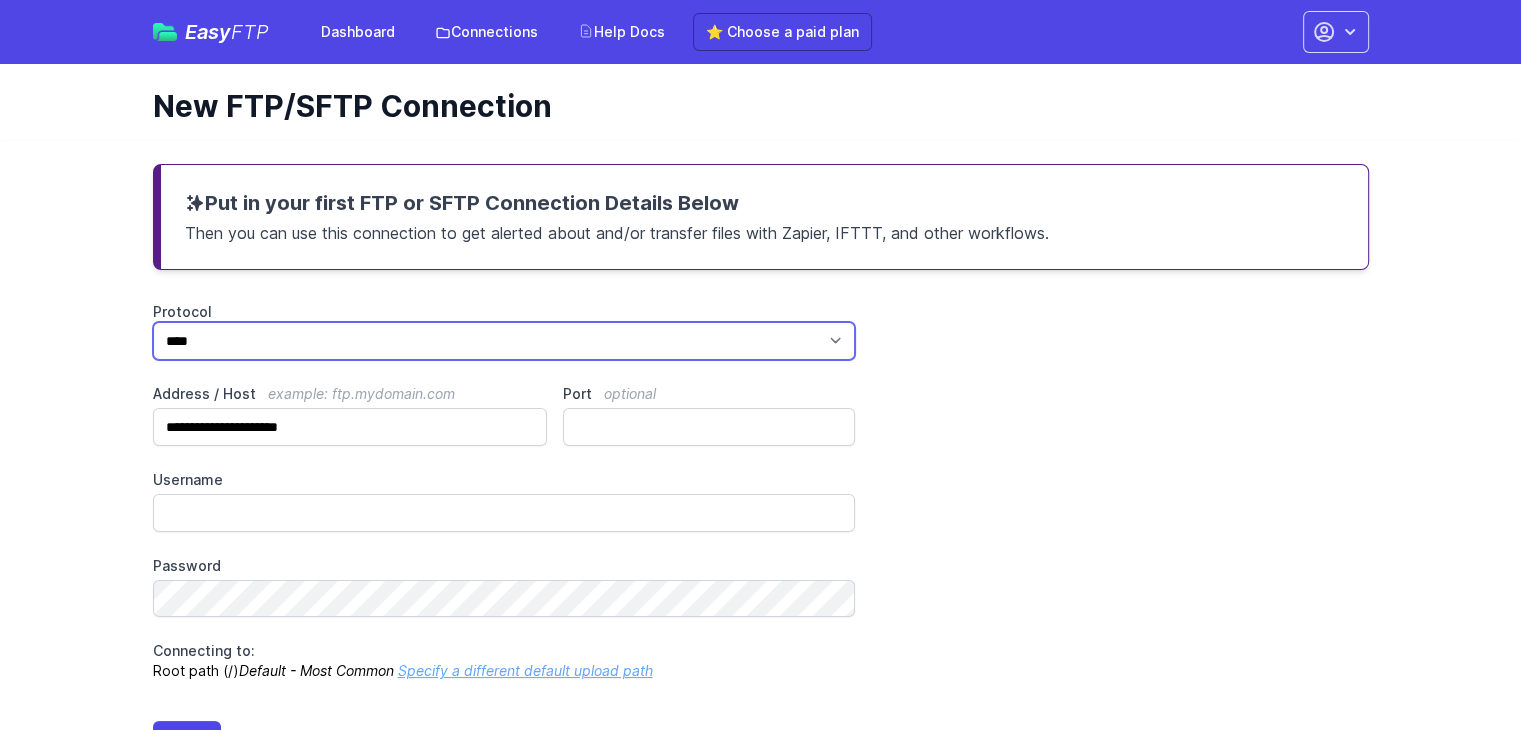 click on "***
****
****" at bounding box center [504, 341] 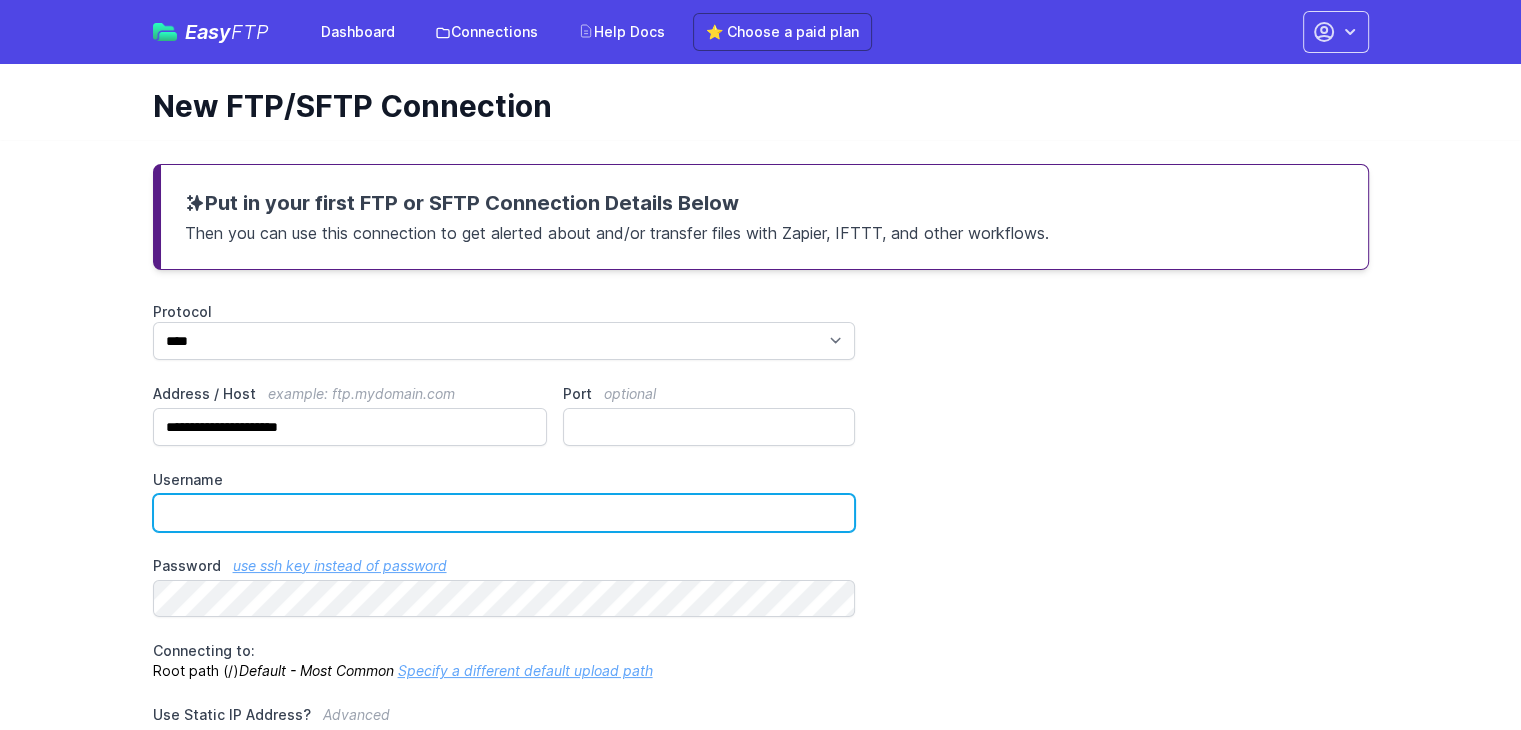 click on "Username" at bounding box center (504, 513) 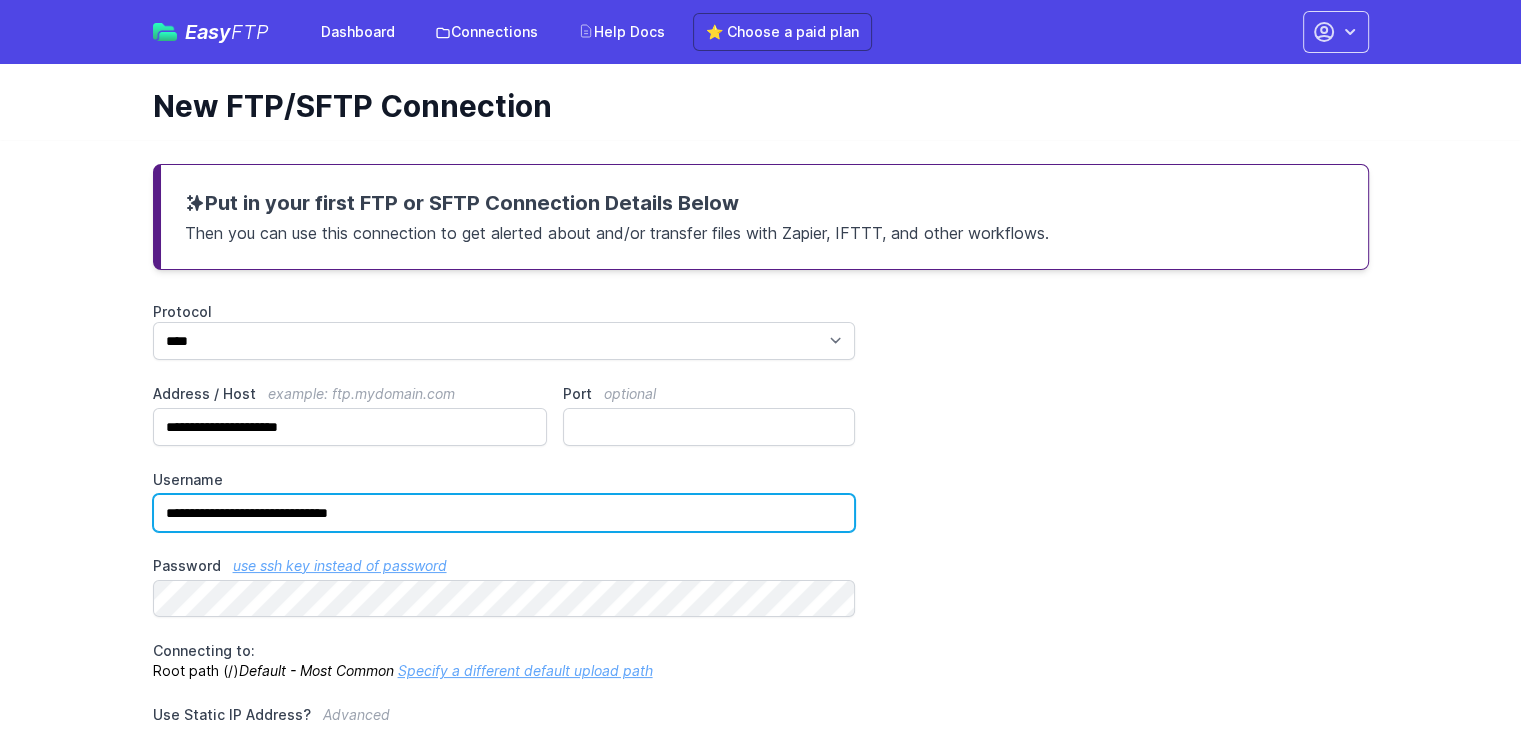 type on "**********" 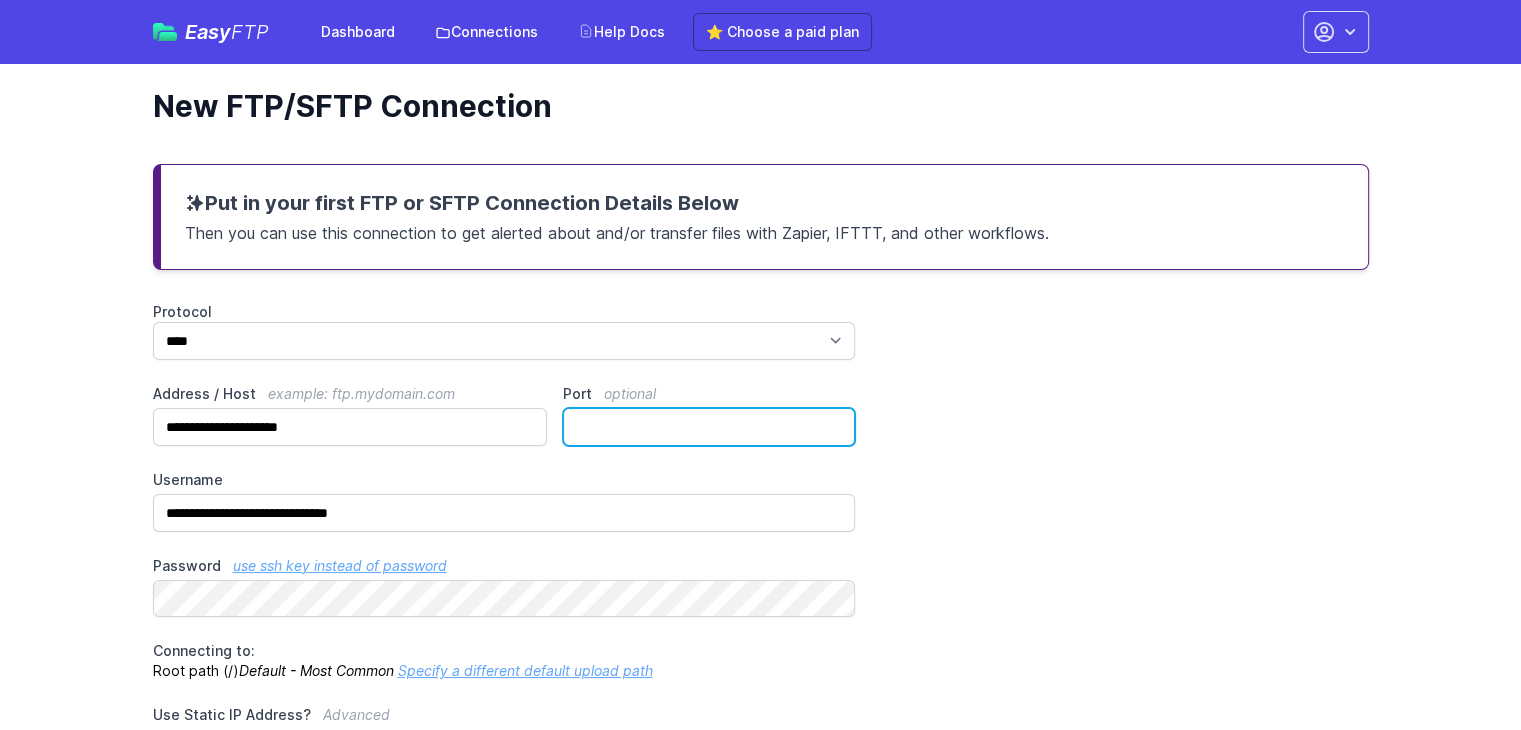 click on "Port  optional" at bounding box center [709, 427] 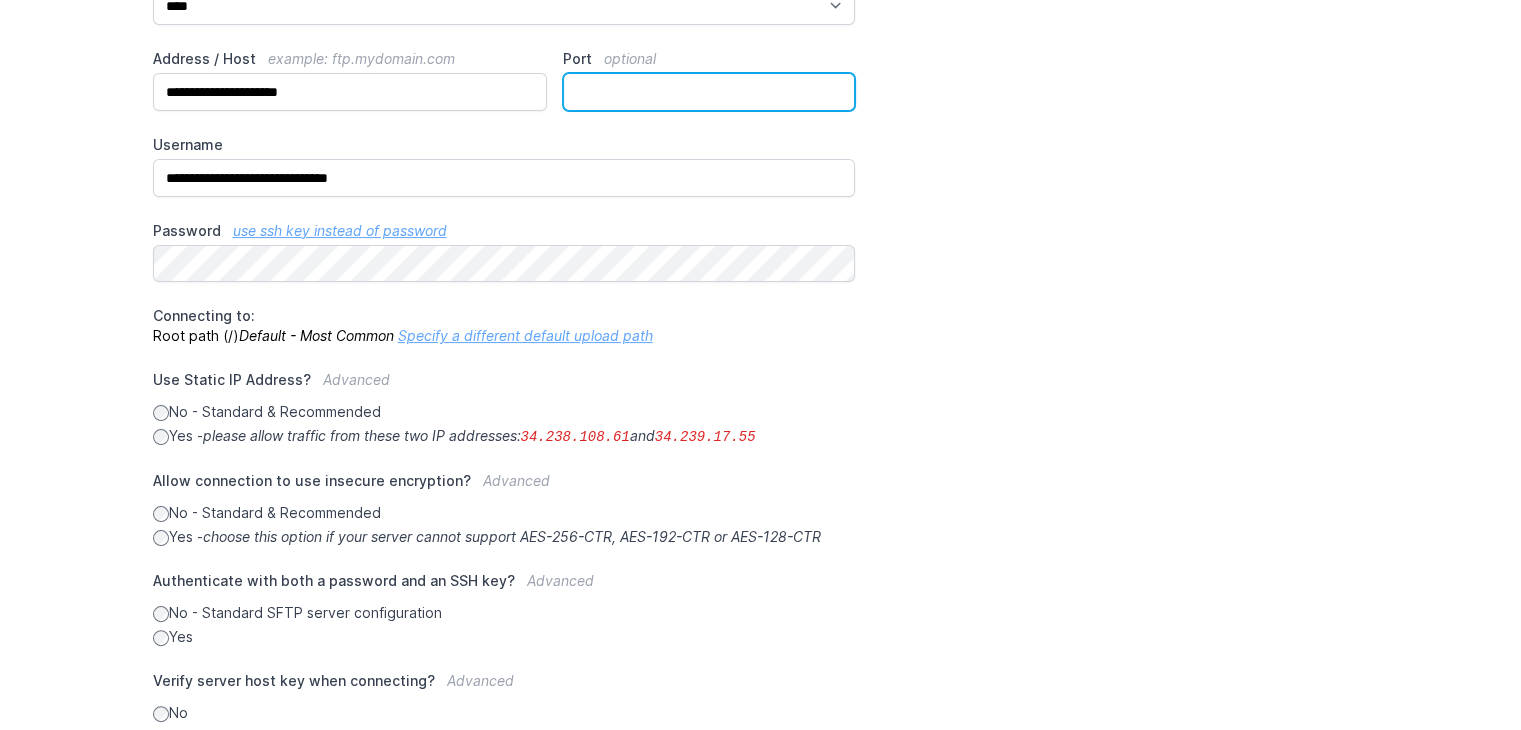 scroll, scrollTop: 484, scrollLeft: 0, axis: vertical 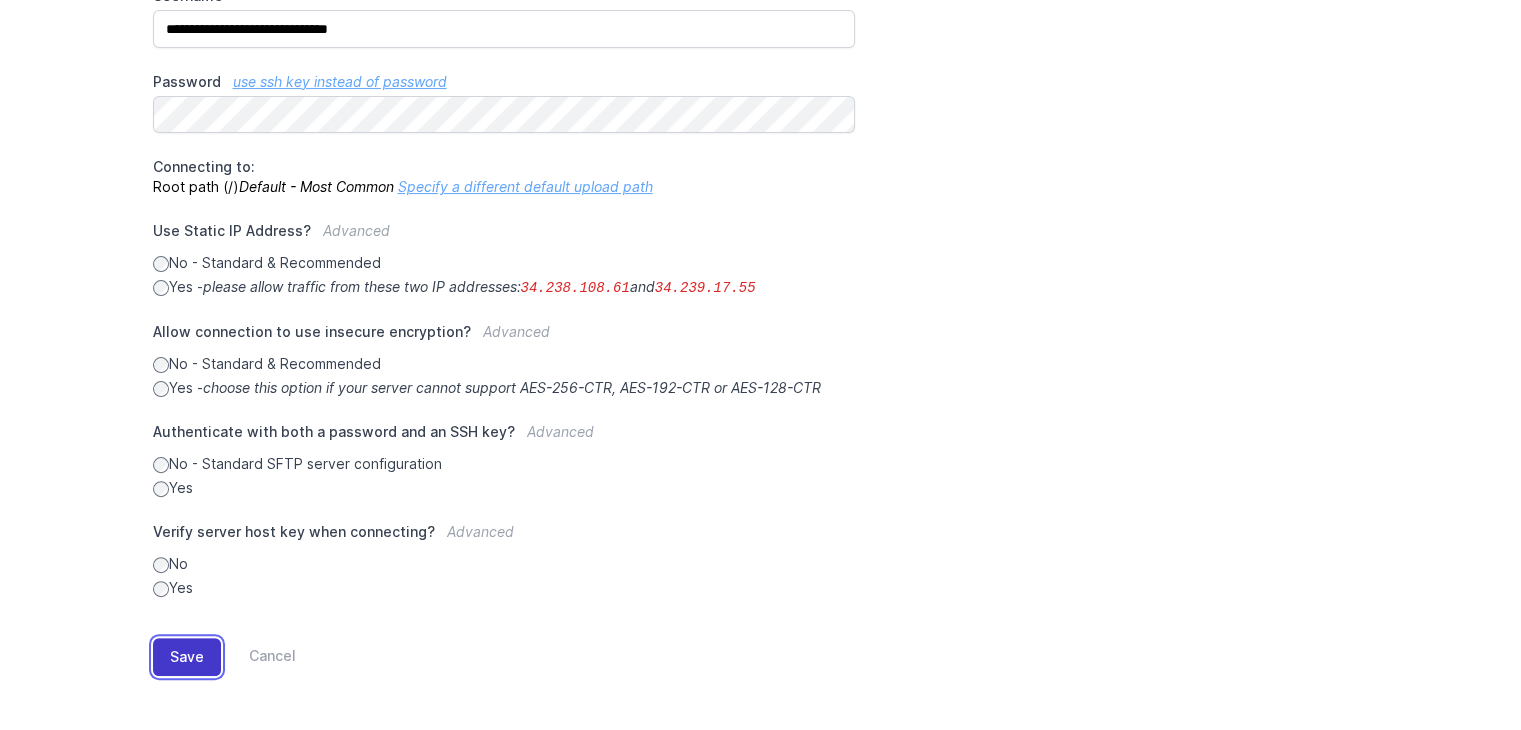click on "Save" at bounding box center [187, 657] 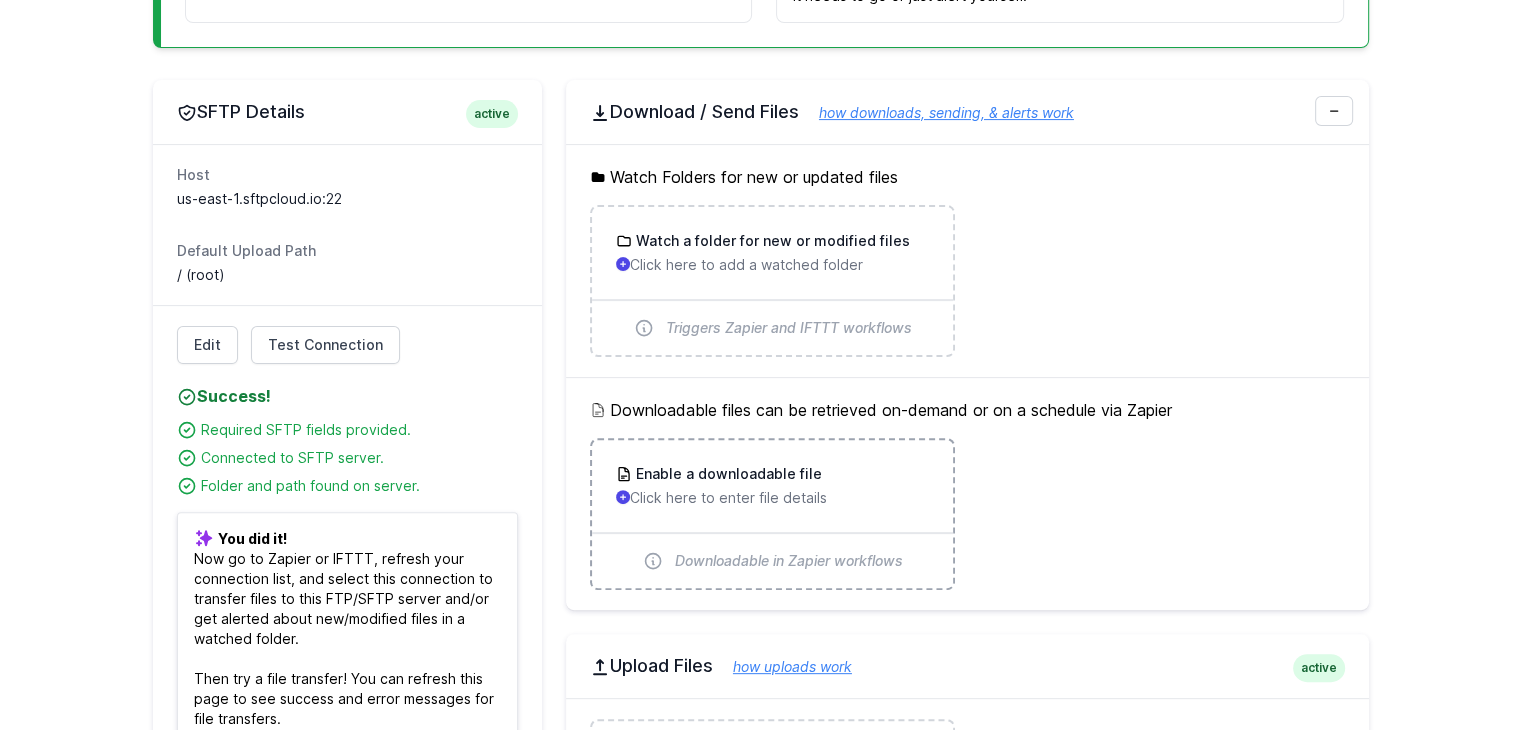 scroll, scrollTop: 547, scrollLeft: 0, axis: vertical 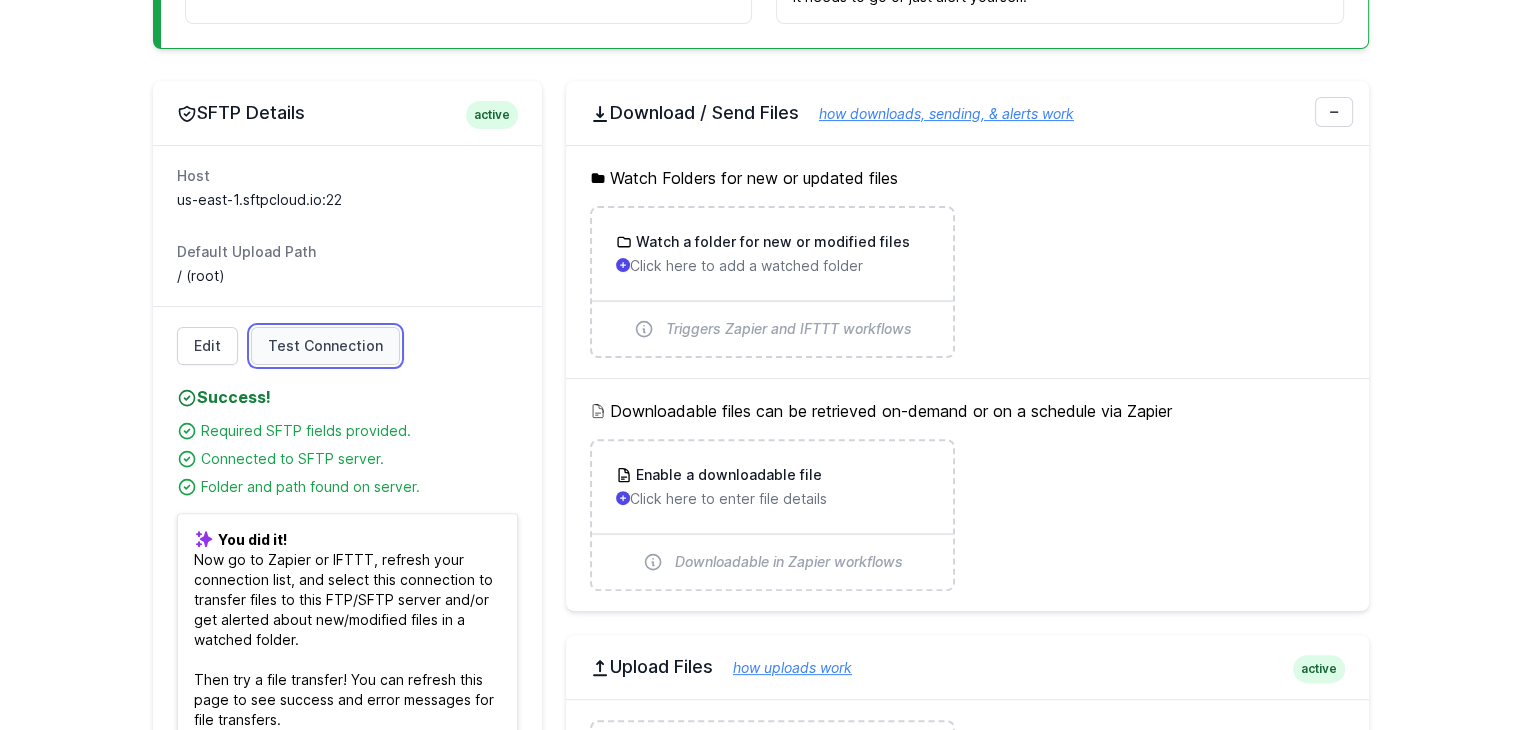 click on "Test Connection" at bounding box center [325, 346] 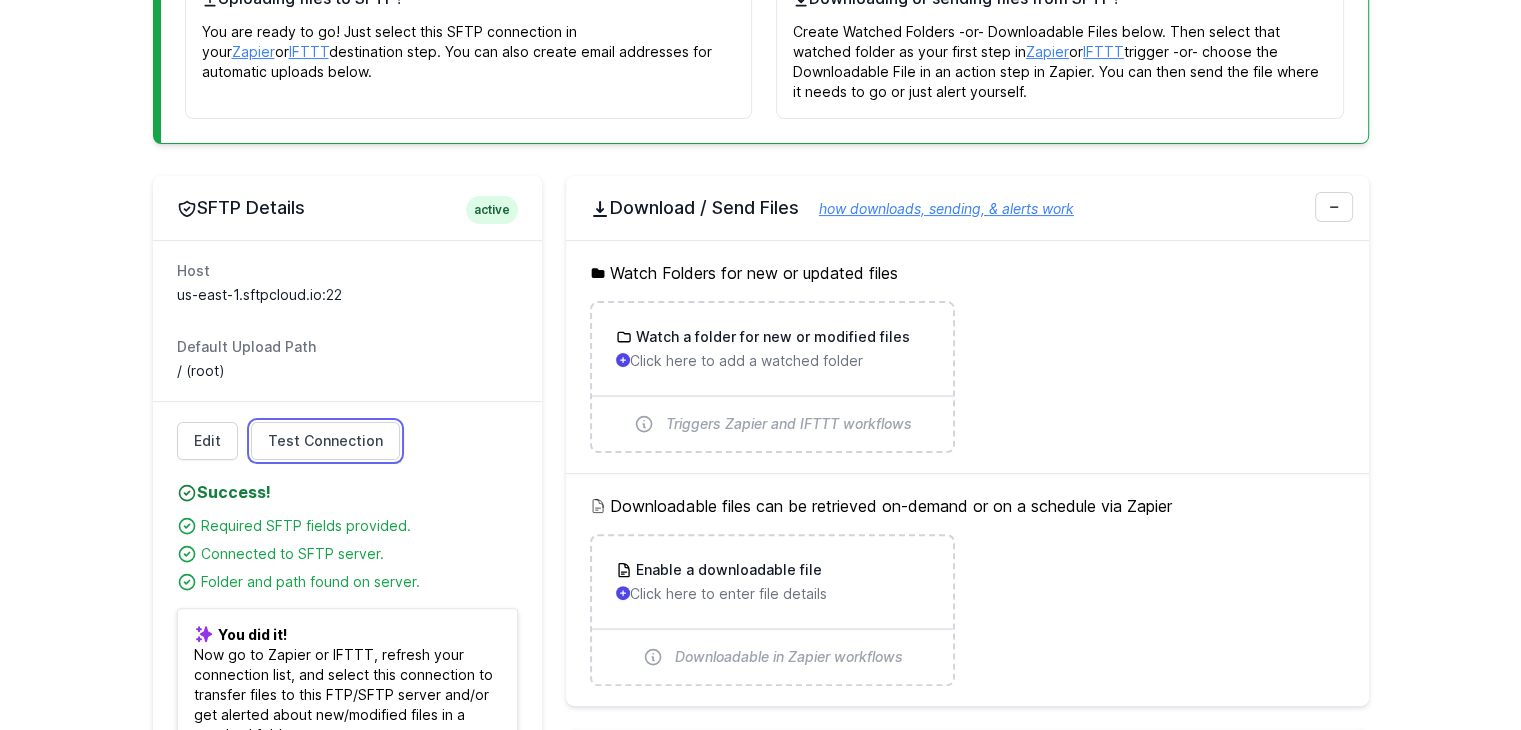 scroll, scrollTop: 452, scrollLeft: 0, axis: vertical 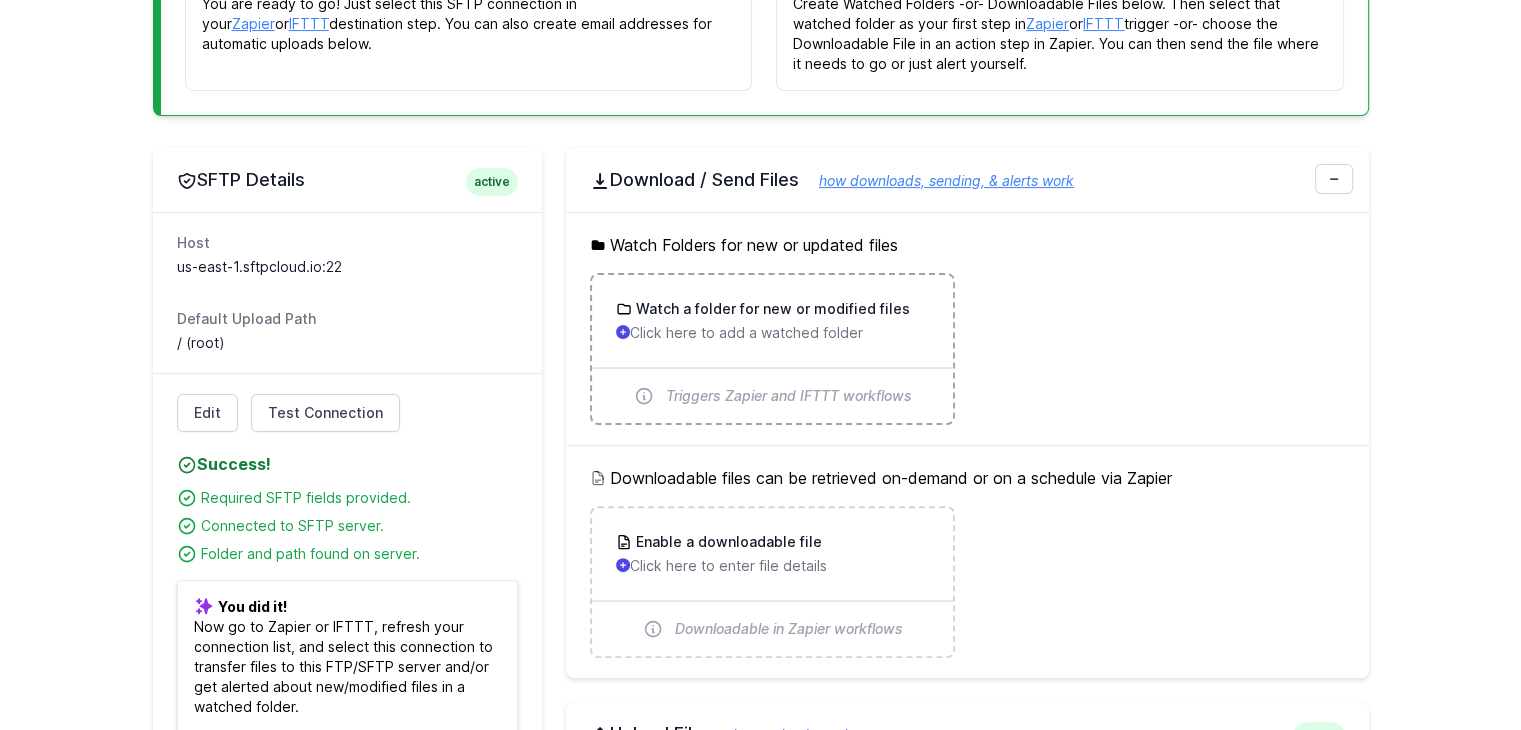 click on "Click here to add a watched folder" at bounding box center (772, 333) 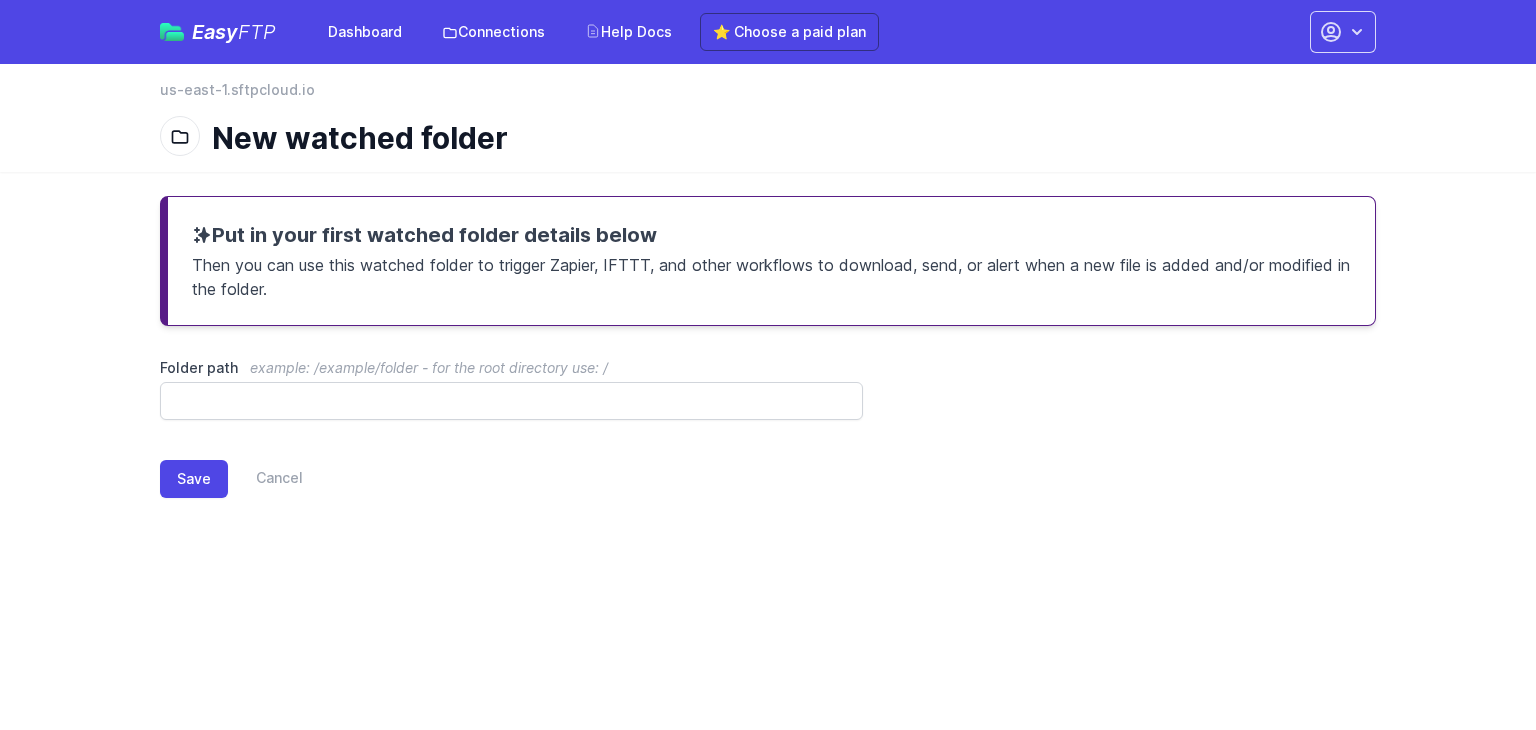 scroll, scrollTop: 0, scrollLeft: 0, axis: both 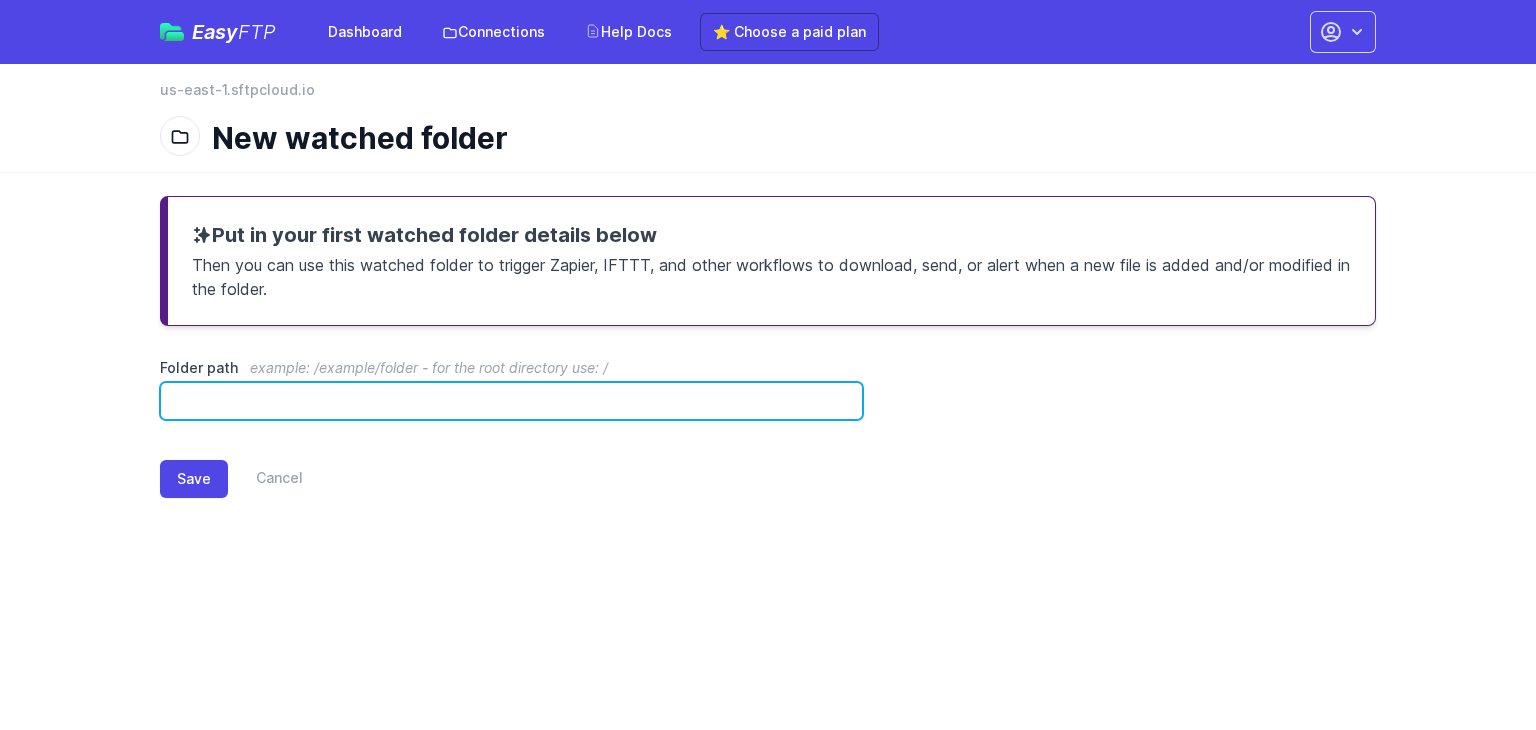 click on "Folder path  example: /example/folder - for the root directory use: /" at bounding box center [511, 401] 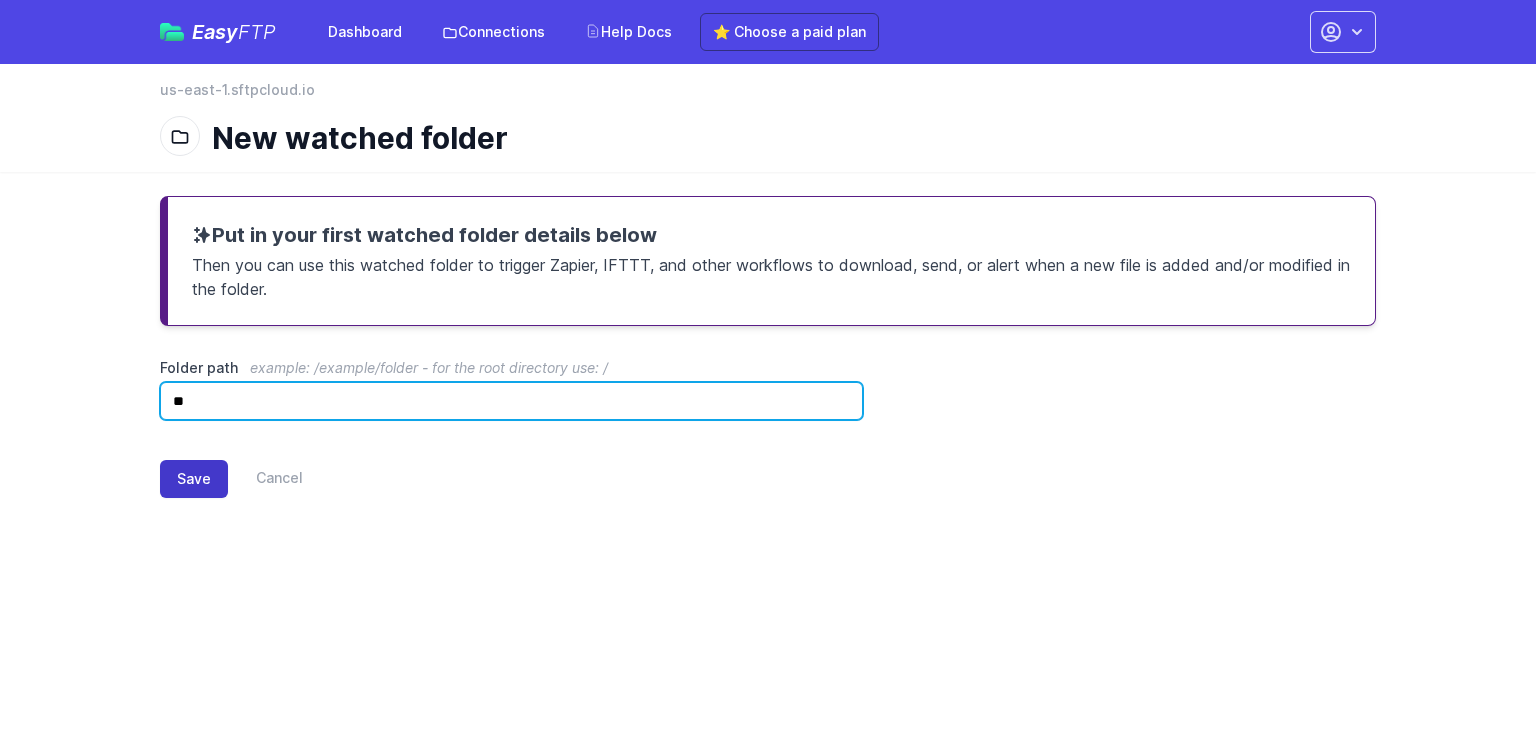 type on "**" 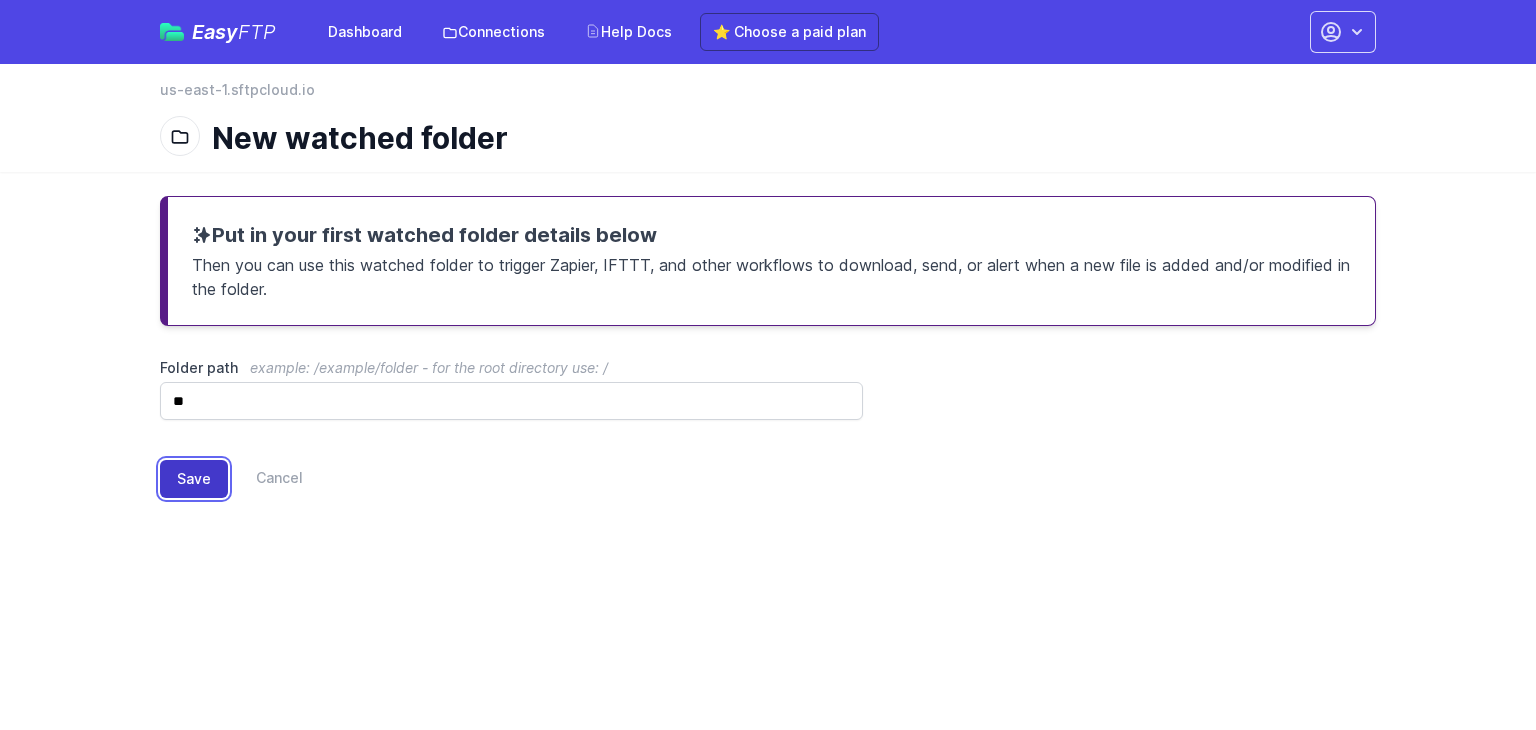 click on "Save" at bounding box center (194, 479) 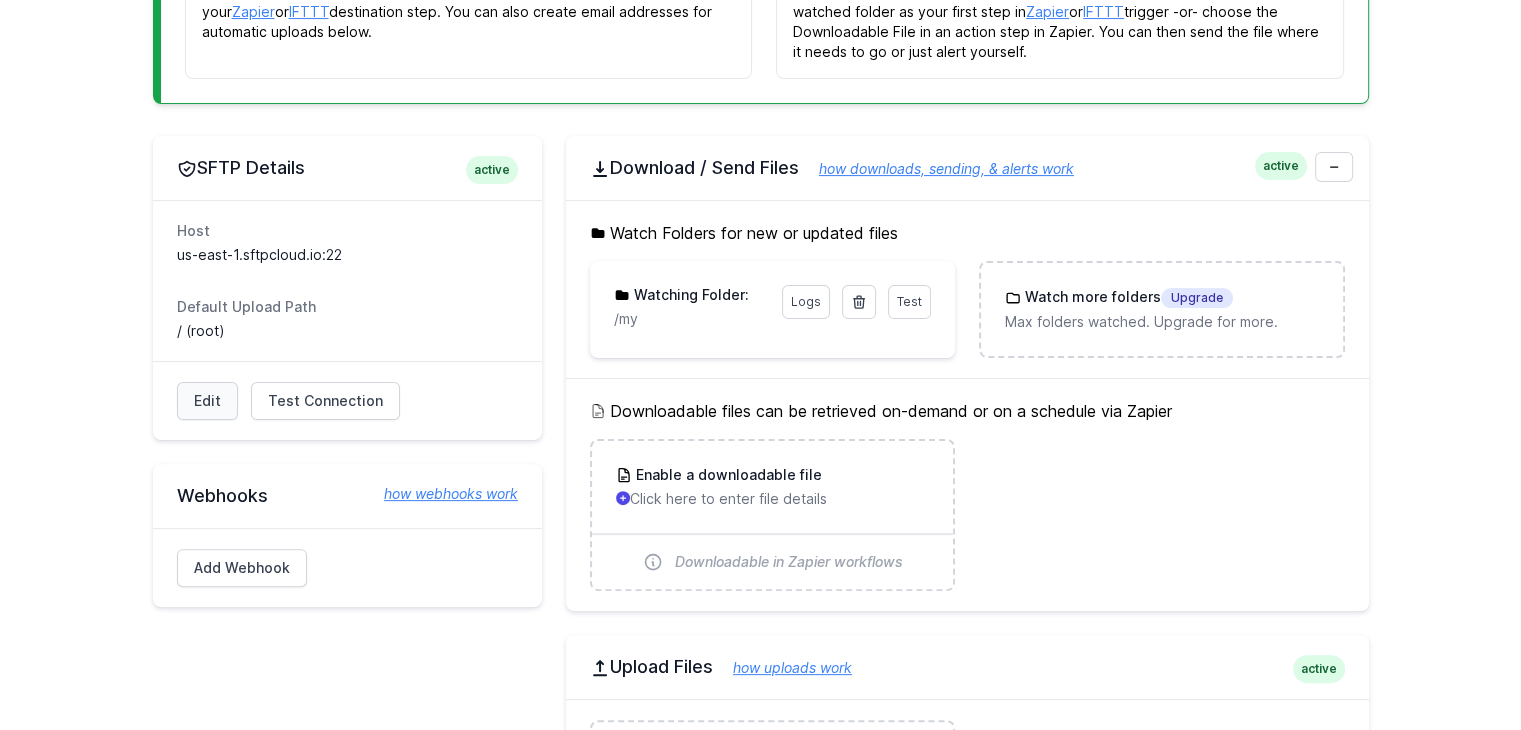scroll, scrollTop: 494, scrollLeft: 0, axis: vertical 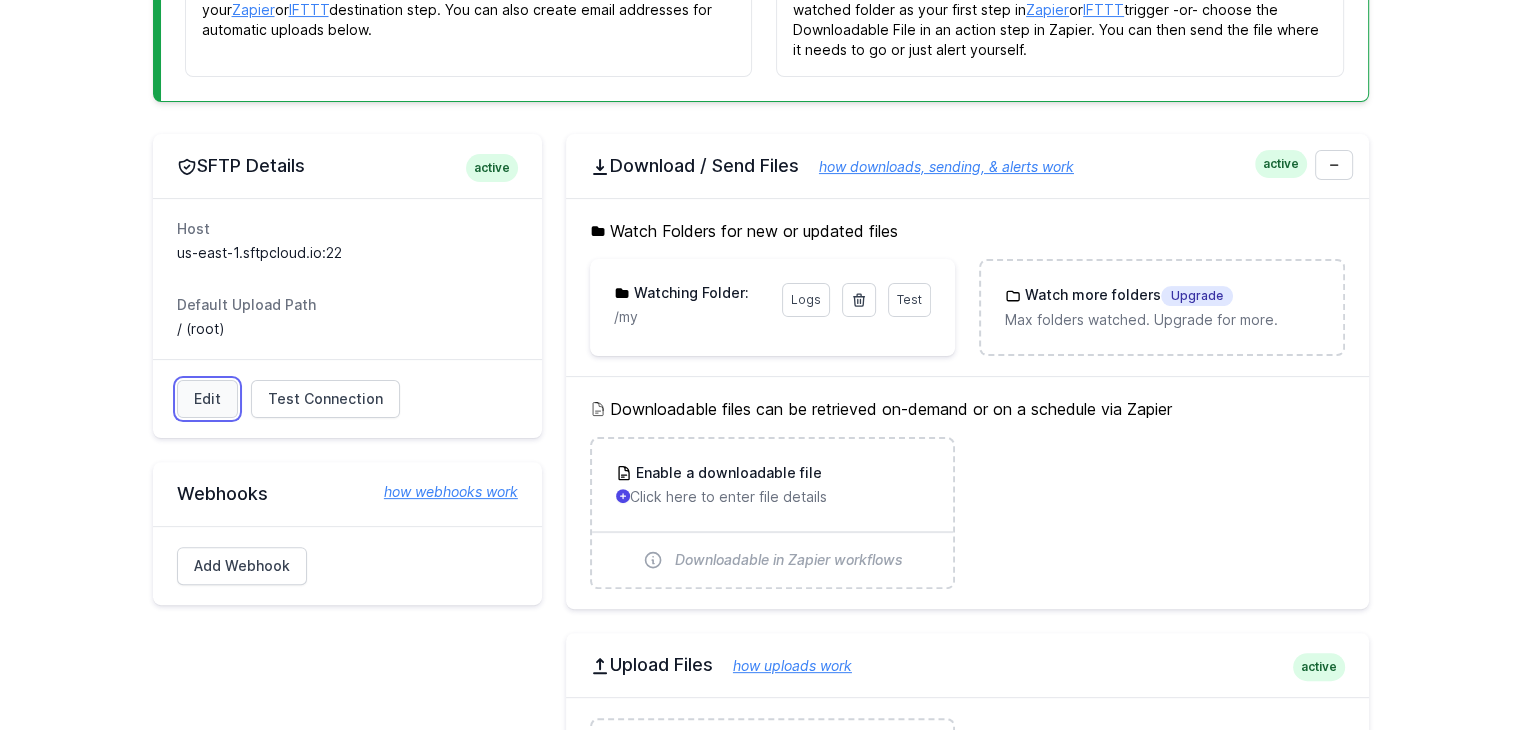 click on "Edit" at bounding box center [207, 399] 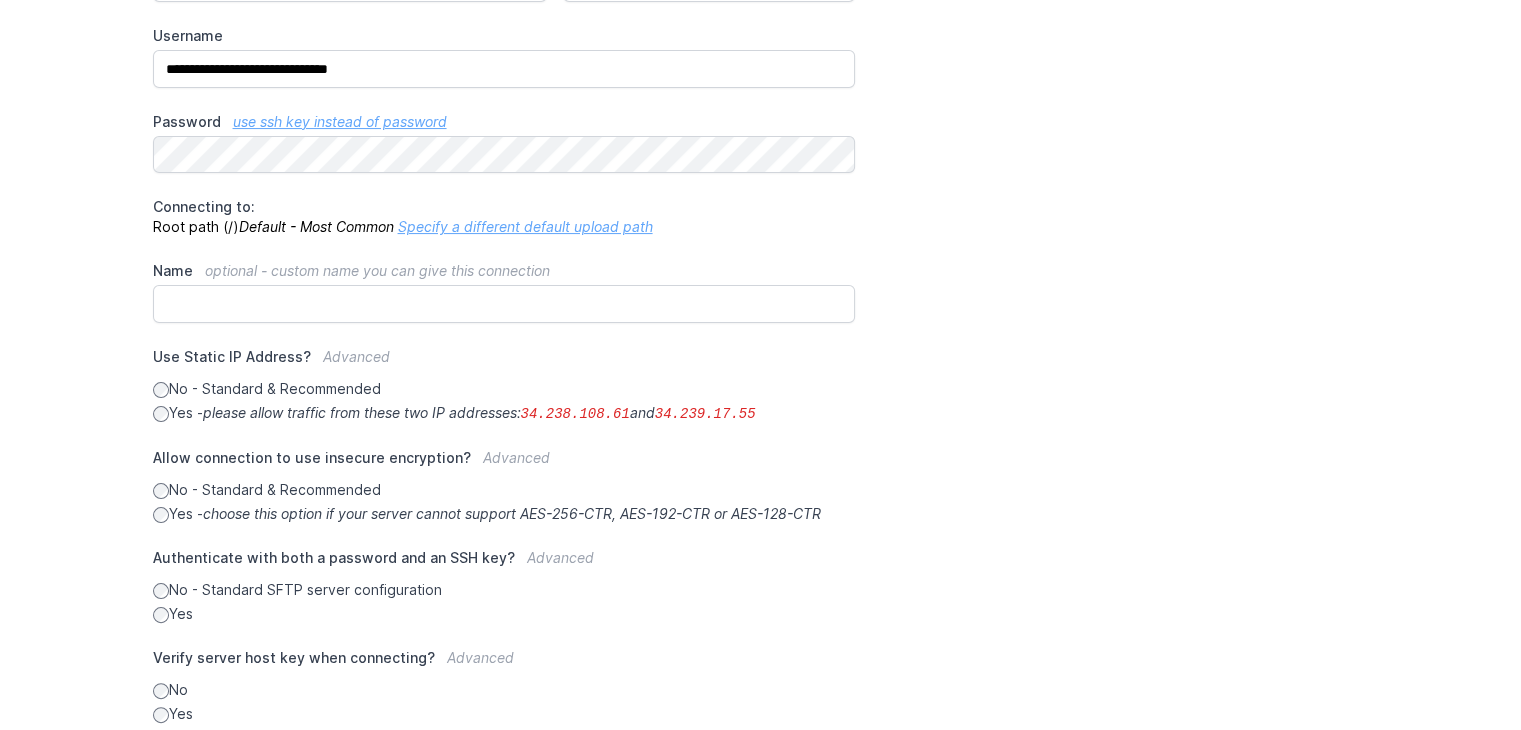 scroll, scrollTop: 464, scrollLeft: 0, axis: vertical 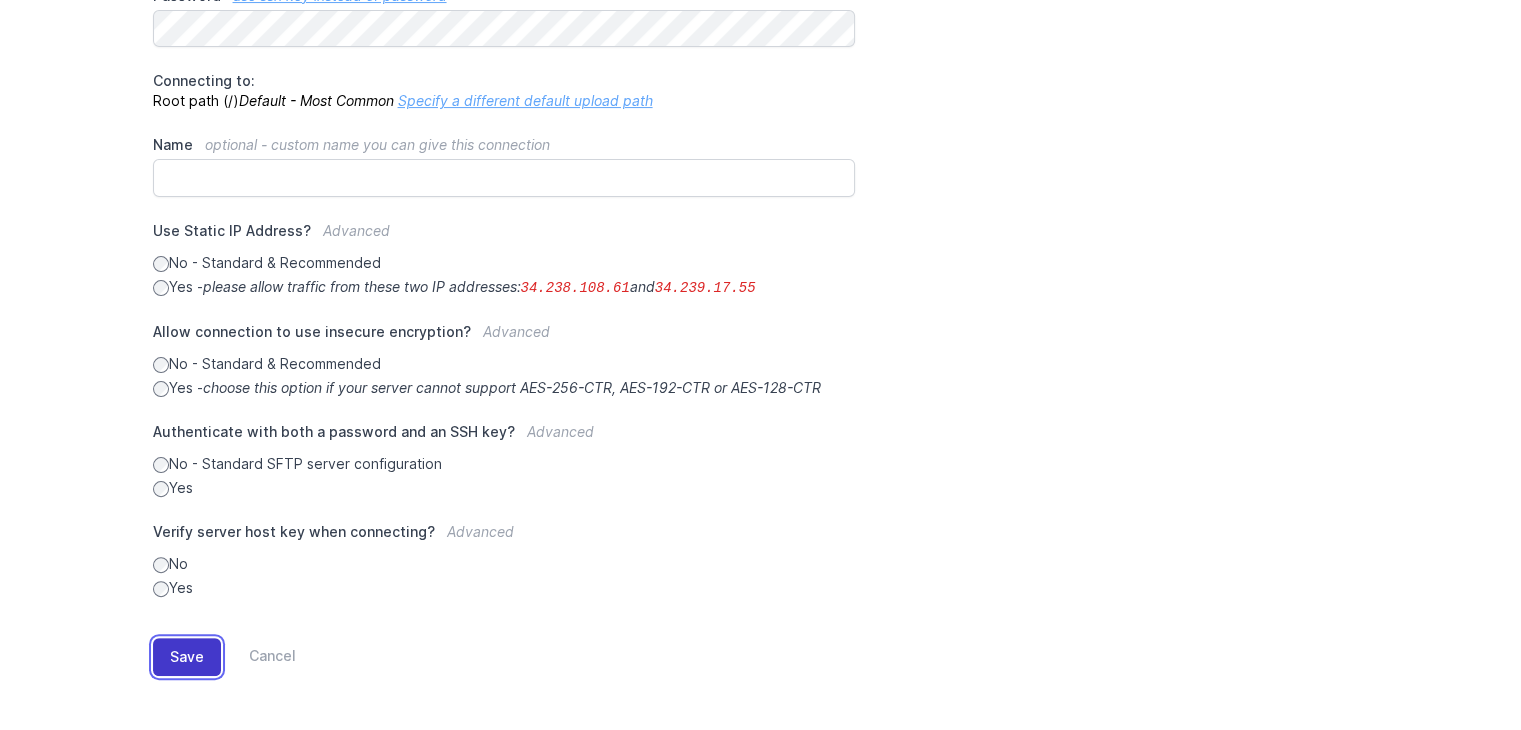 click on "Save" at bounding box center [187, 657] 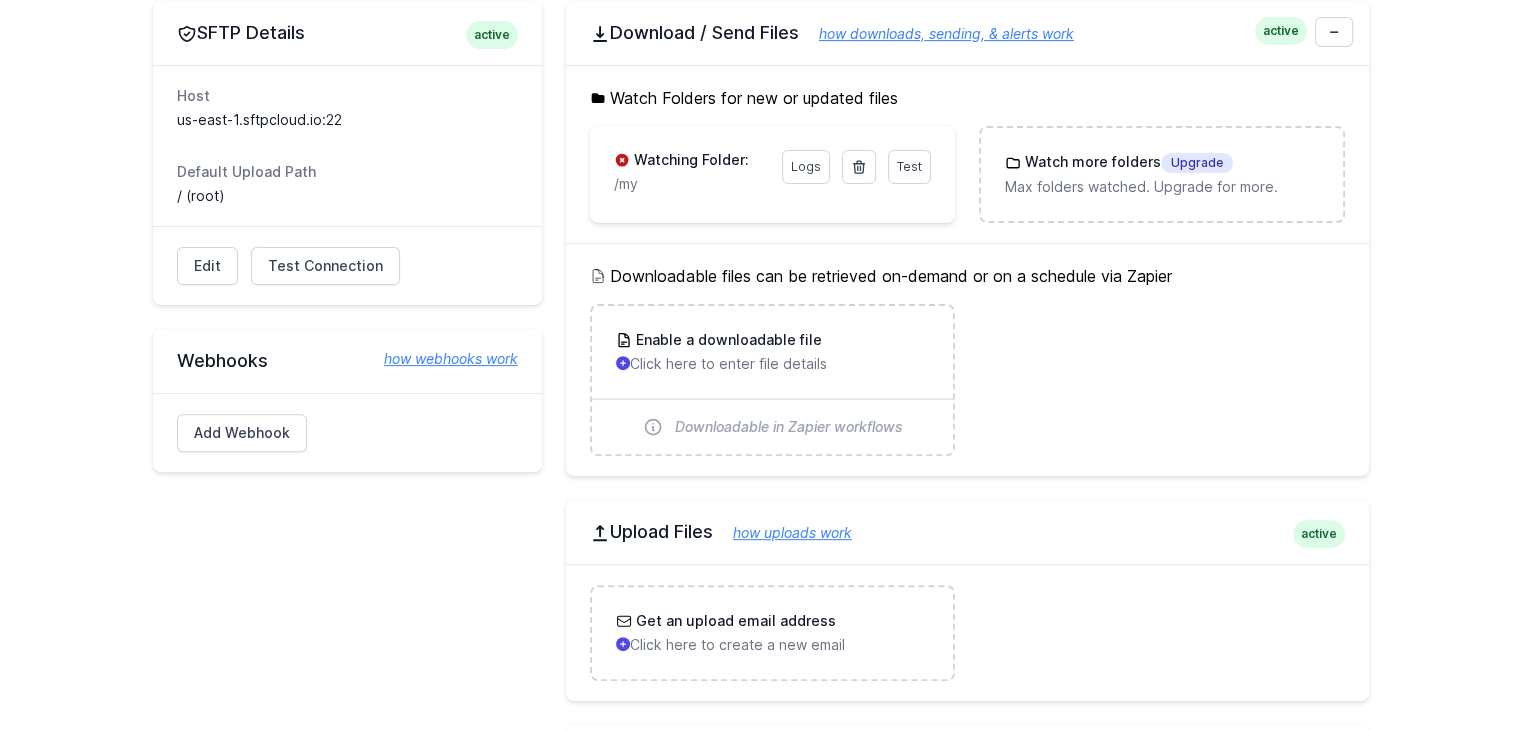 scroll, scrollTop: 0, scrollLeft: 0, axis: both 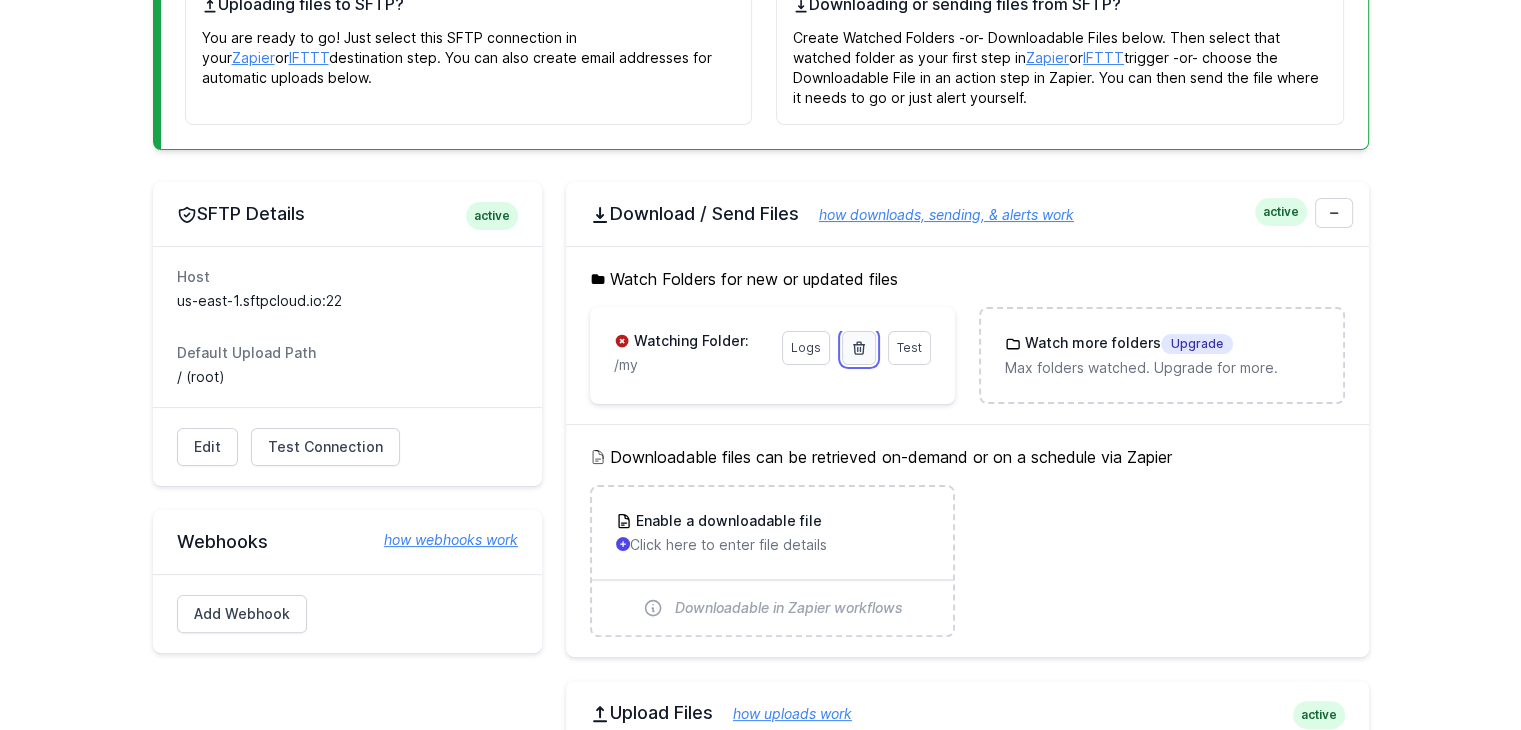 click at bounding box center [859, 348] 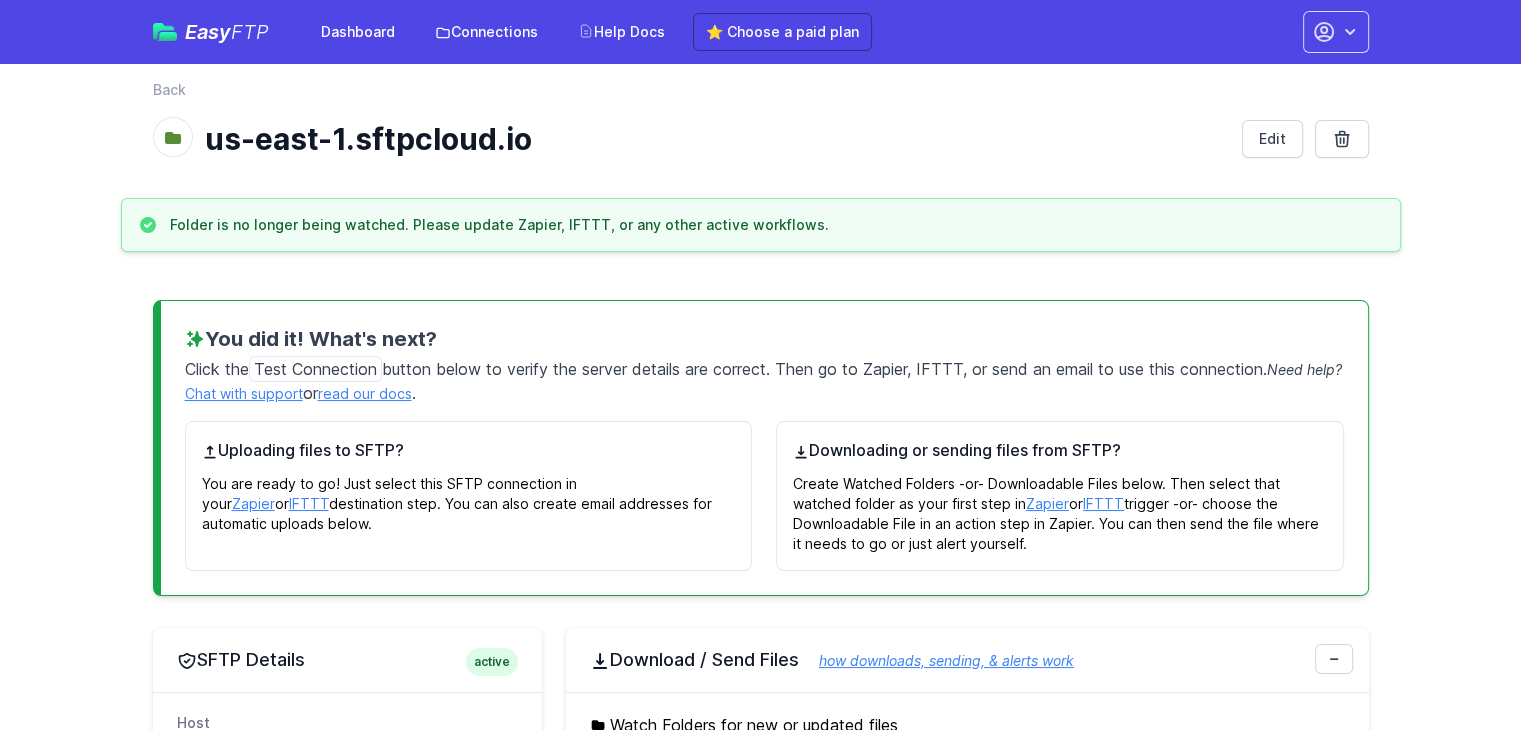 scroll, scrollTop: 0, scrollLeft: 0, axis: both 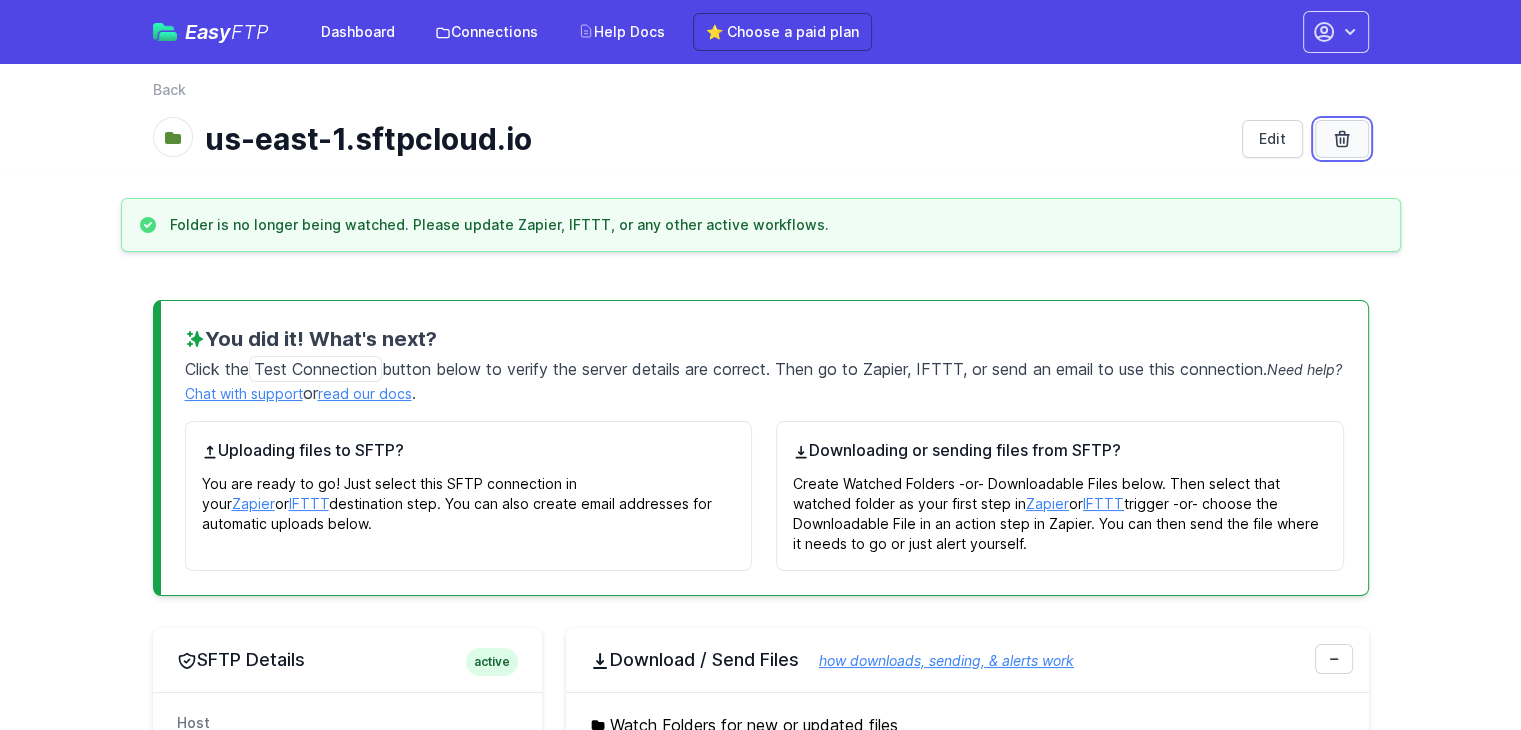 click at bounding box center (1342, 139) 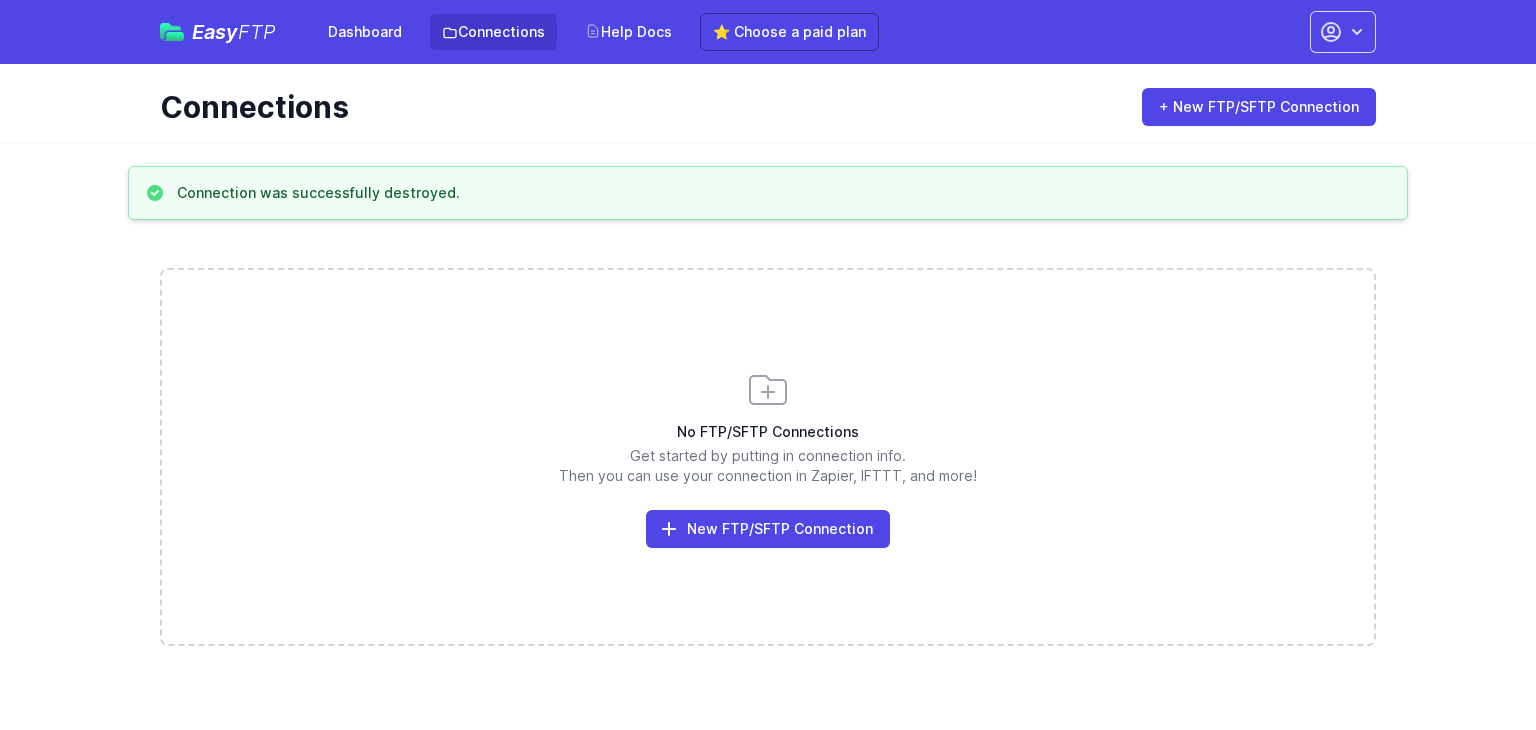 scroll, scrollTop: 0, scrollLeft: 0, axis: both 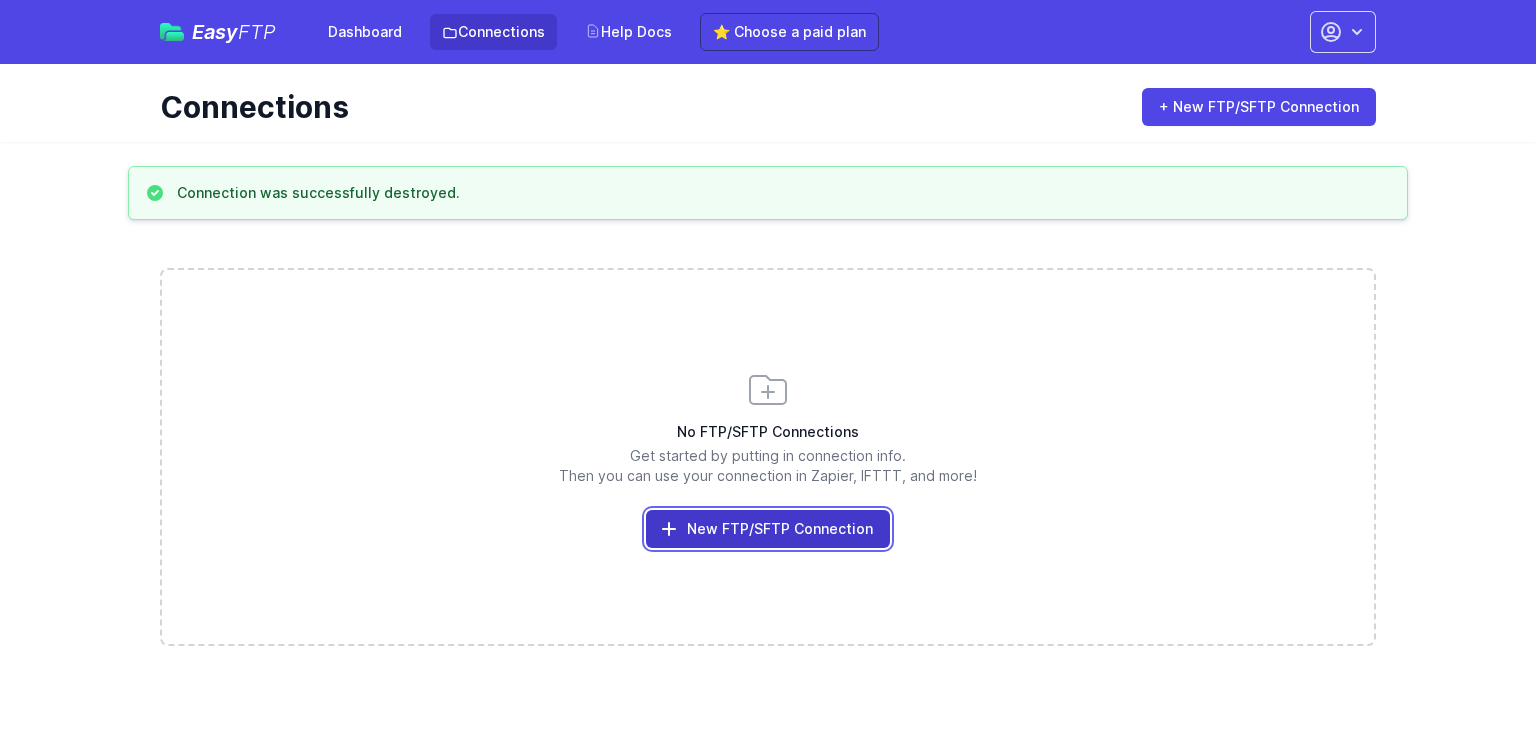 click on "New FTP/SFTP Connection" at bounding box center [768, 529] 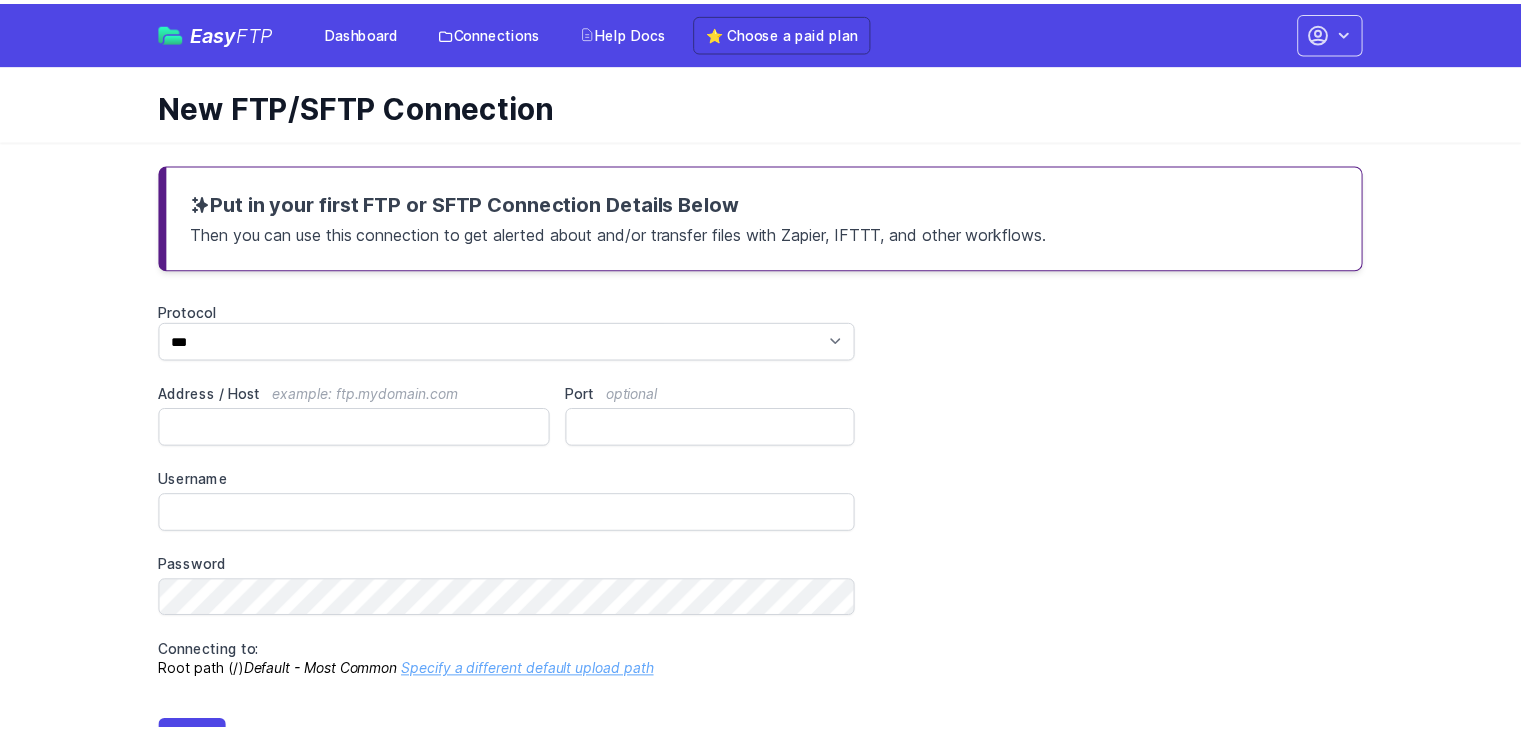 scroll, scrollTop: 0, scrollLeft: 0, axis: both 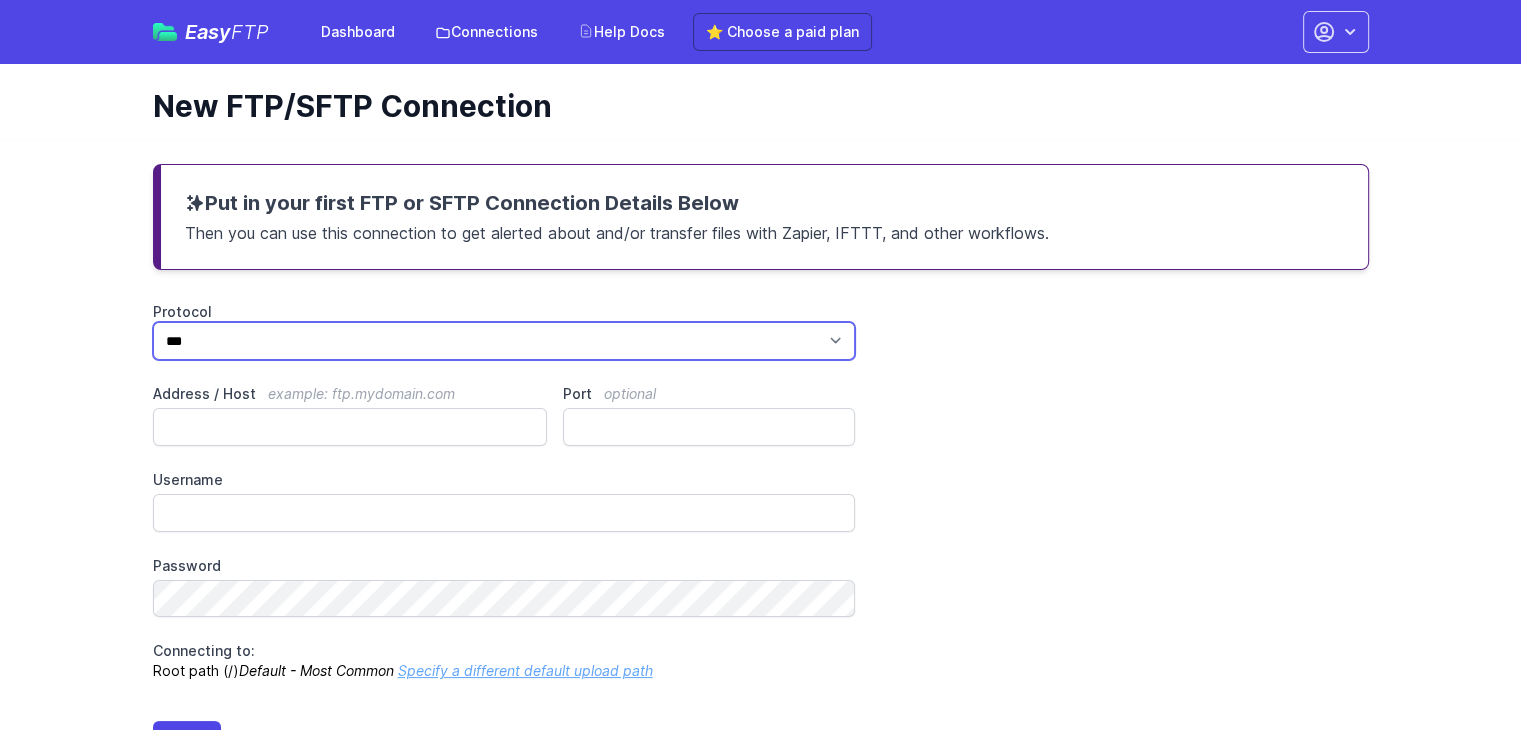 click on "***
****
****" at bounding box center (504, 341) 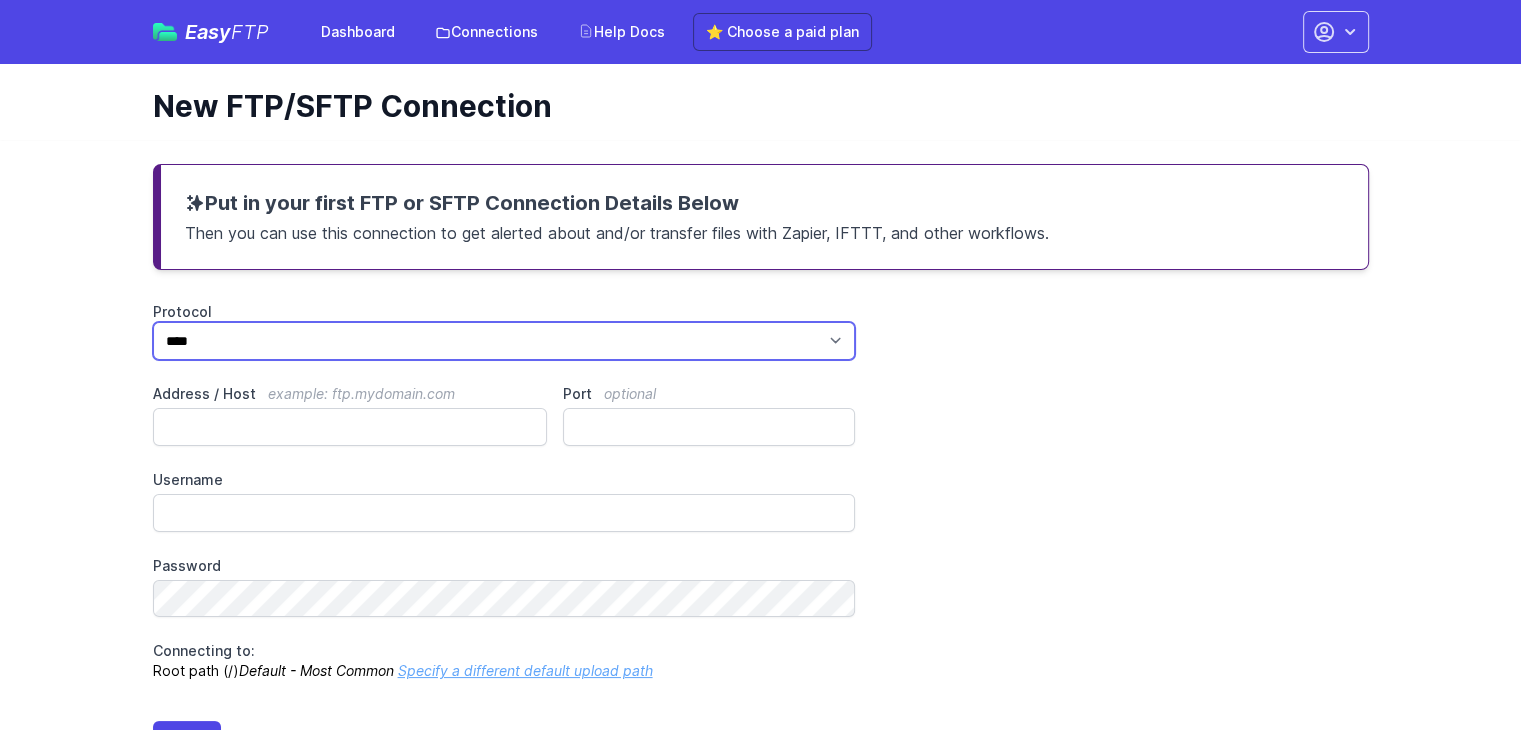 click on "***
****
****" at bounding box center (504, 341) 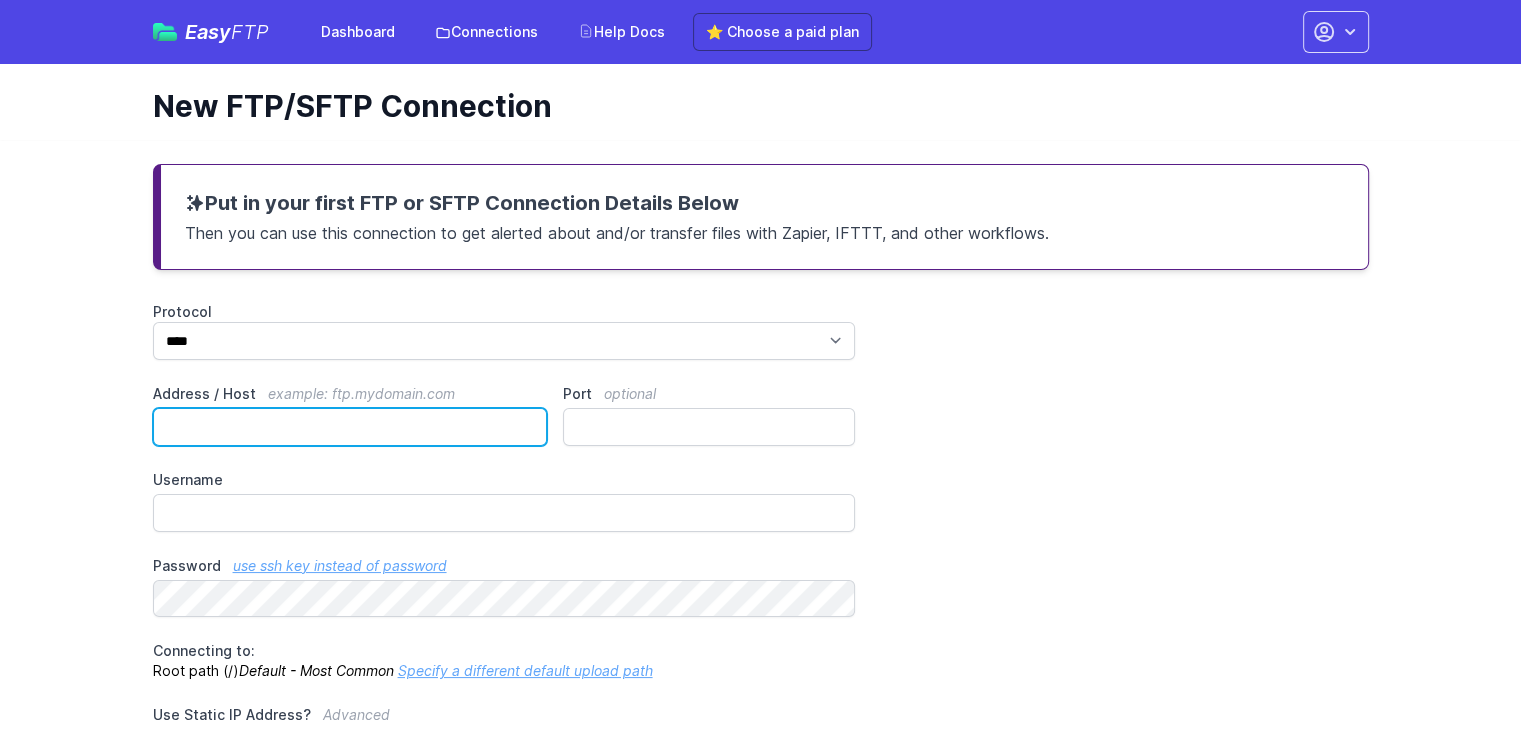 click on "Address / Host  example: ftp.mydomain.com" at bounding box center [350, 427] 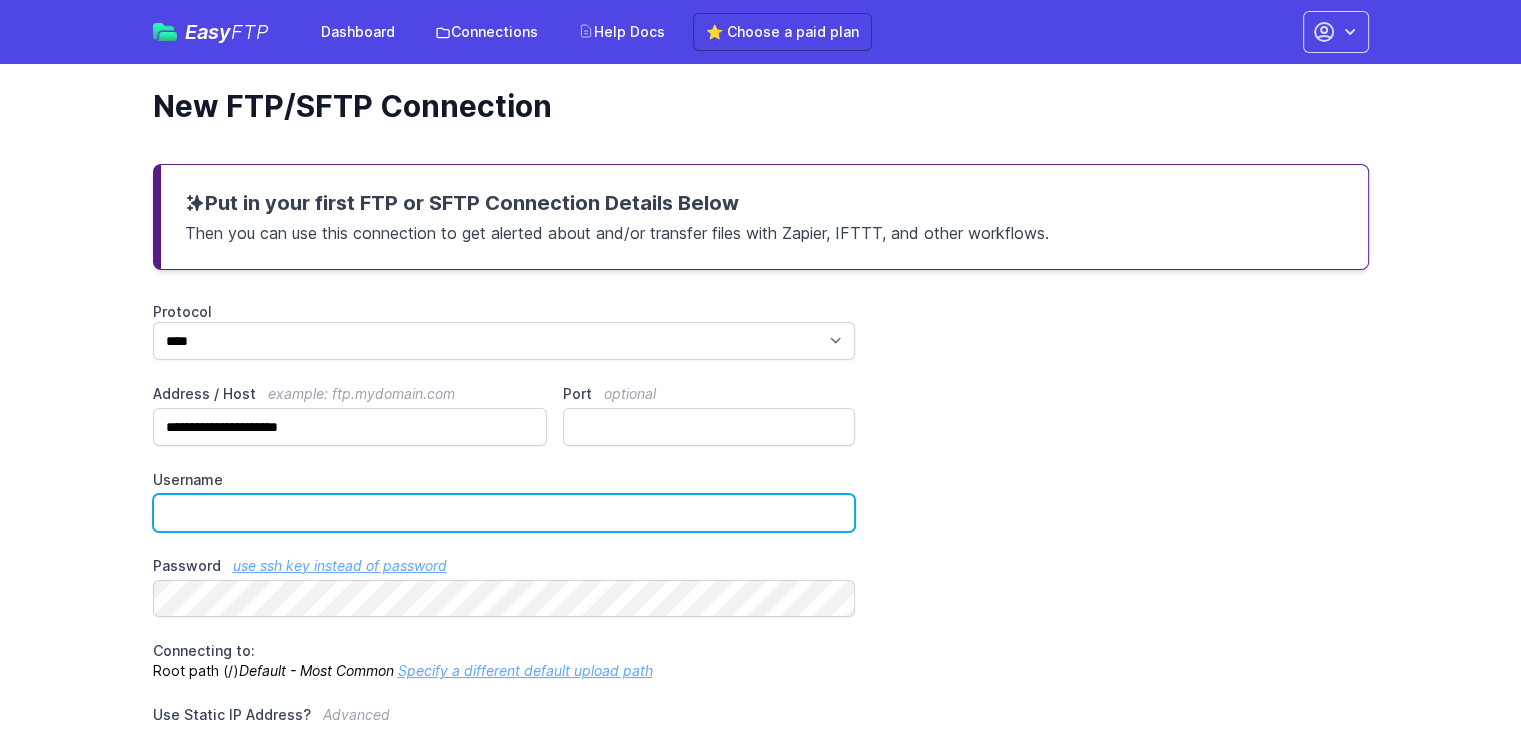 click on "Username" at bounding box center [504, 513] 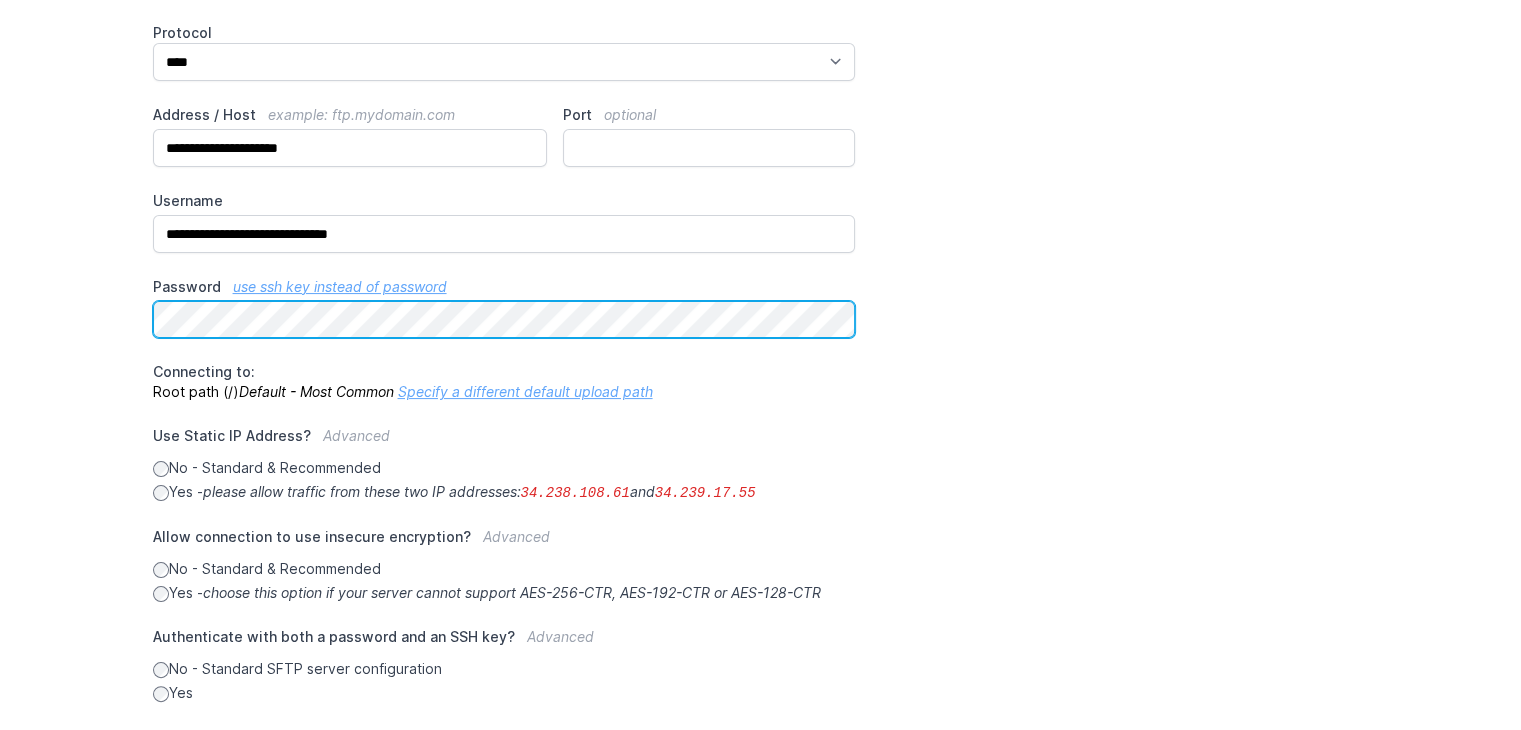 scroll, scrollTop: 304, scrollLeft: 0, axis: vertical 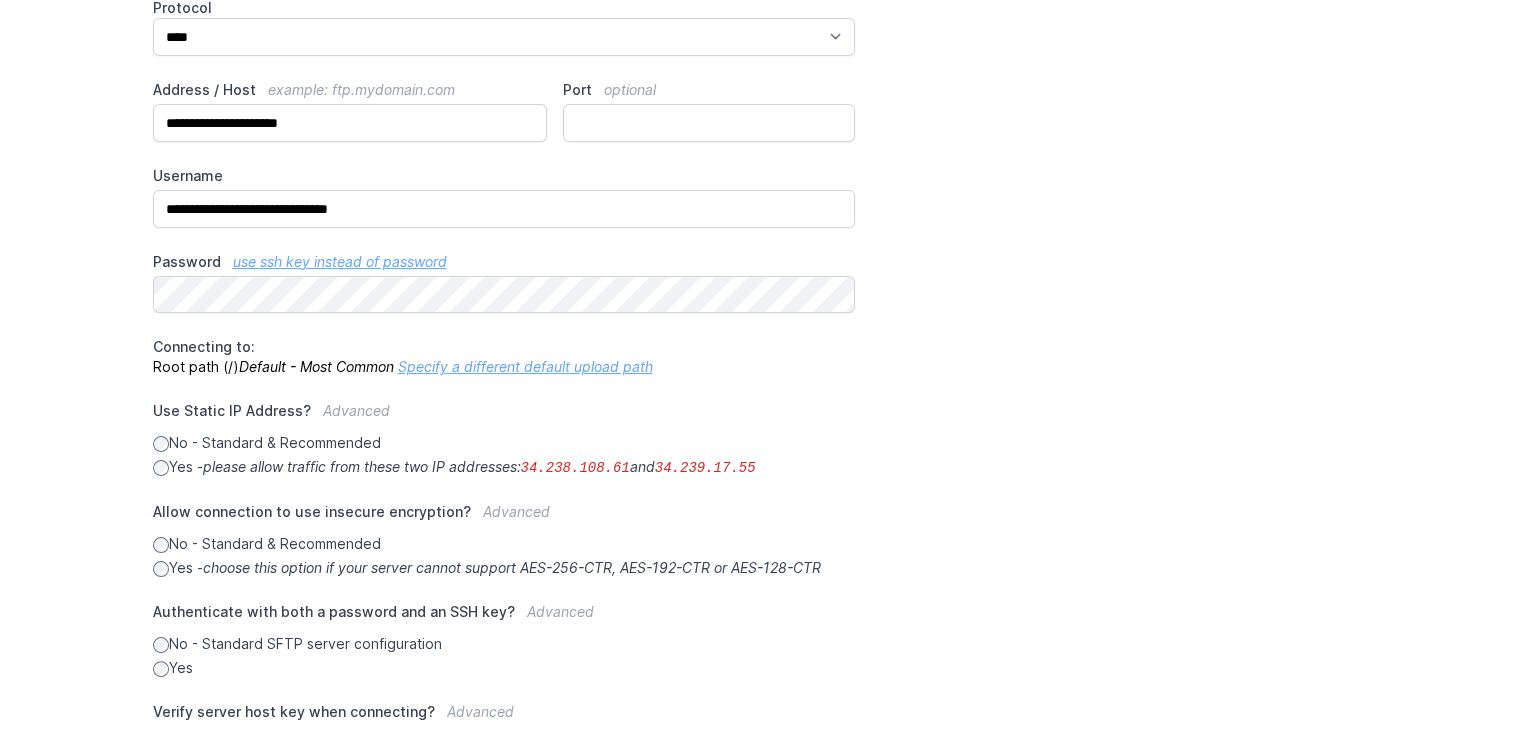 click on "Specify a different default upload path" at bounding box center (525, 366) 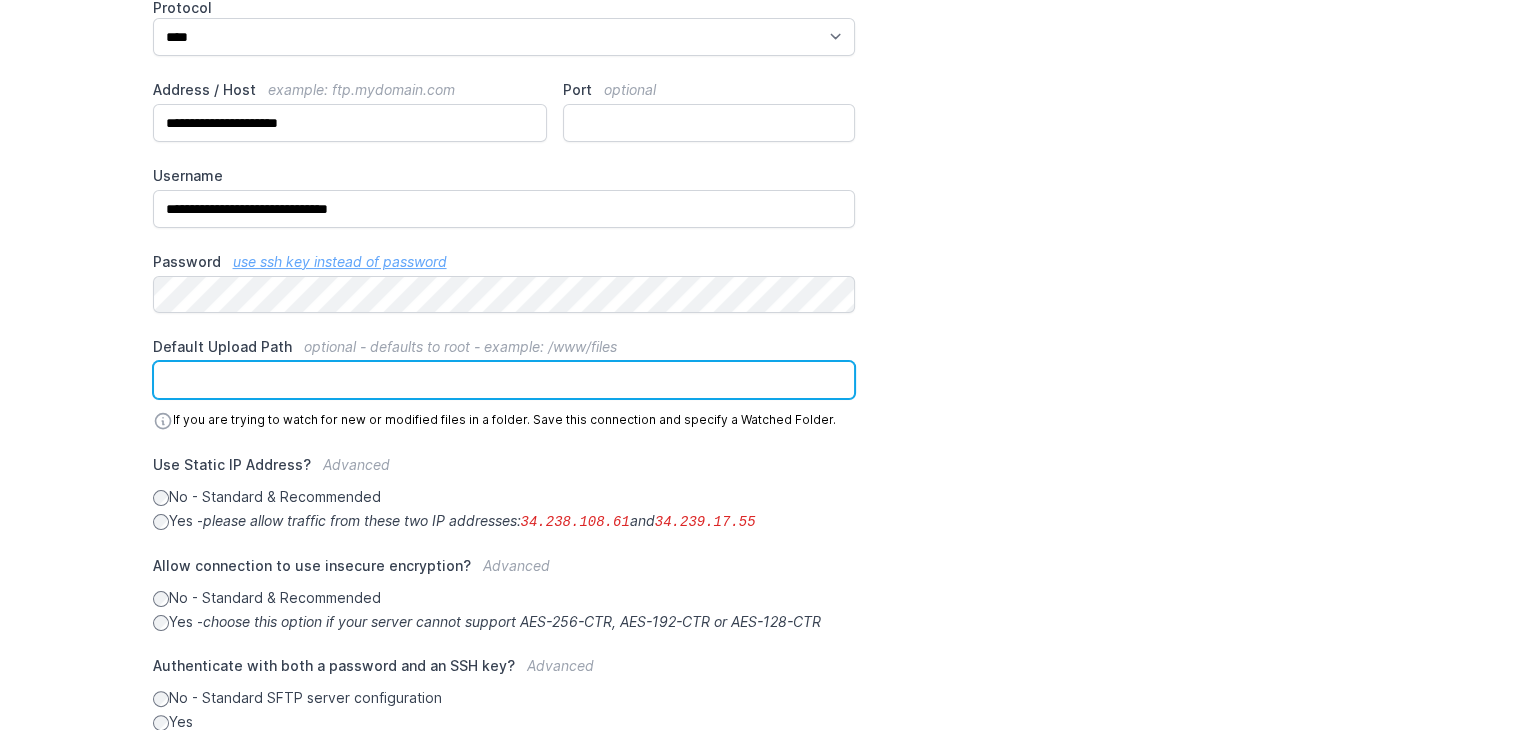 click on "Default Upload Path  optional - defaults to root - example: /www/files" at bounding box center (504, 380) 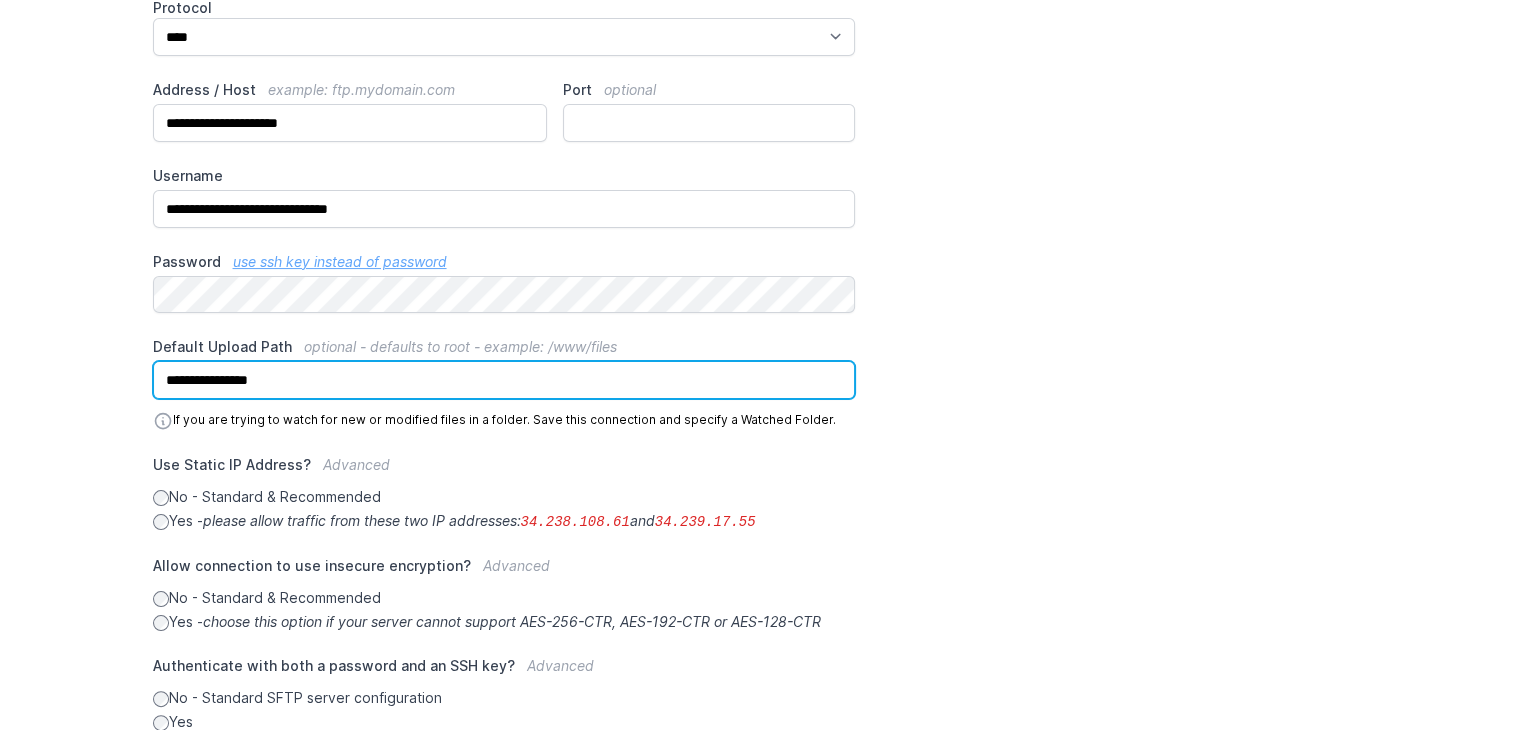 scroll, scrollTop: 538, scrollLeft: 0, axis: vertical 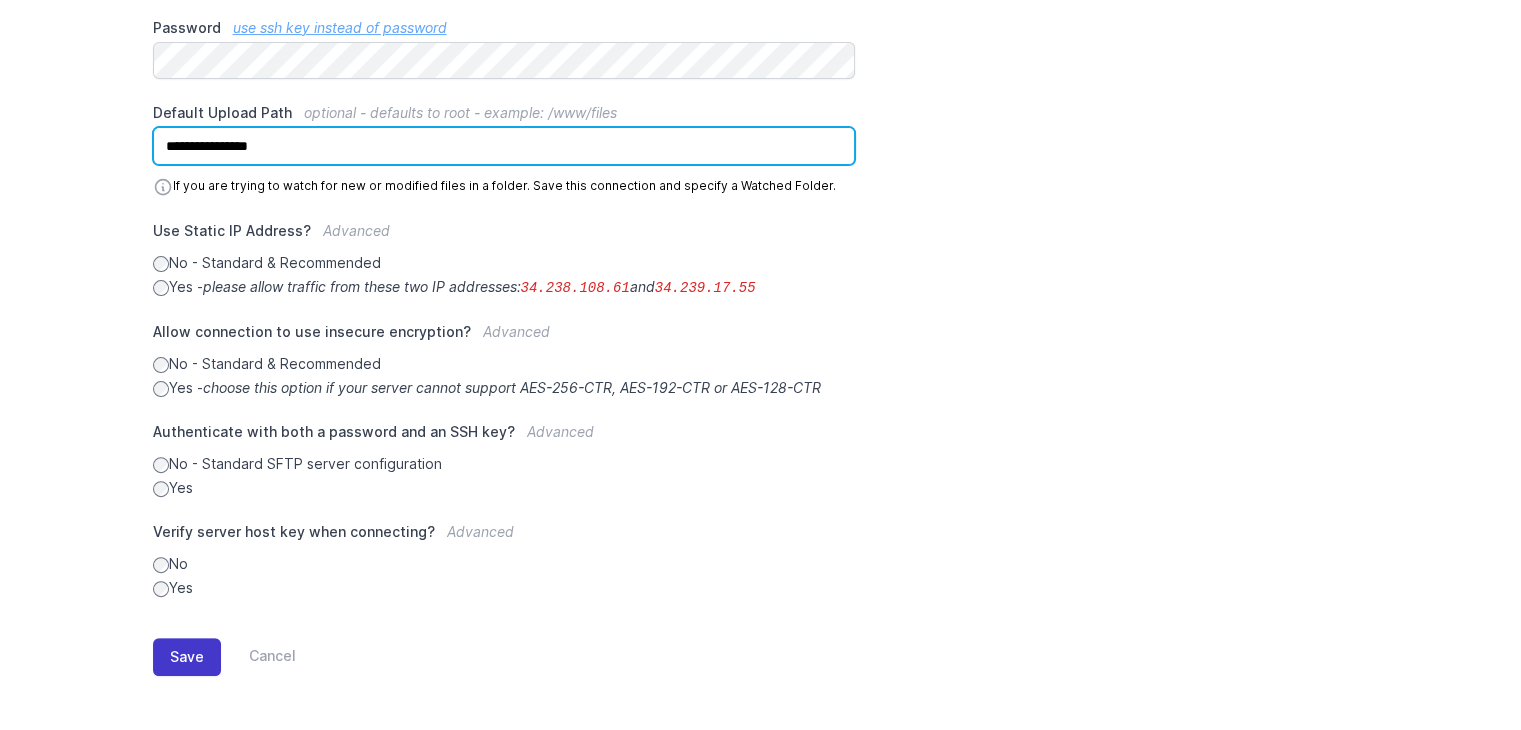 type on "**********" 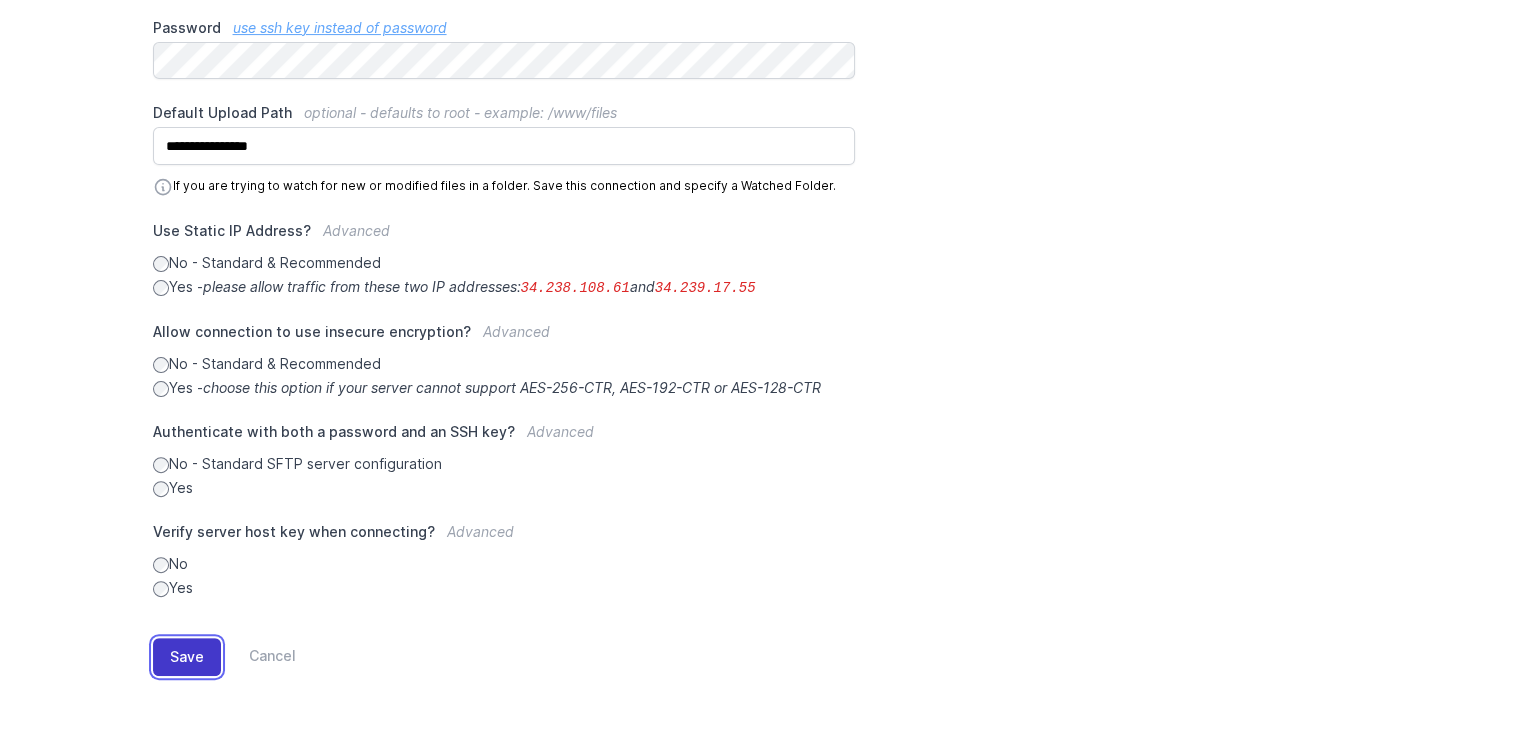 click on "Save" at bounding box center [187, 657] 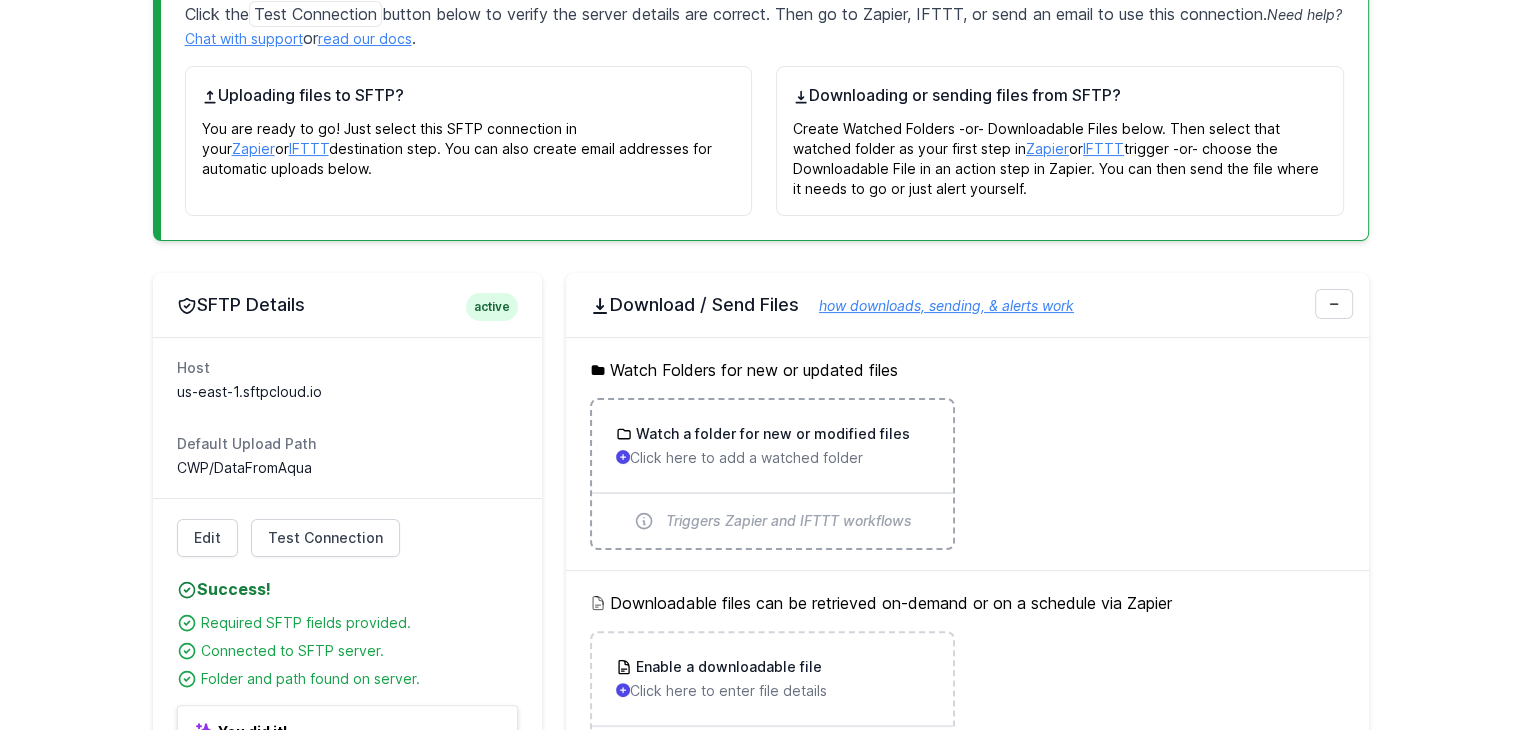 scroll, scrollTop: 343, scrollLeft: 0, axis: vertical 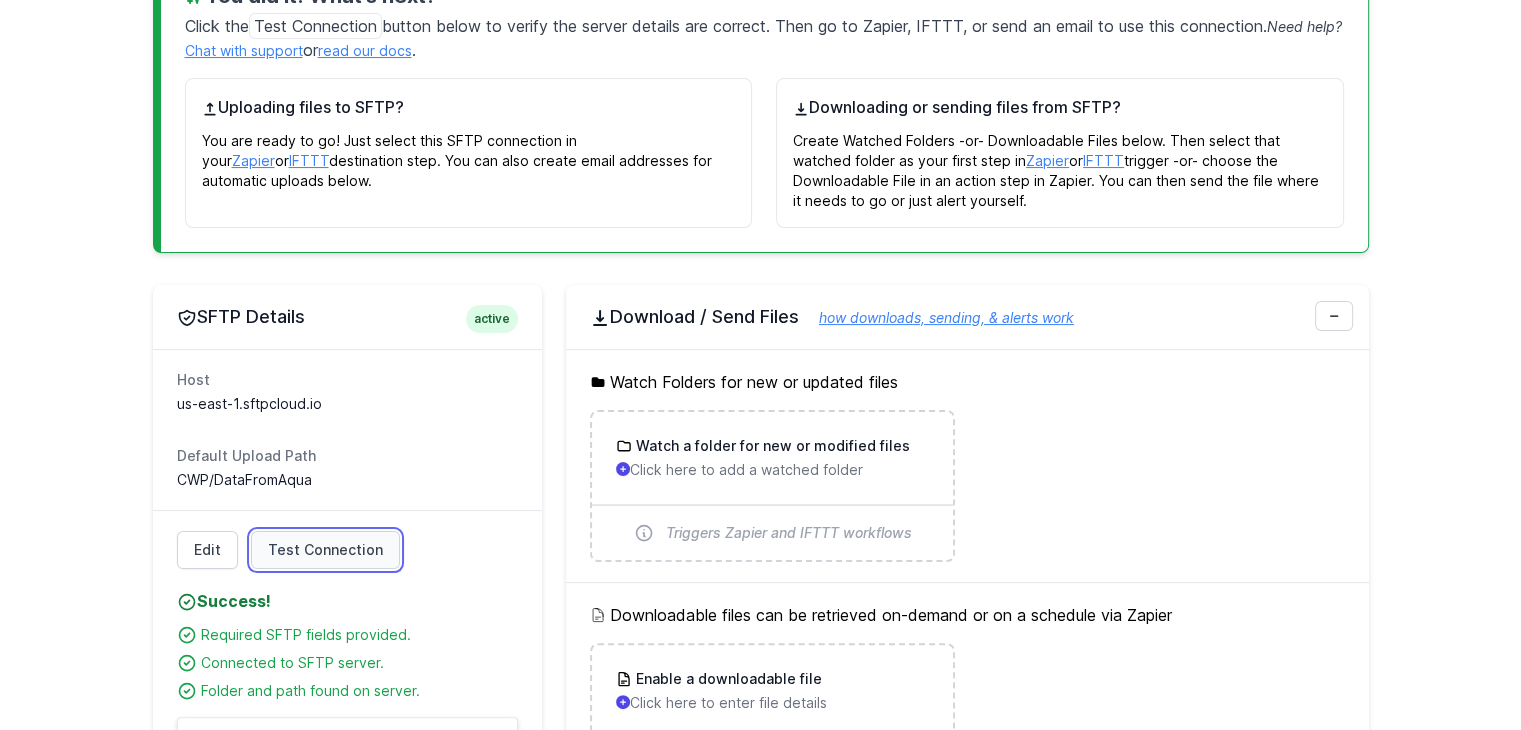 click on "Test Connection" at bounding box center [325, 550] 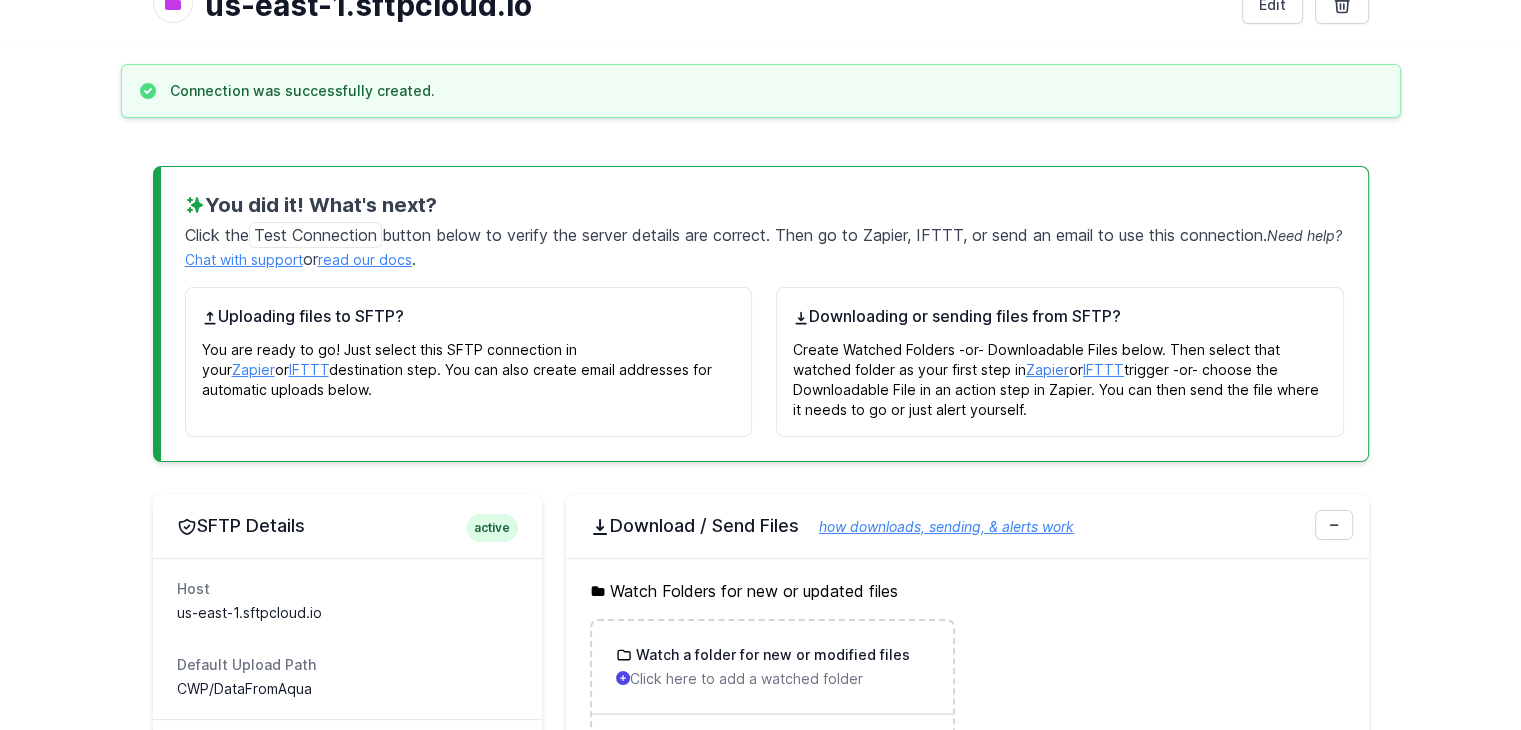 scroll, scrollTop: 328, scrollLeft: 0, axis: vertical 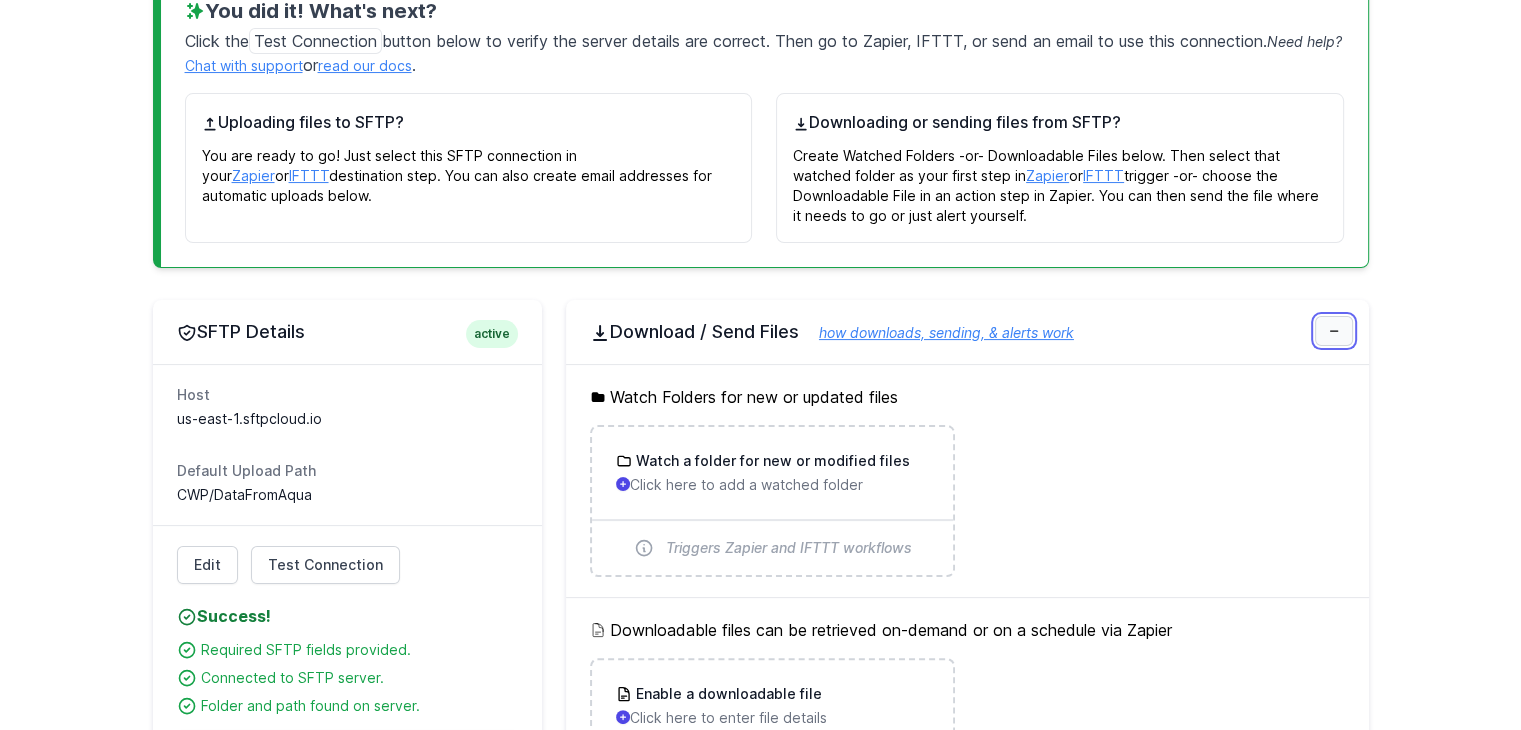 click at bounding box center (1334, 331) 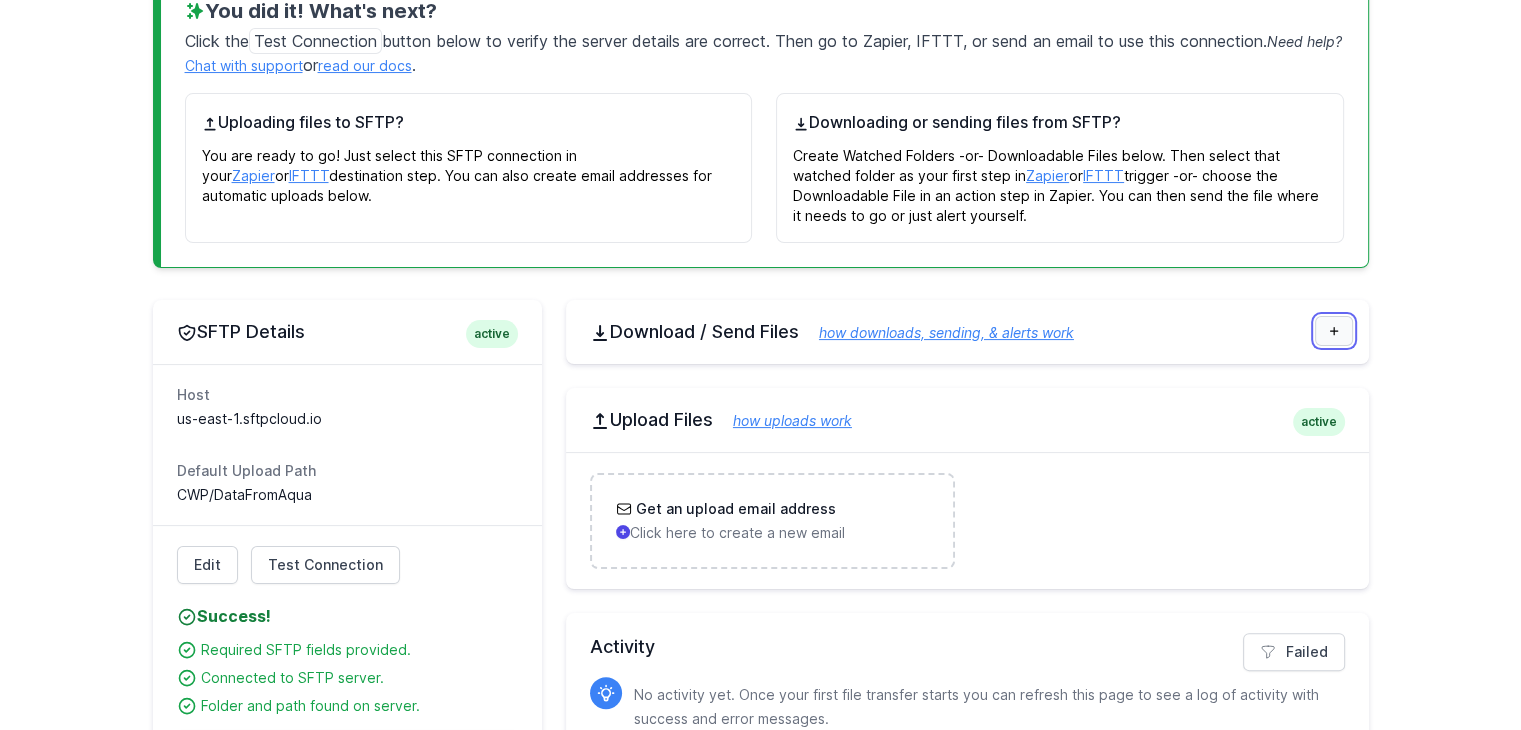 click at bounding box center (1334, 331) 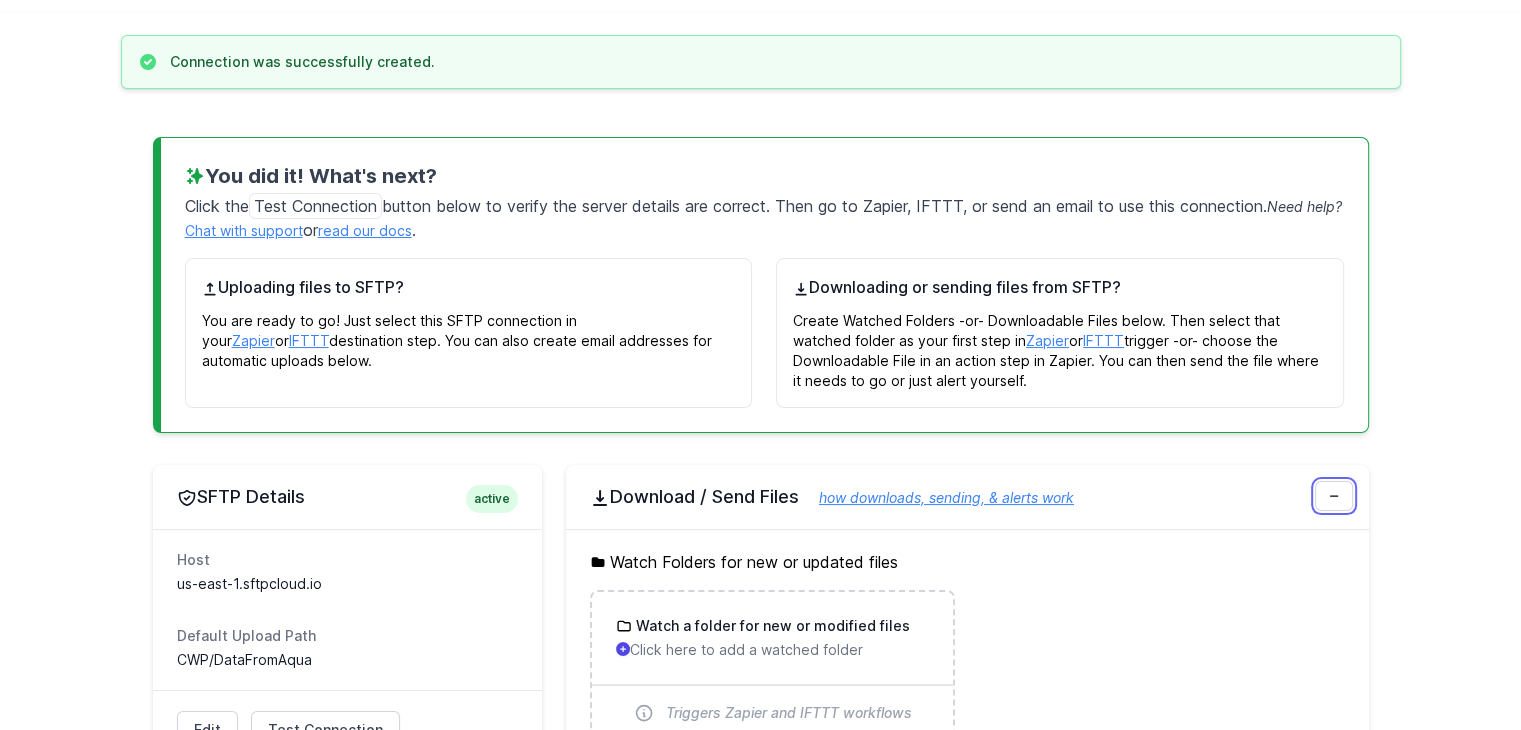 scroll, scrollTop: 139, scrollLeft: 0, axis: vertical 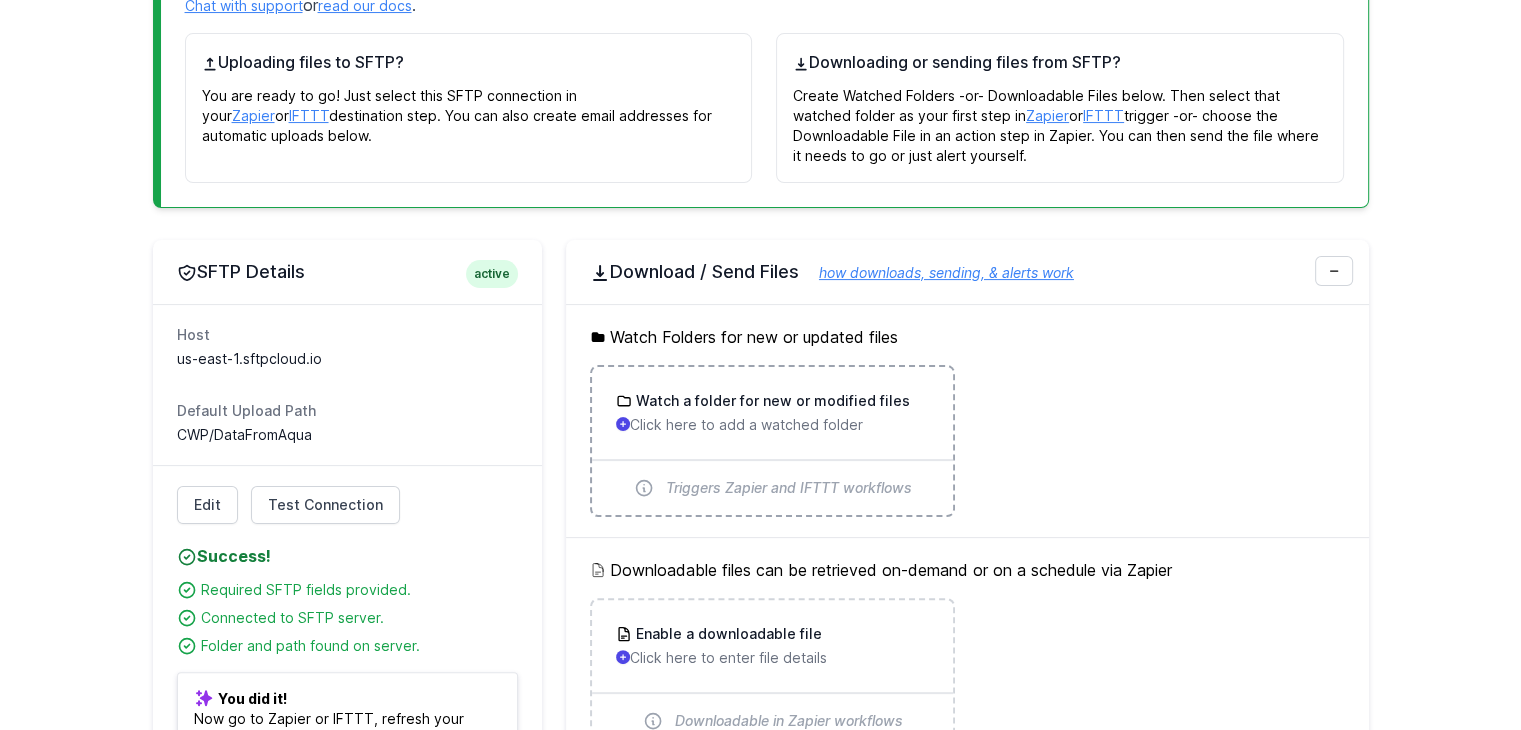 click on "Watch a folder for new or modified files
Click here to add a watched folder" at bounding box center (772, 413) 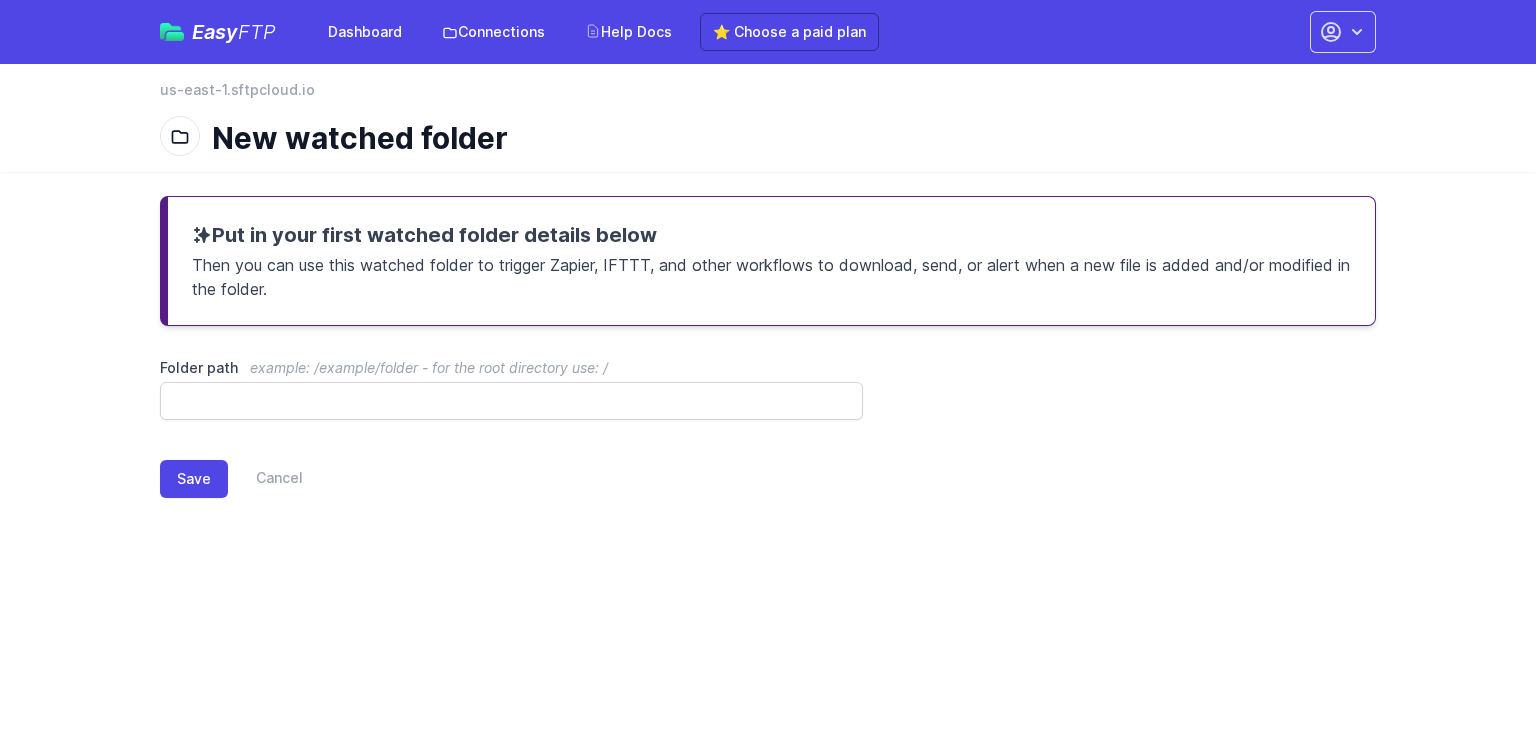 scroll, scrollTop: 0, scrollLeft: 0, axis: both 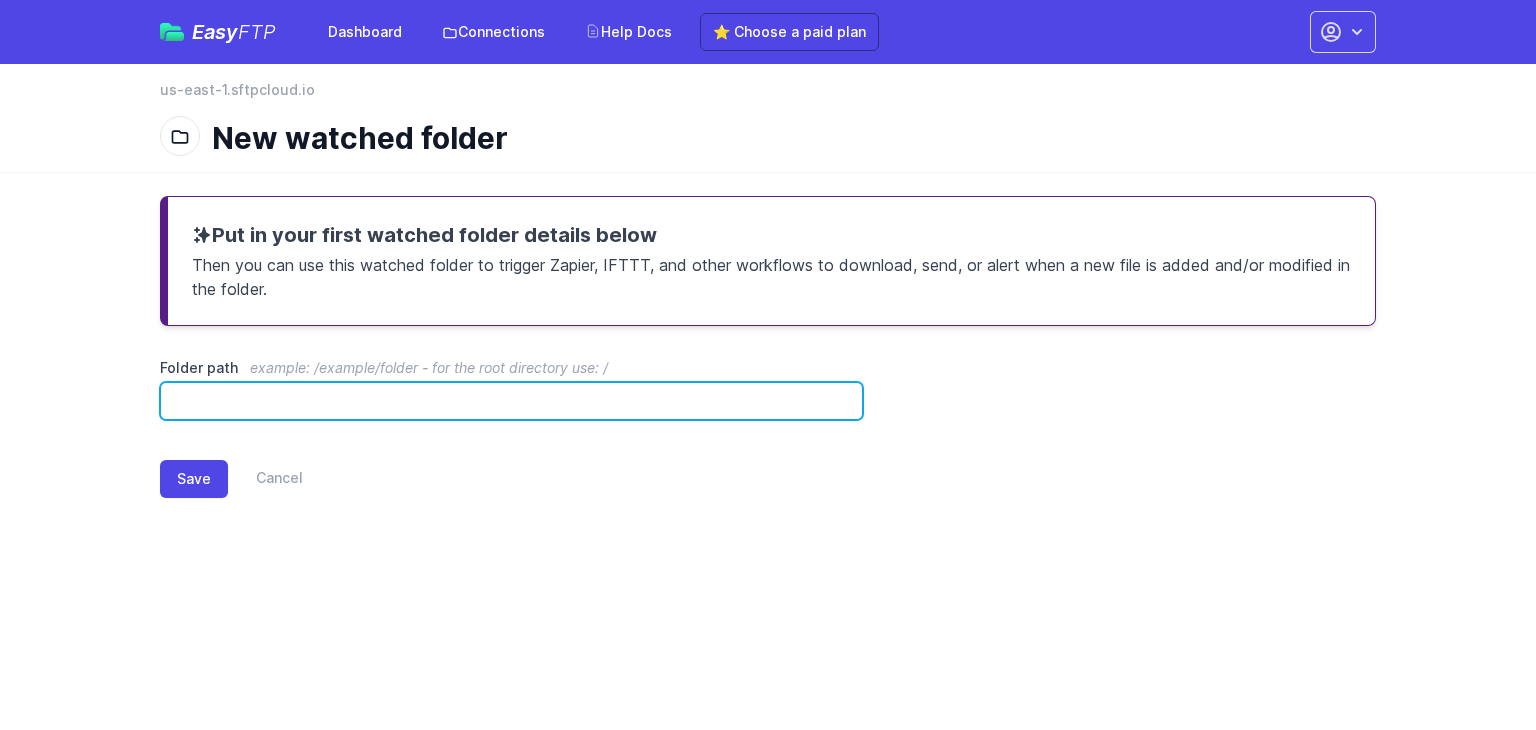 click on "Folder path  example: /example/folder - for the root directory use: /" at bounding box center [511, 401] 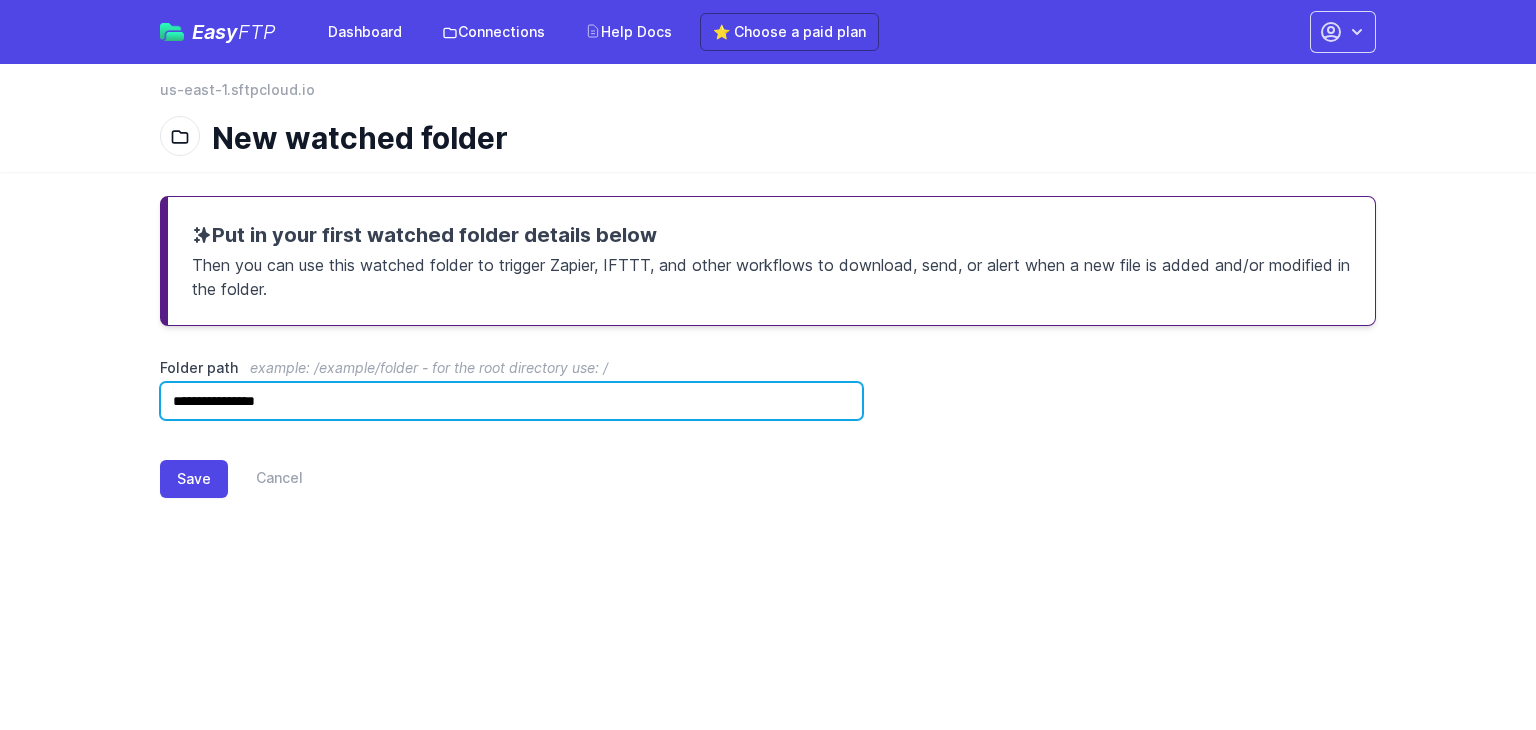 click on "**********" at bounding box center [511, 401] 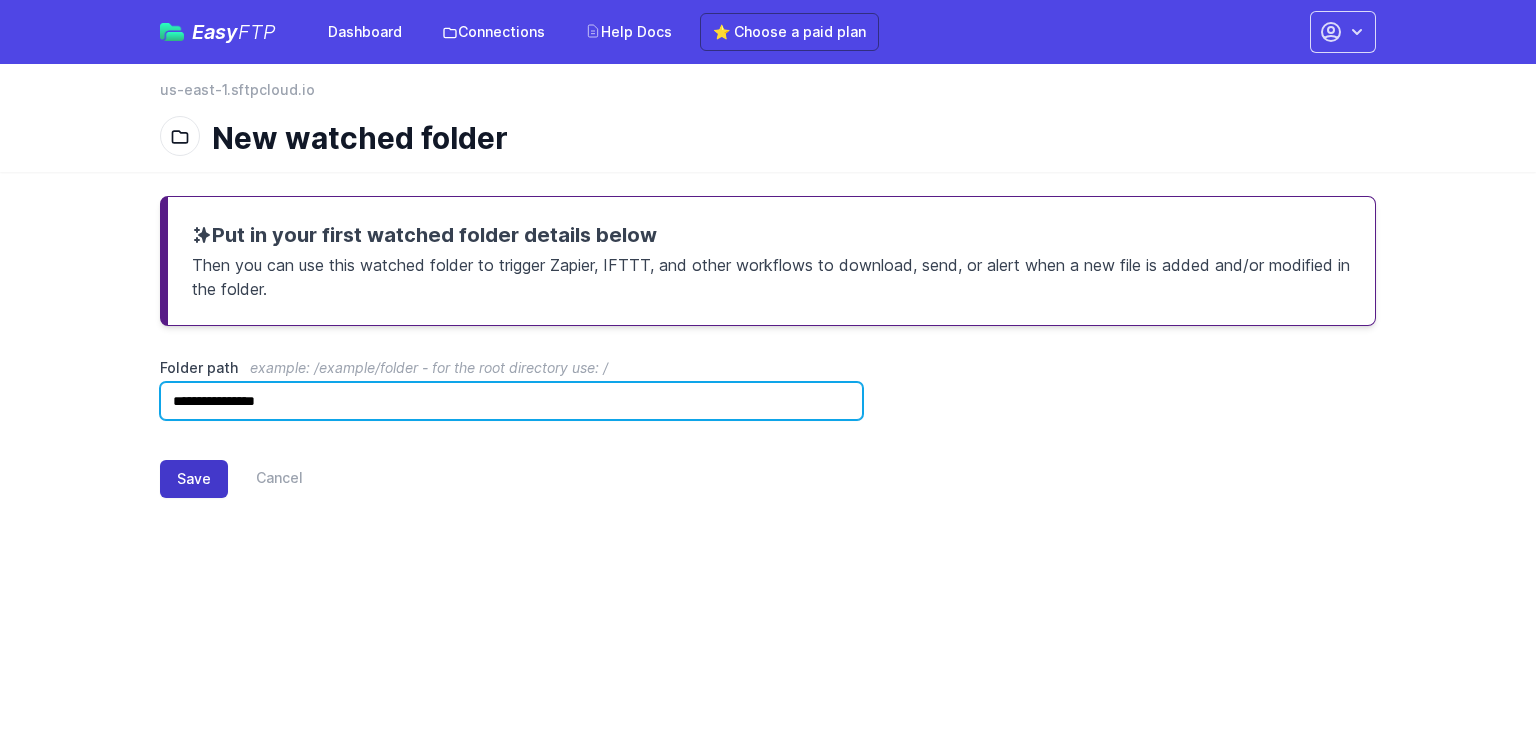 type on "**********" 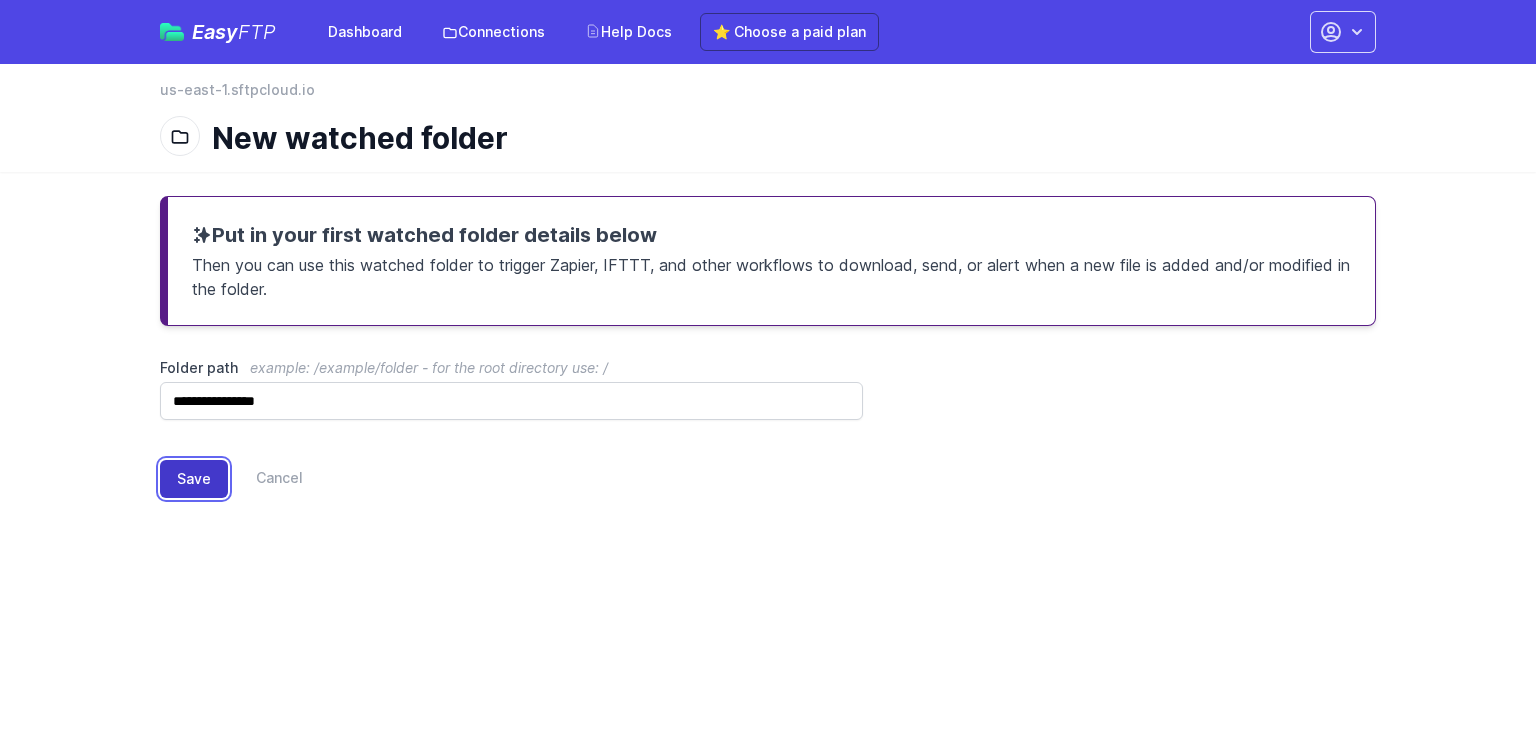 click on "Save" at bounding box center (194, 479) 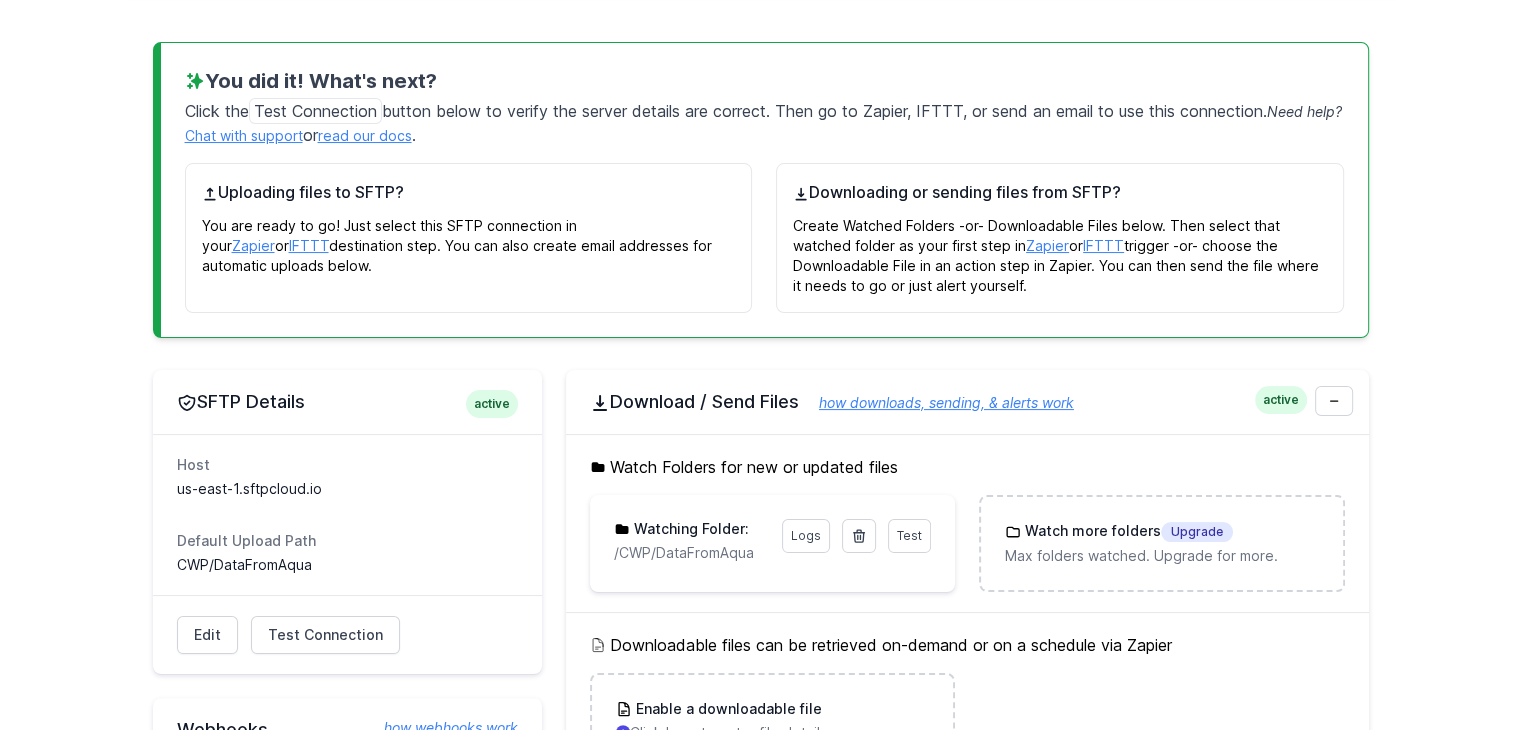 scroll, scrollTop: 374, scrollLeft: 0, axis: vertical 